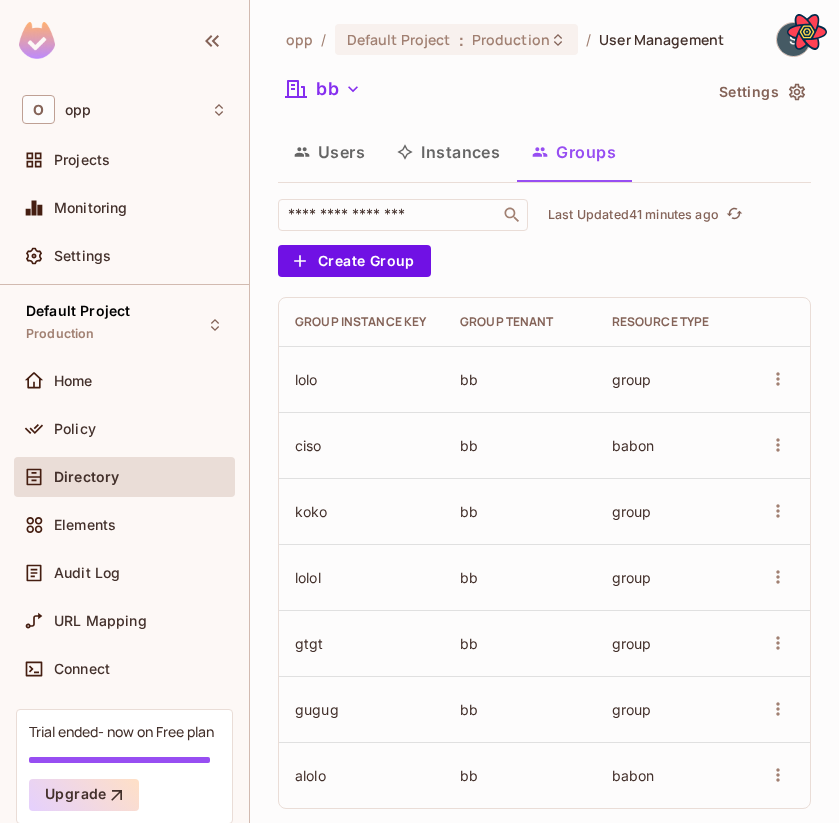 scroll, scrollTop: 0, scrollLeft: 0, axis: both 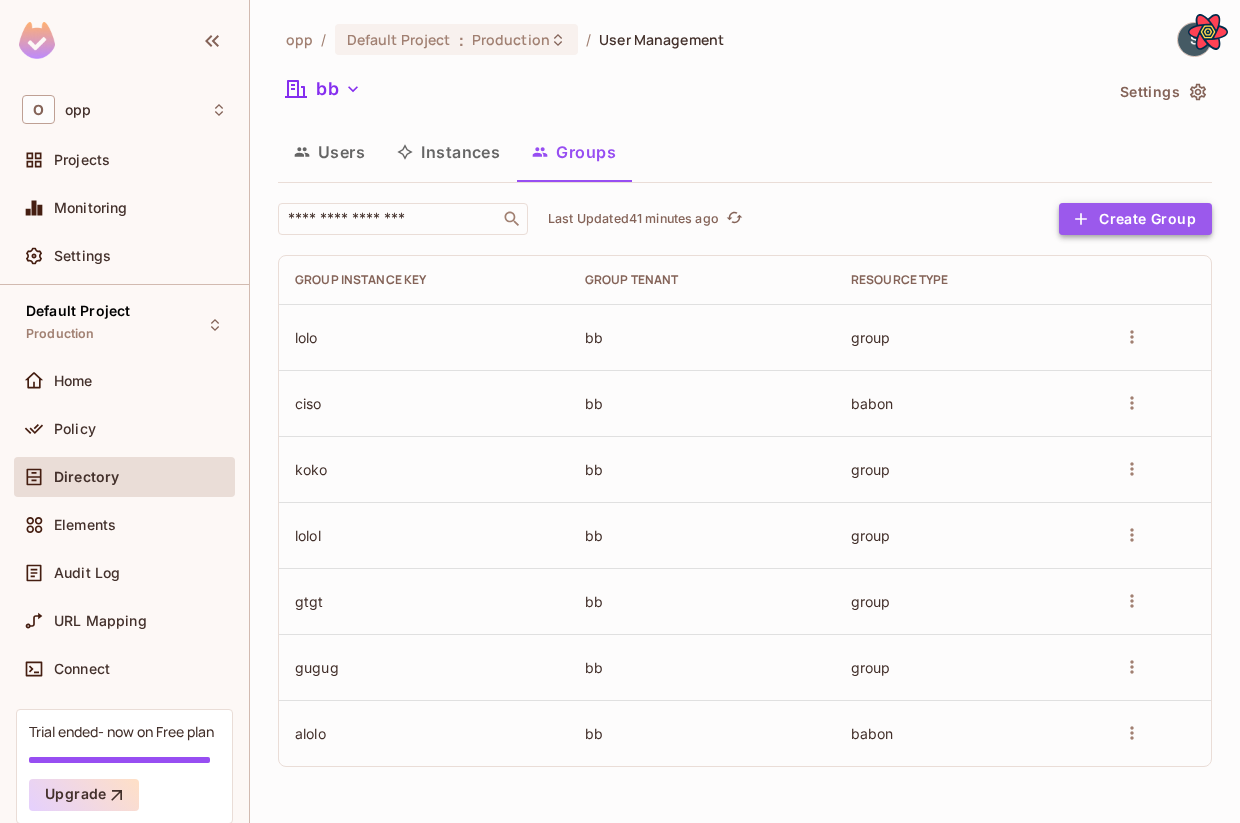 click on "Create Group" at bounding box center [1135, 219] 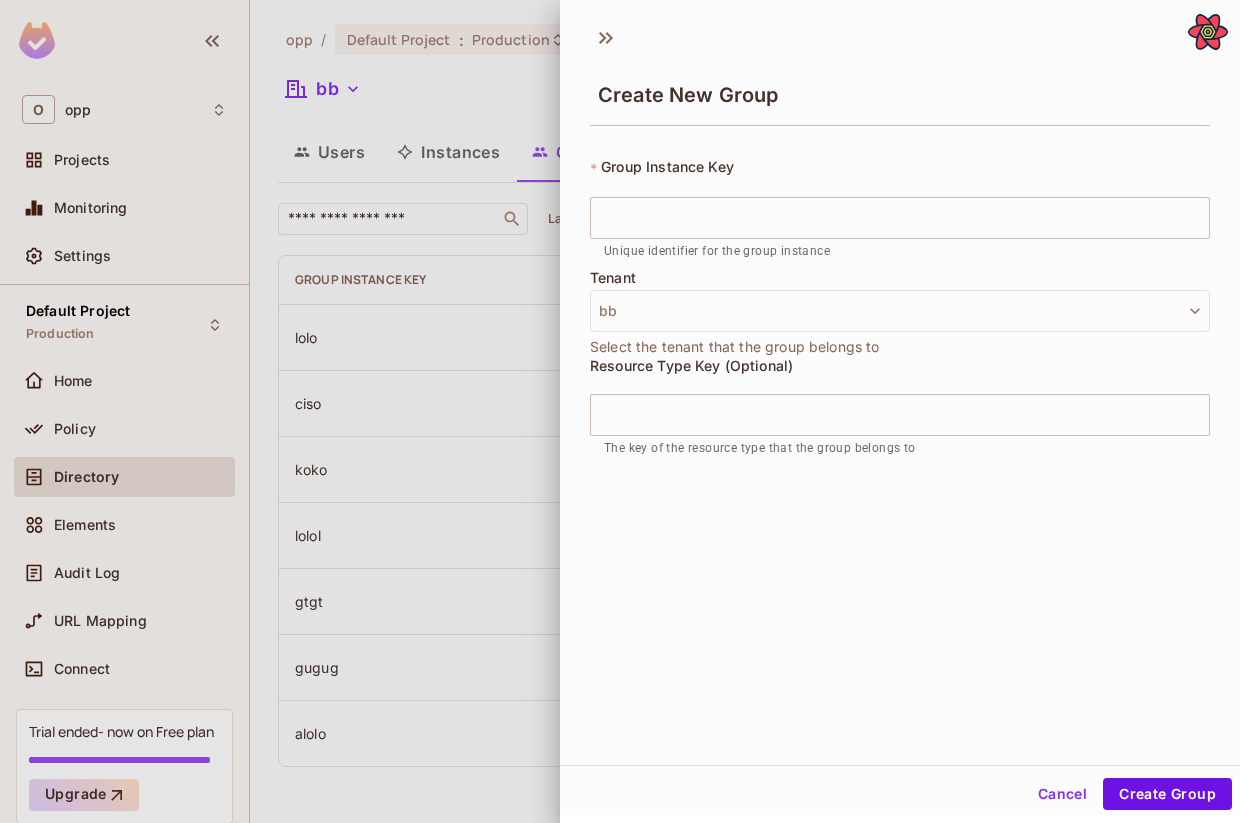 click at bounding box center (620, 411) 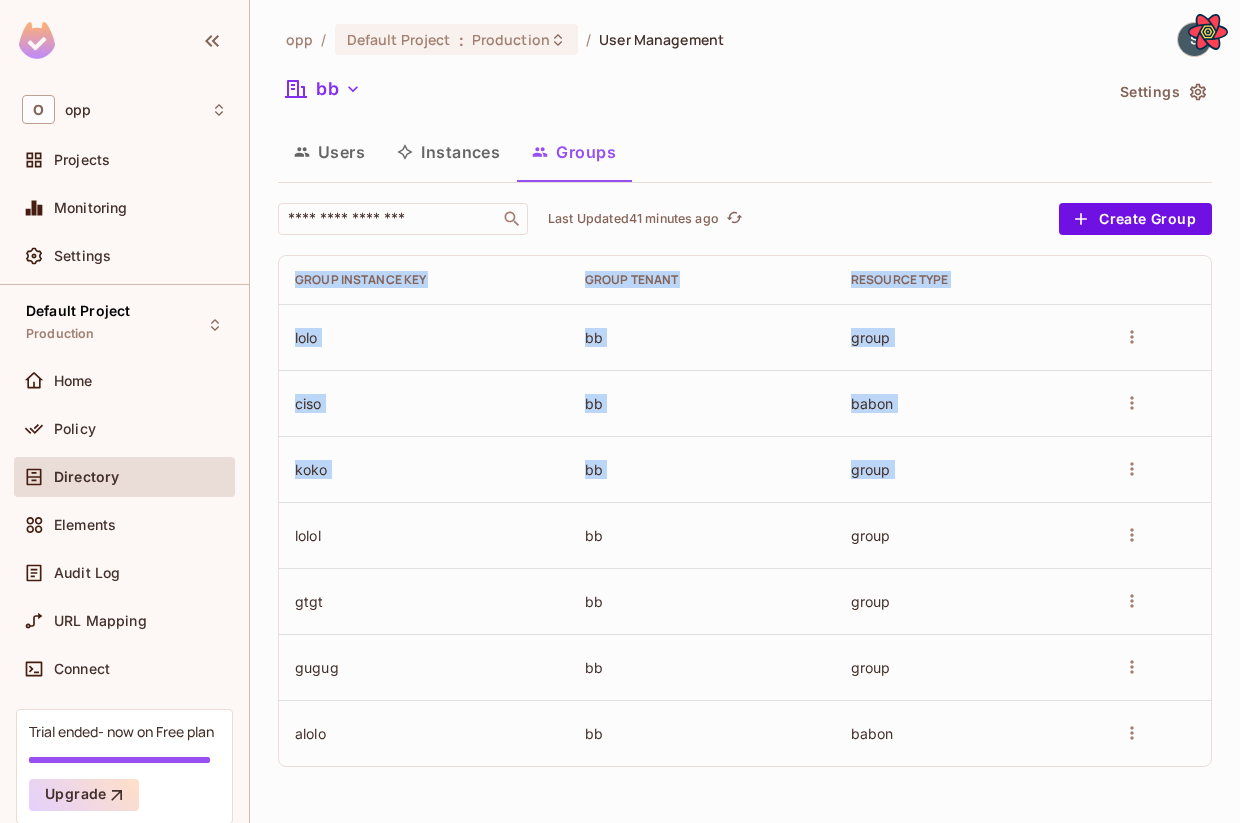 drag, startPoint x: 1239, startPoint y: 464, endPoint x: 1200, endPoint y: 464, distance: 39 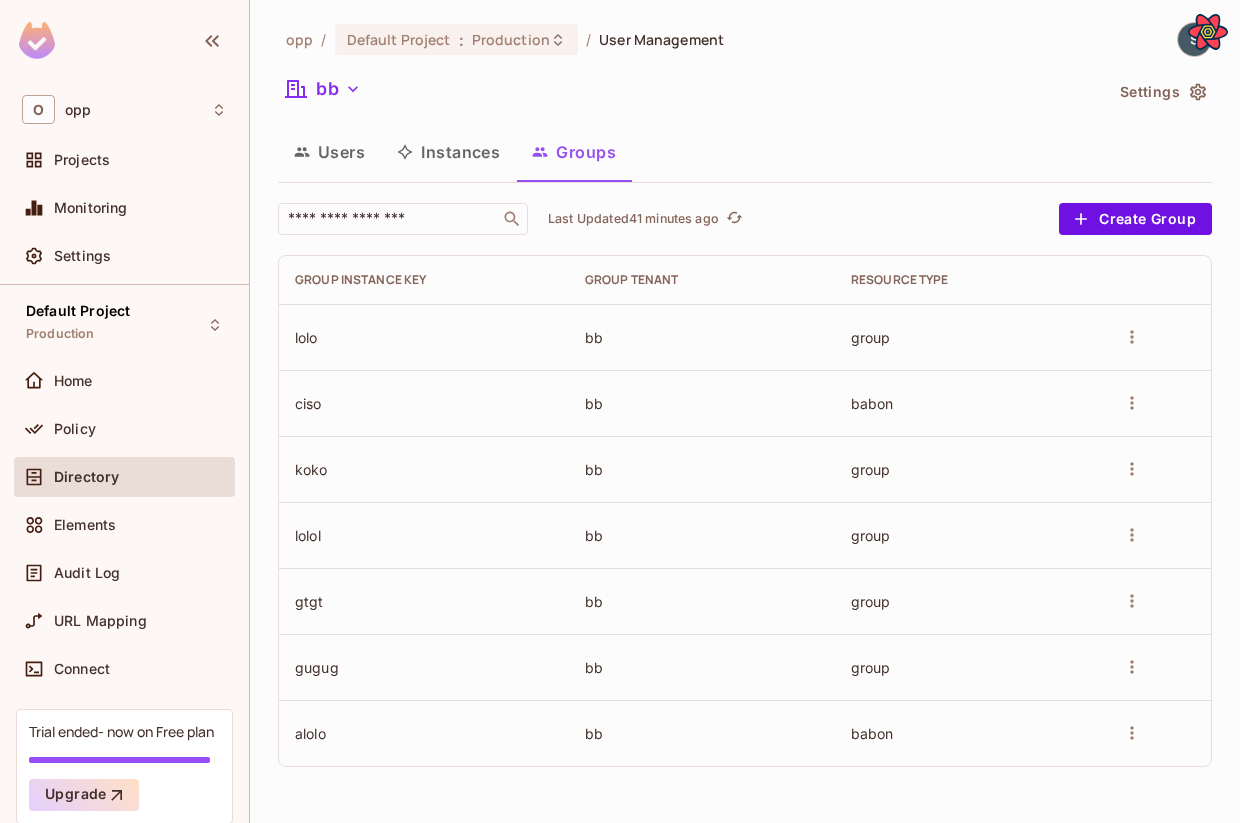 click on "opp / Default Project : Production / User Management bb Settings Users Instances Groups ​ Last Updated  41 minutes ago Create Group Group Instance Key Group Tenant Resource Type lolo bb group ciso bb babon koko bb group lolol bb group gtgt bb group gugug bb group alolo bb babon" at bounding box center (745, 411) 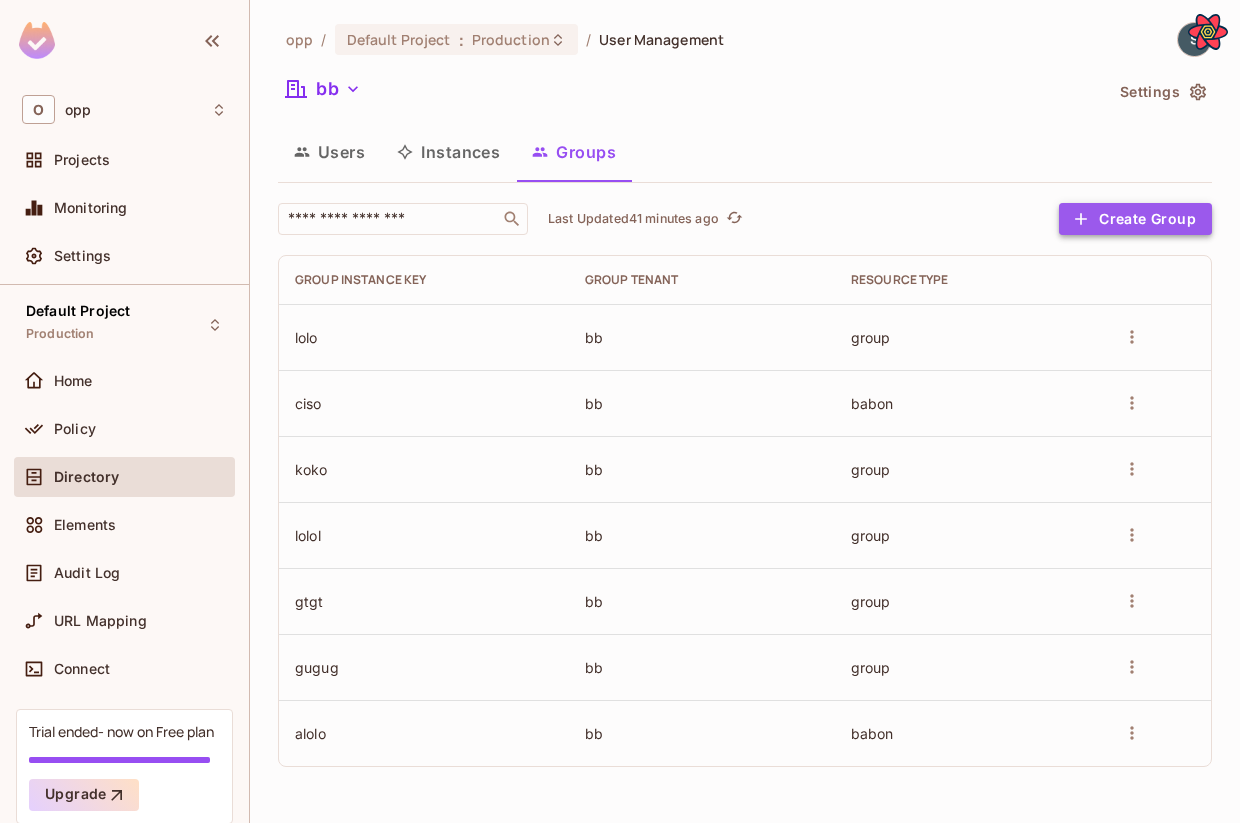 click on "Create Group" at bounding box center (1135, 219) 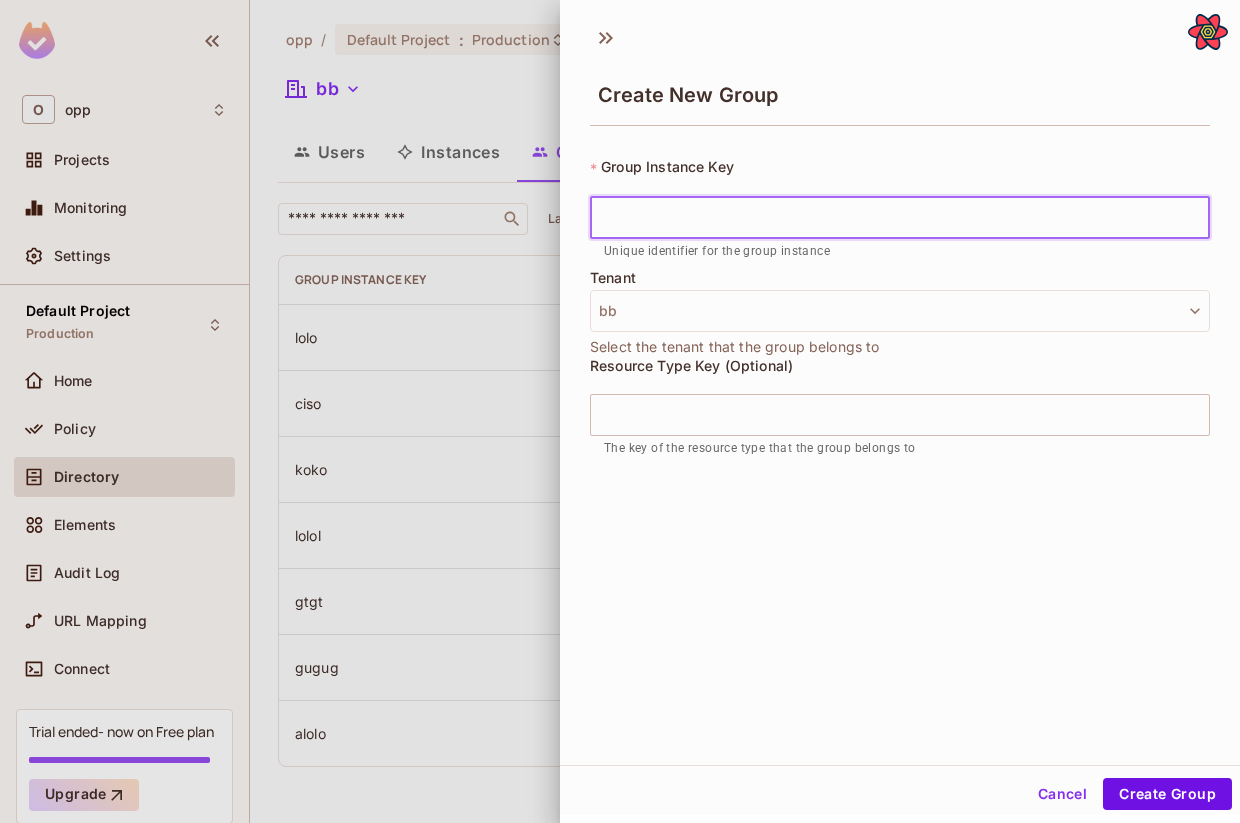 click at bounding box center [900, 218] 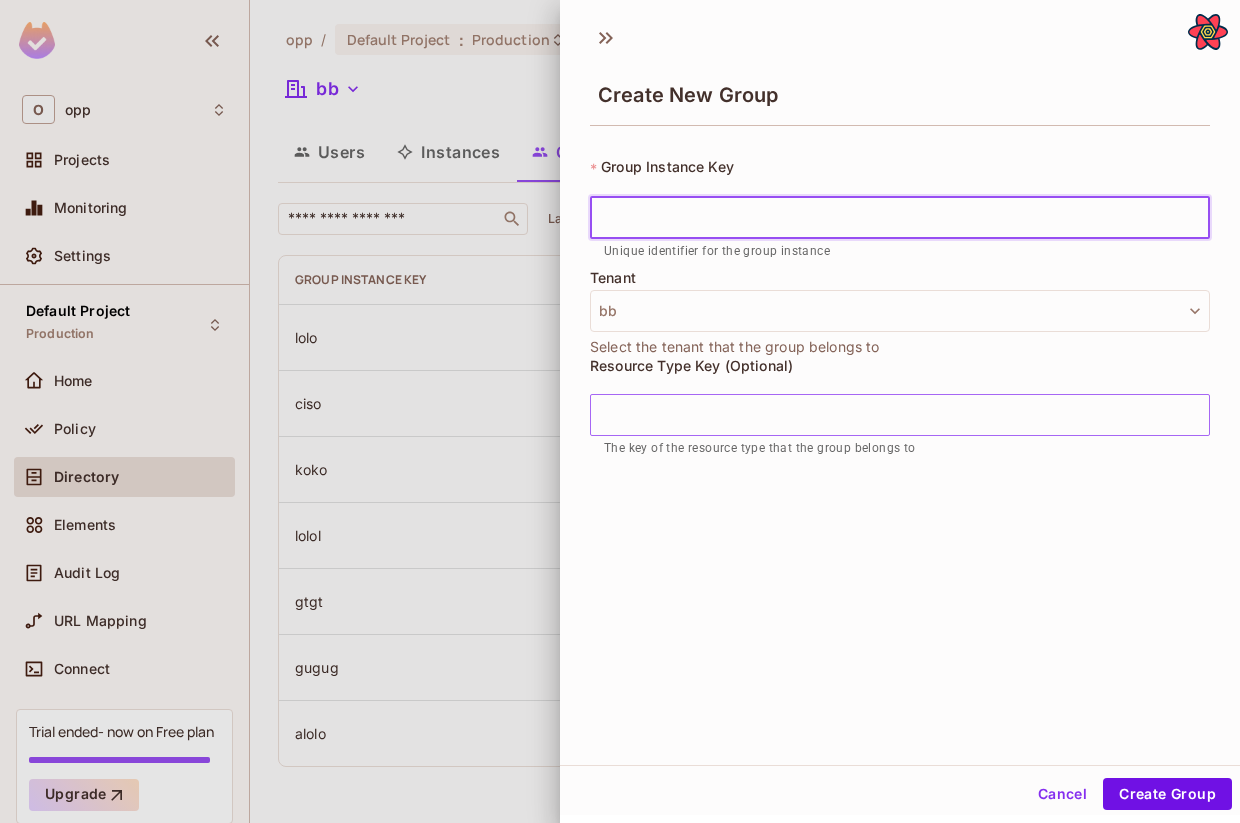click at bounding box center [900, 415] 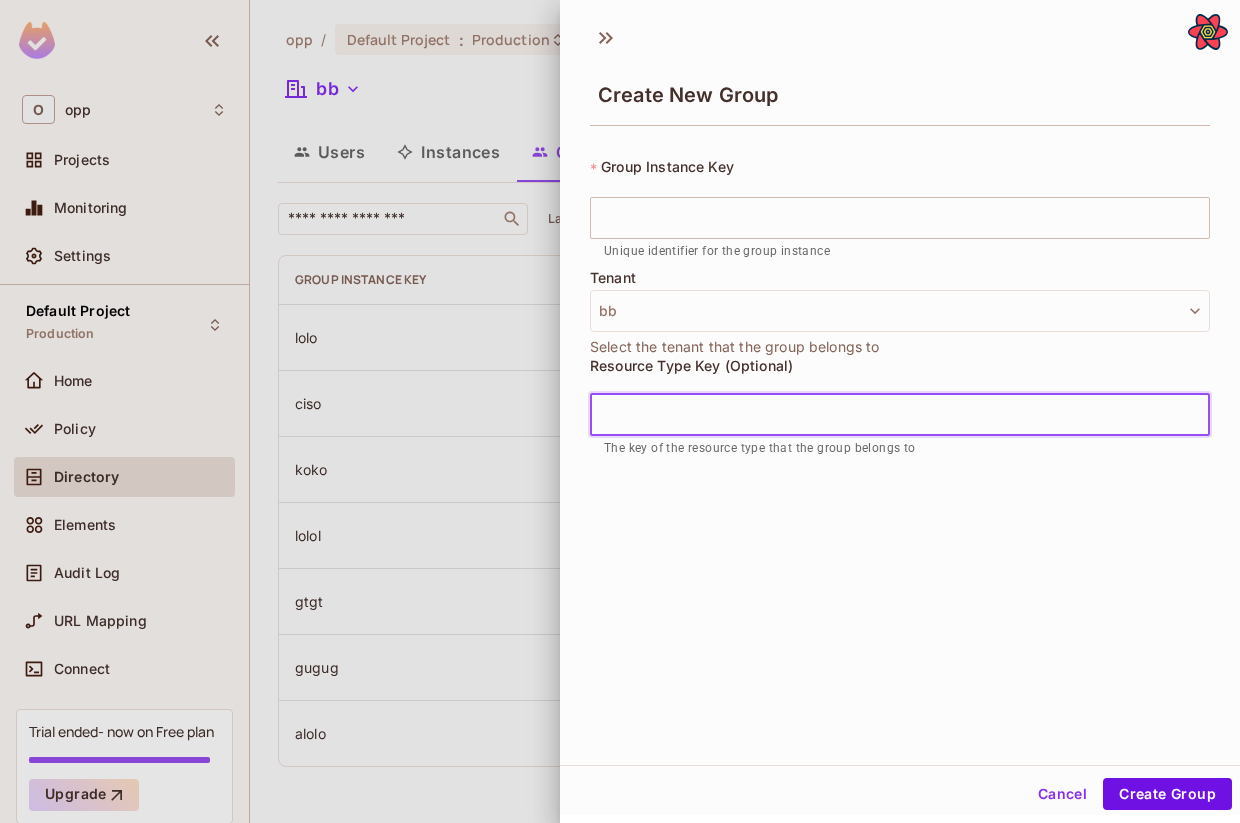 click at bounding box center [620, 411] 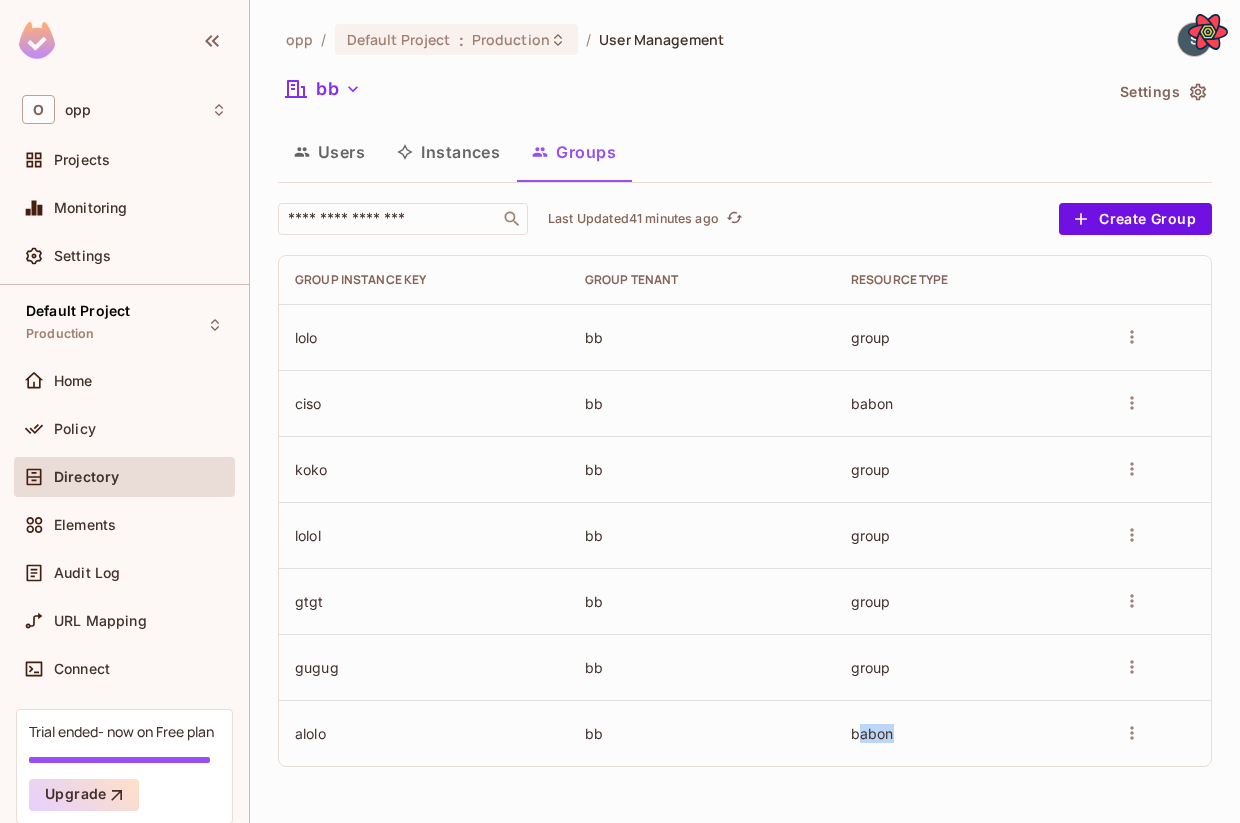 drag, startPoint x: 905, startPoint y: 737, endPoint x: 859, endPoint y: 738, distance: 46.010868 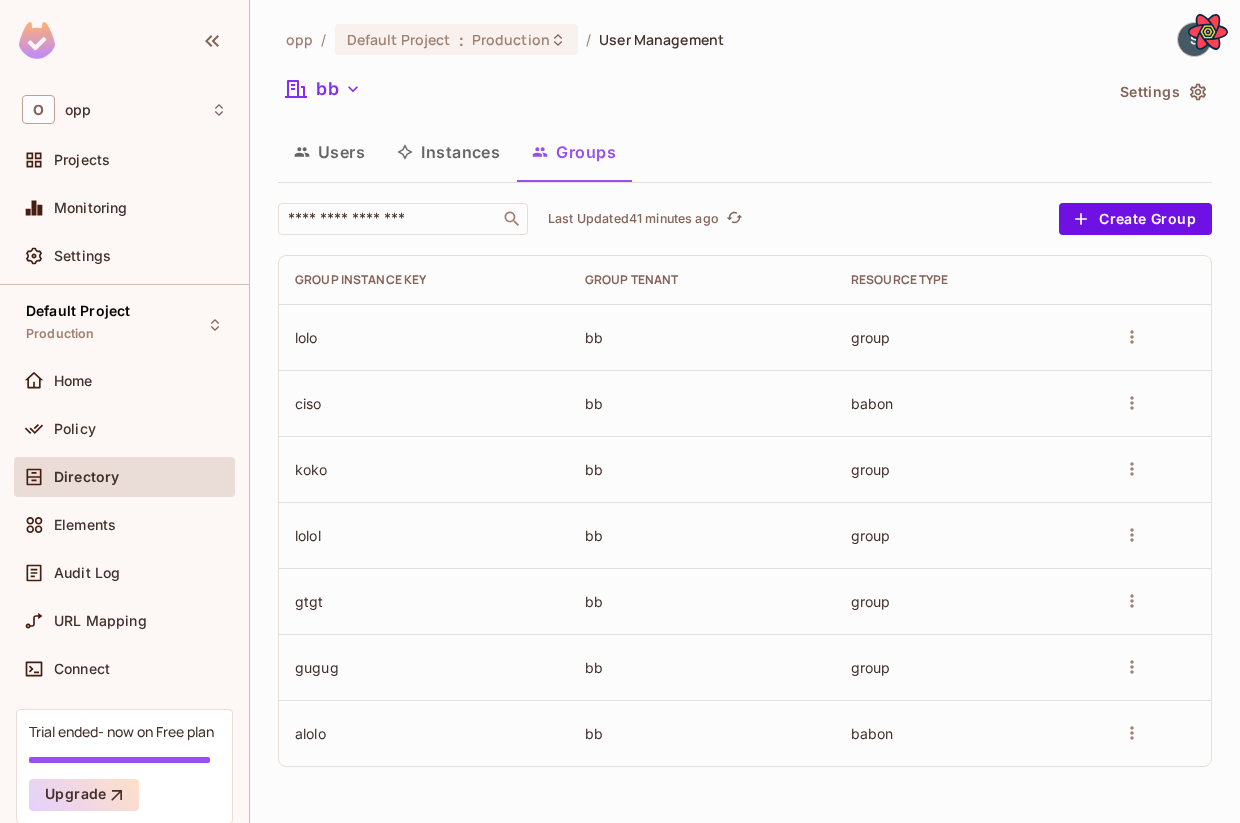 click on "opp / Default Project : Production / User Management bb Settings Users Instances Groups ​ Last Updated  41 minutes ago Create Group Group Instance Key Group Tenant Resource Type lolo bb group ciso bb babon koko bb group lolol bb group gtgt bb group gugug bb group alolo bb babon" at bounding box center [745, 411] 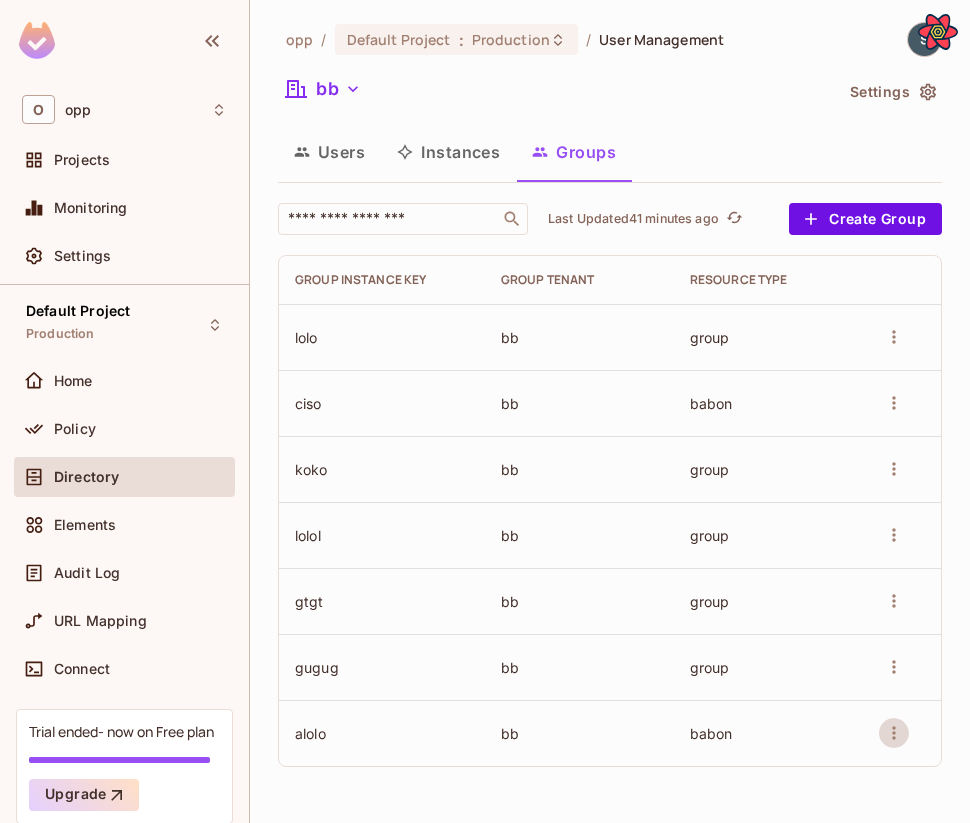 click at bounding box center (894, 733) 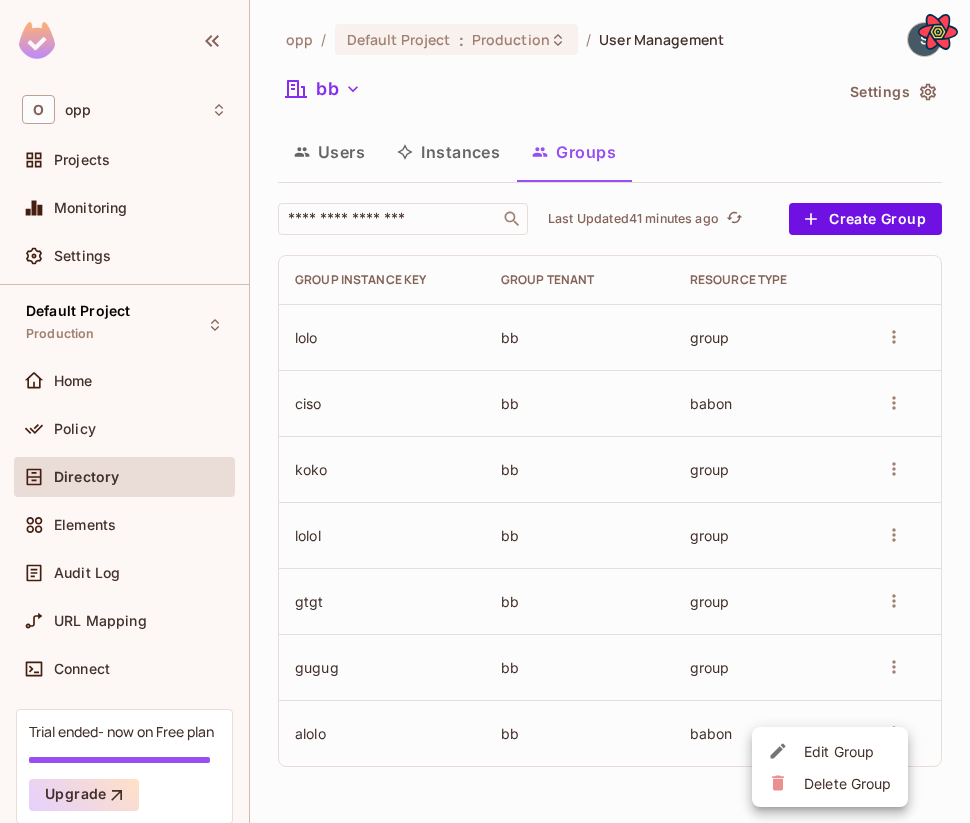click on "Edit Group" at bounding box center [830, 751] 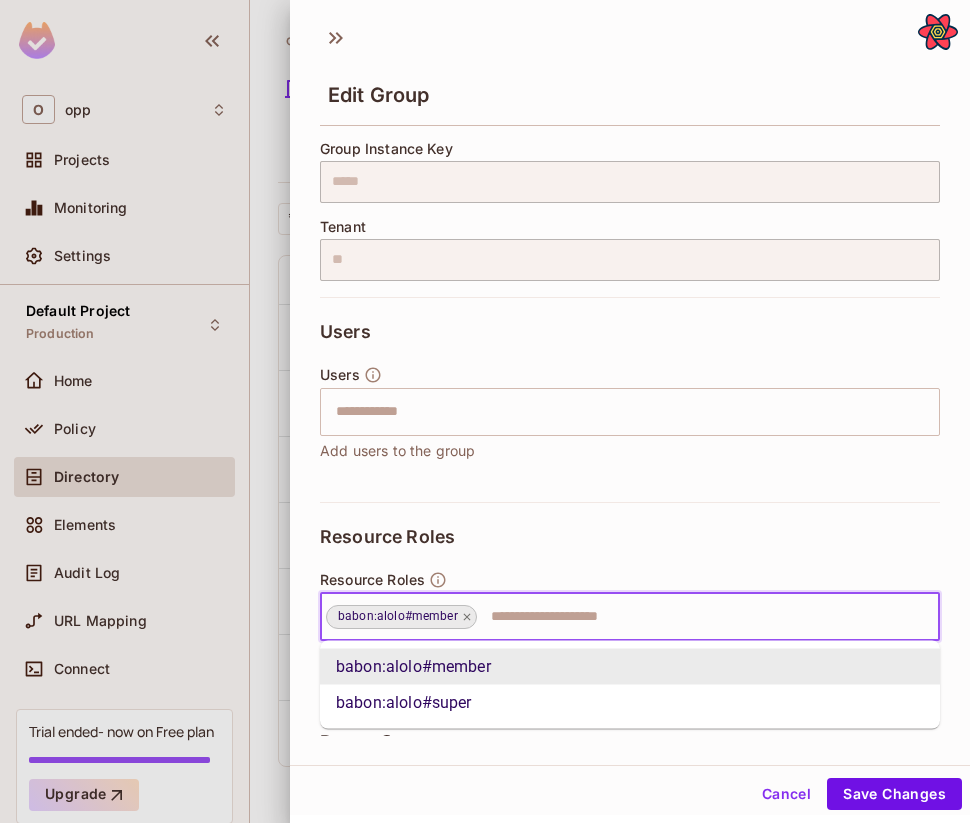 click at bounding box center [690, 617] 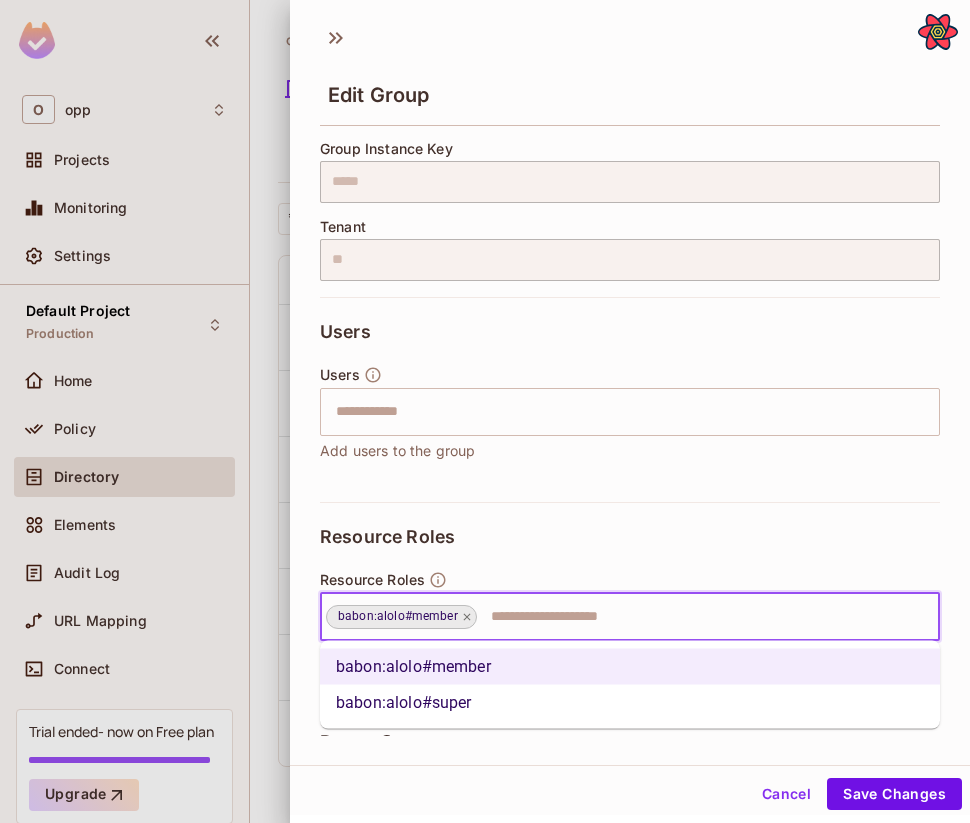 click on "babon:alolo#super" at bounding box center (630, 703) 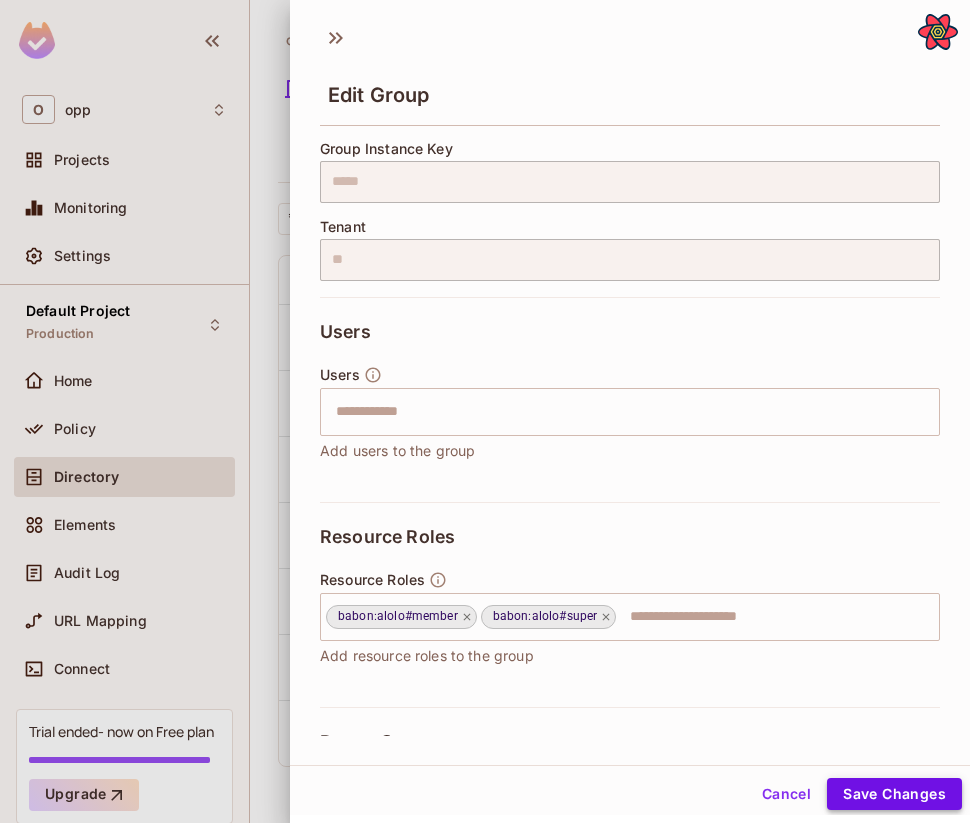 click on "Save Changes" at bounding box center (894, 794) 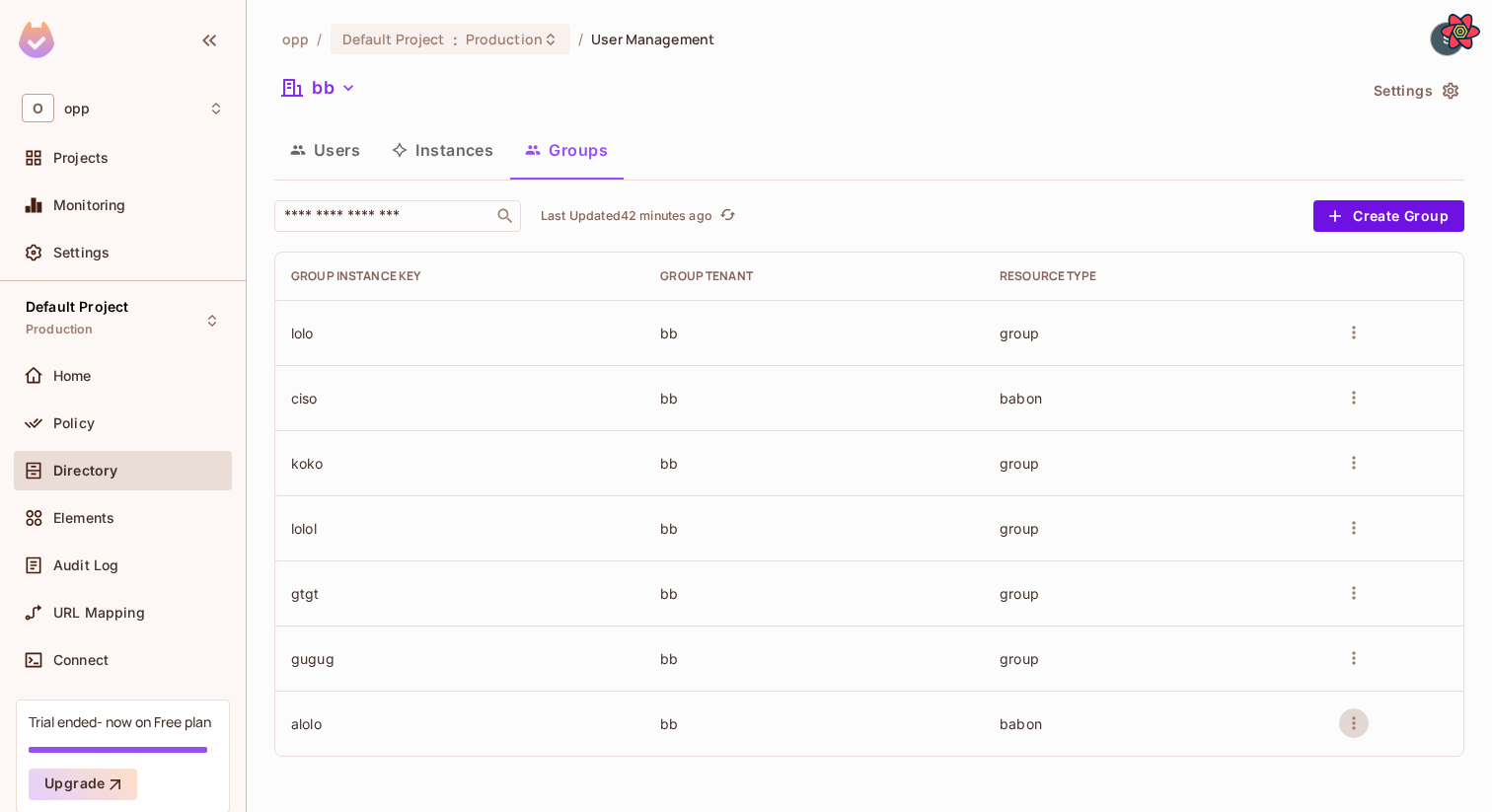 click 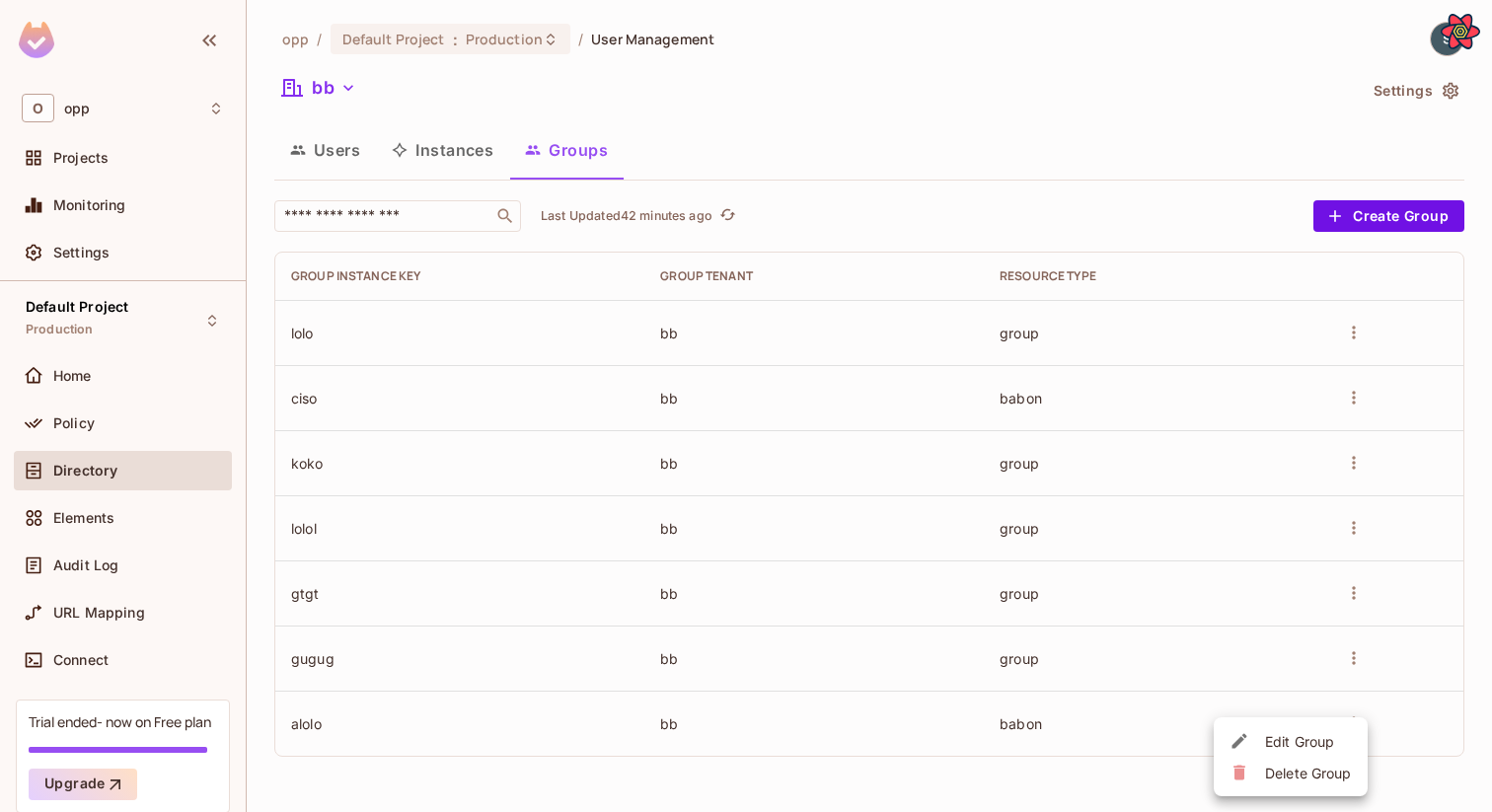 click on "Edit Group Delete Group" at bounding box center (1291, 757) 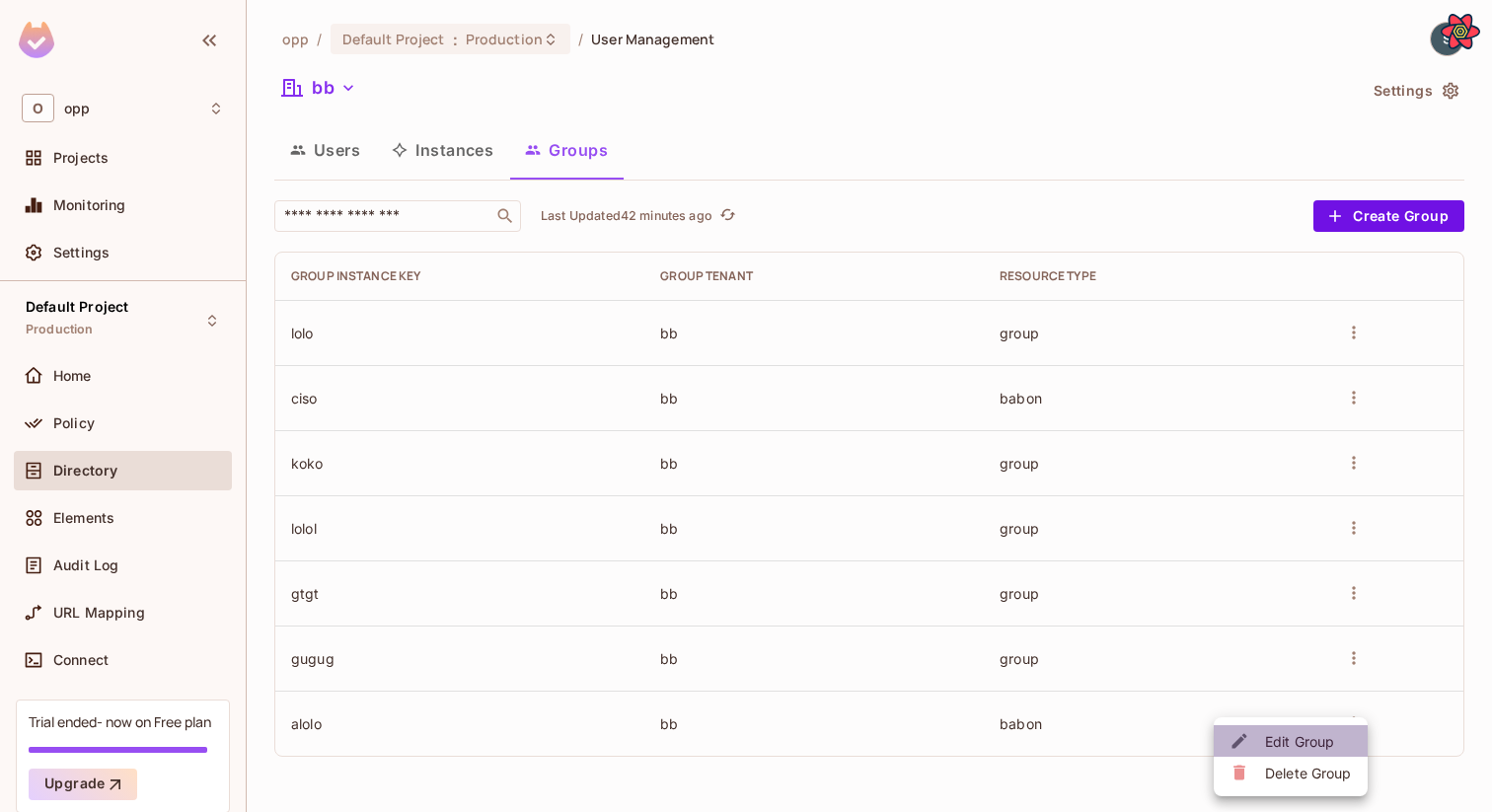 click on "Edit Group" at bounding box center (1308, 741) 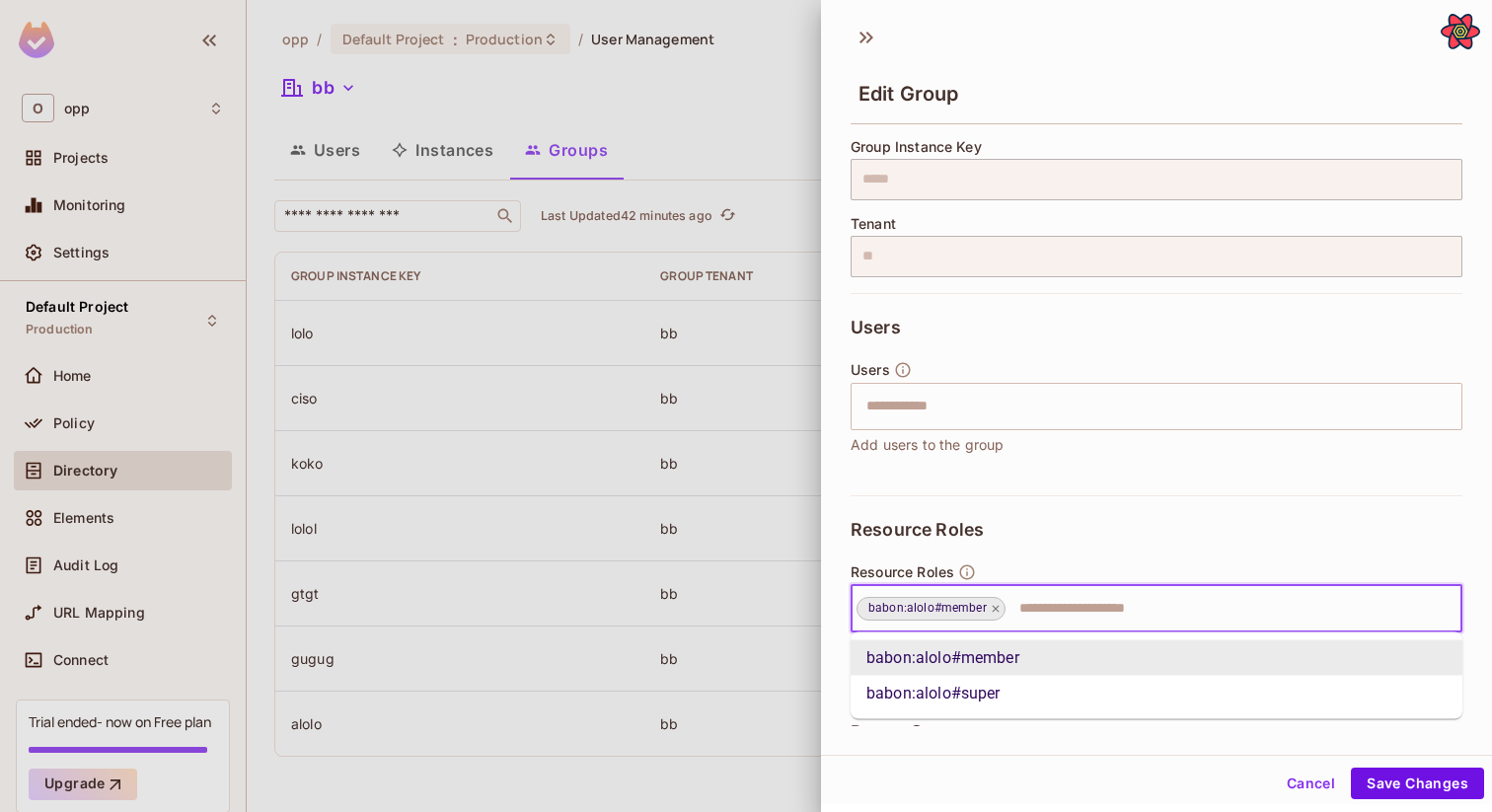 click at bounding box center (1216, 609) 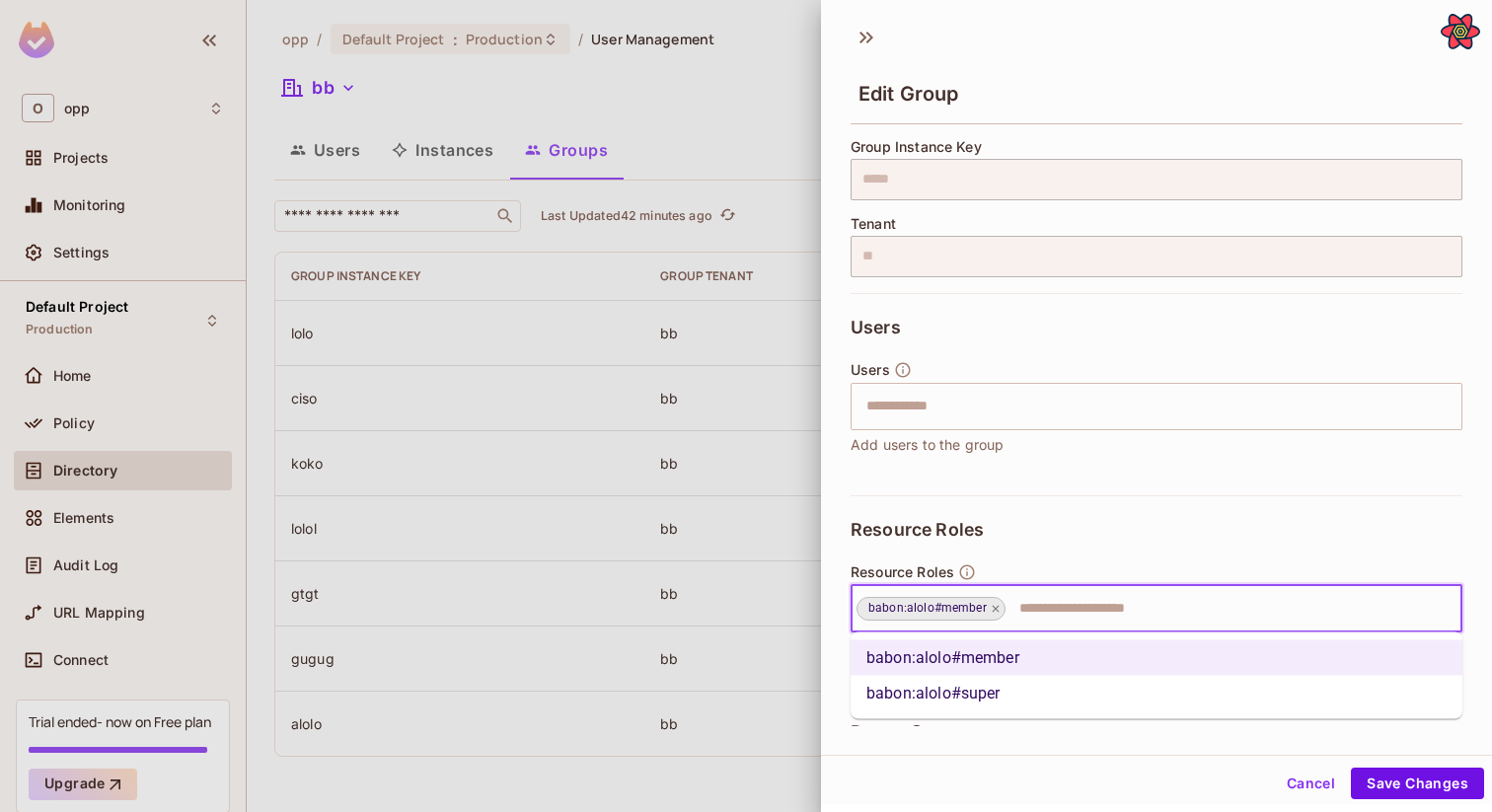 click on "babon:alolo#super" at bounding box center (1156, 694) 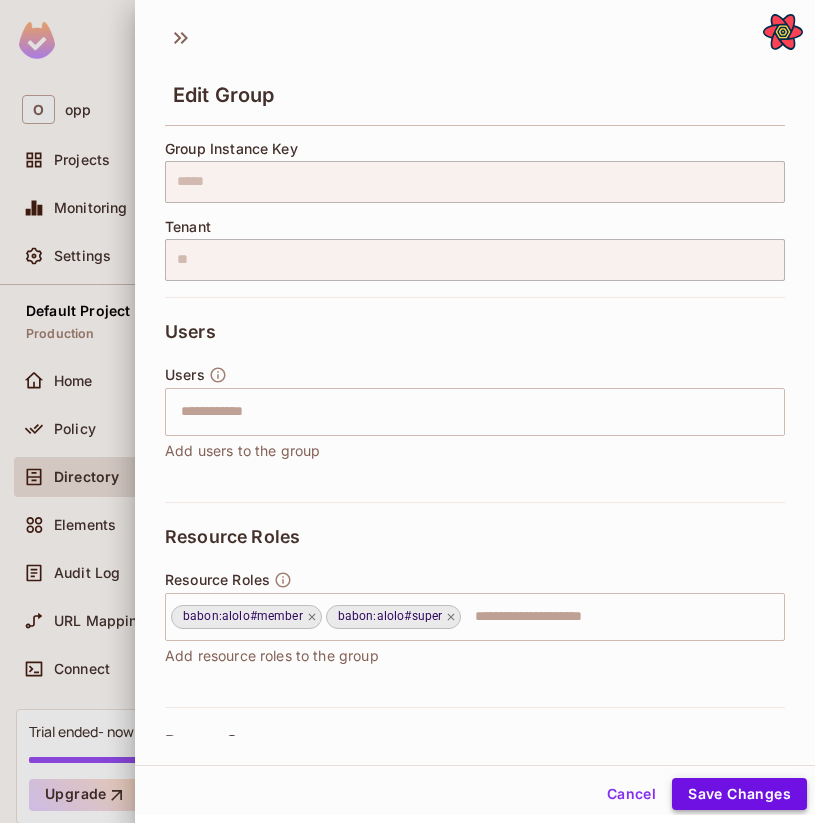 click on "Save Changes" at bounding box center (739, 794) 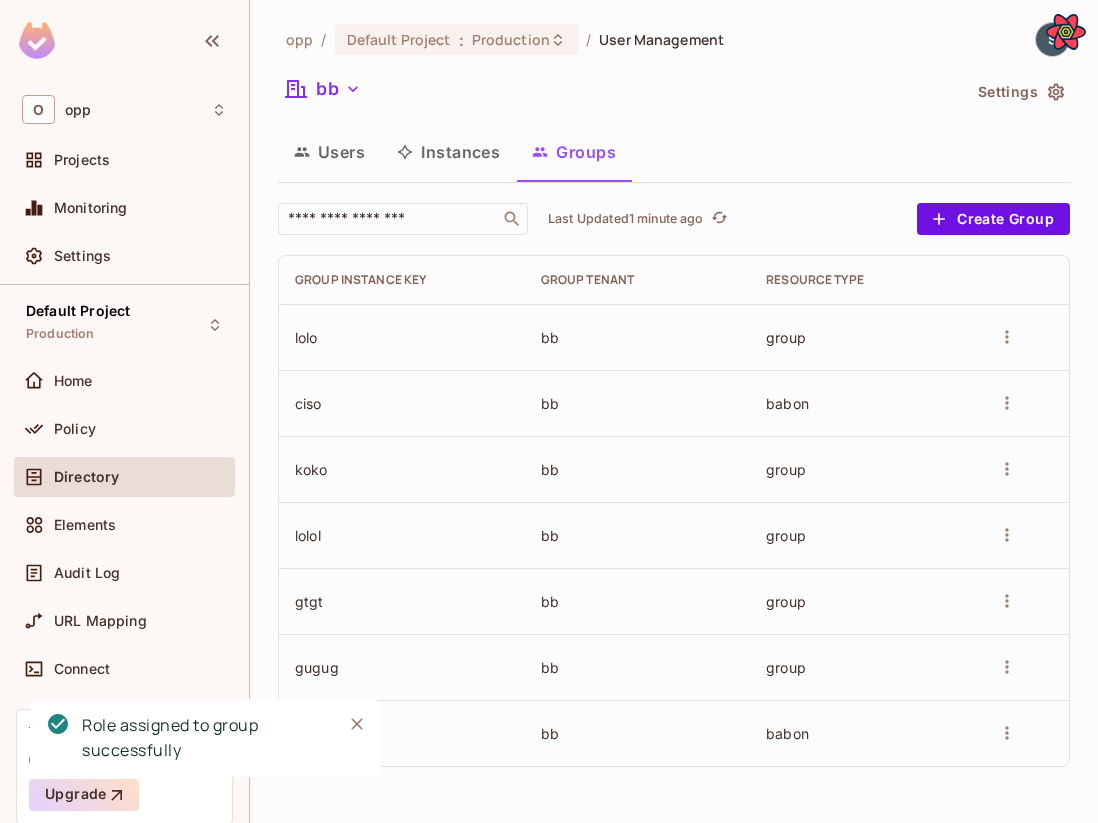 click at bounding box center (1022, 469) 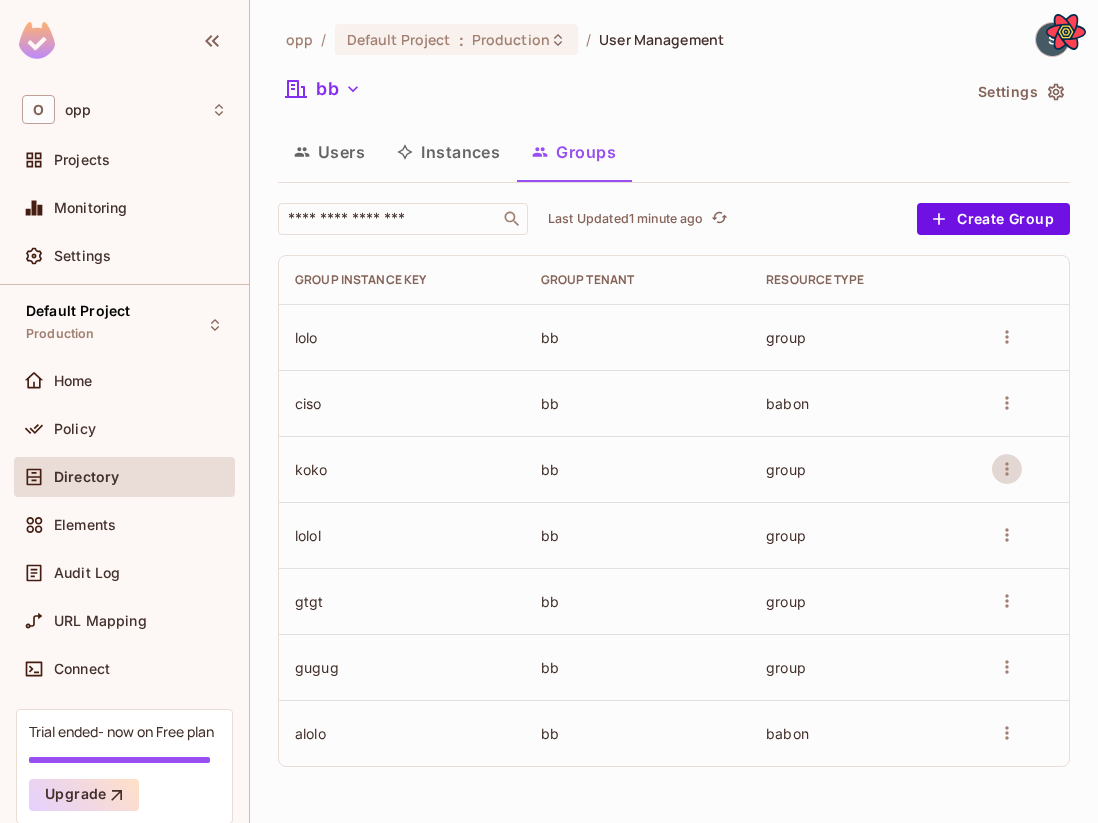 click 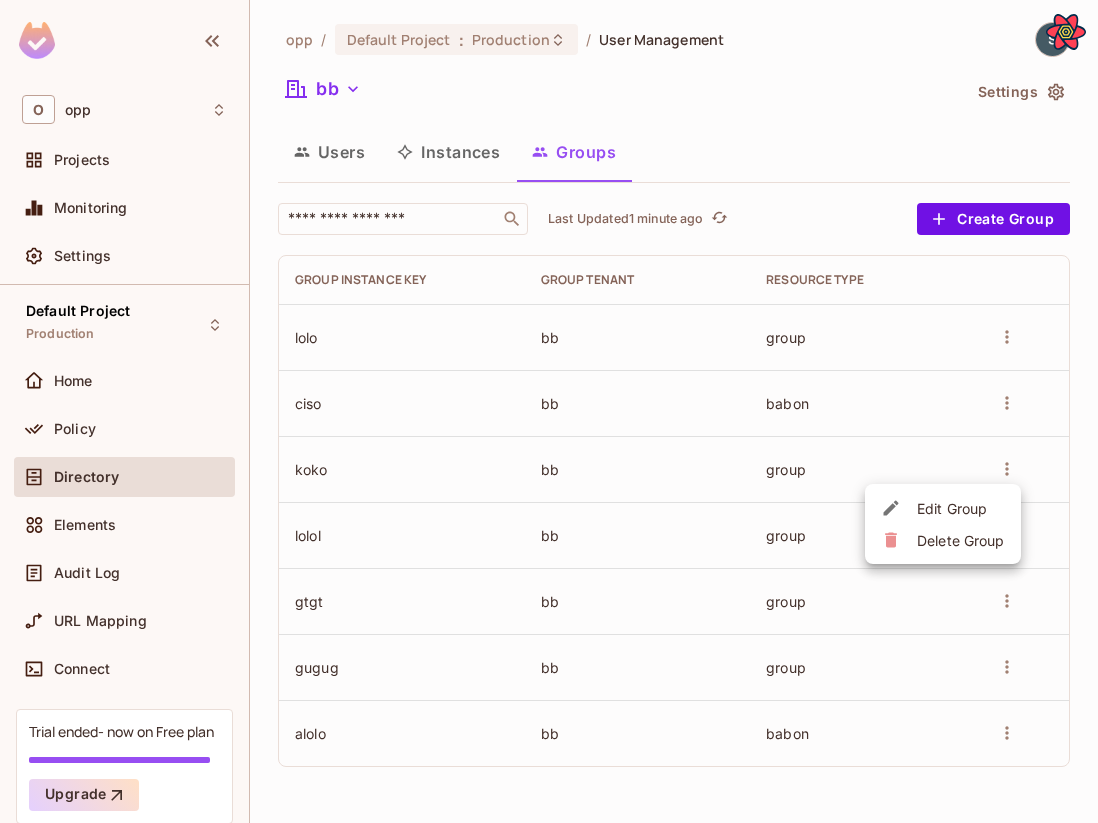 click on "Edit Group" at bounding box center (961, 508) 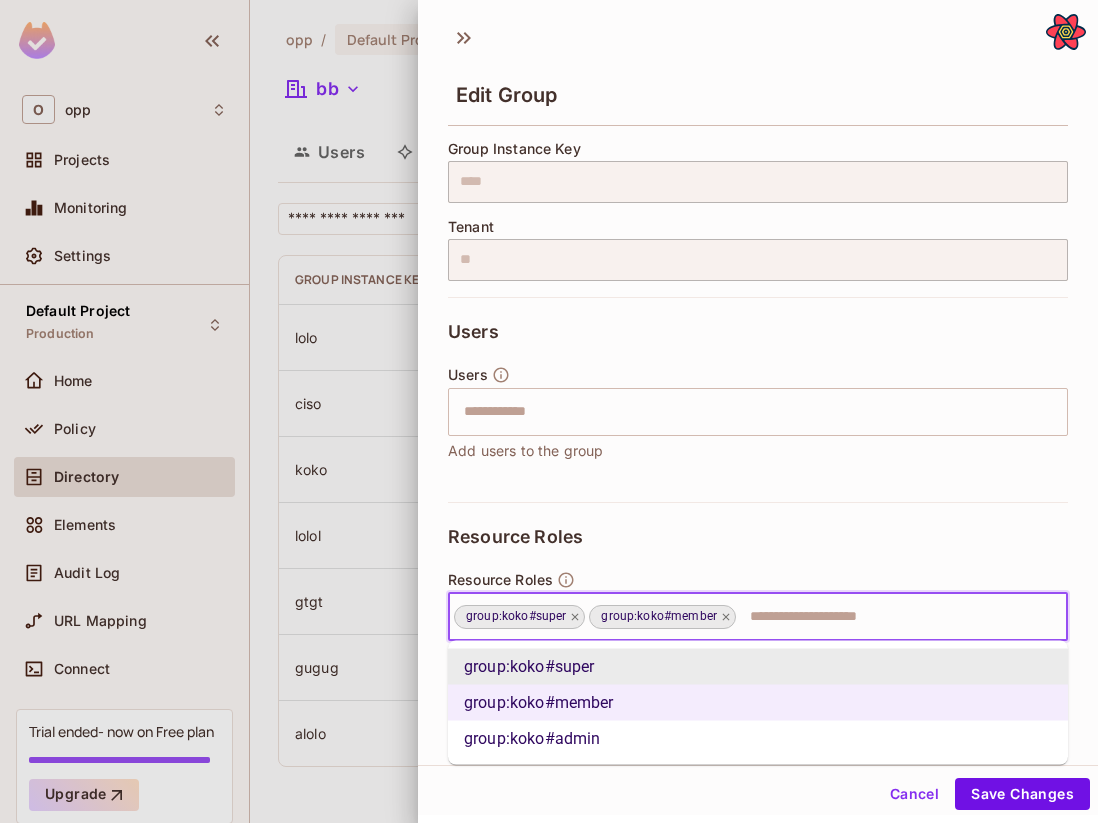 click at bounding box center (883, 617) 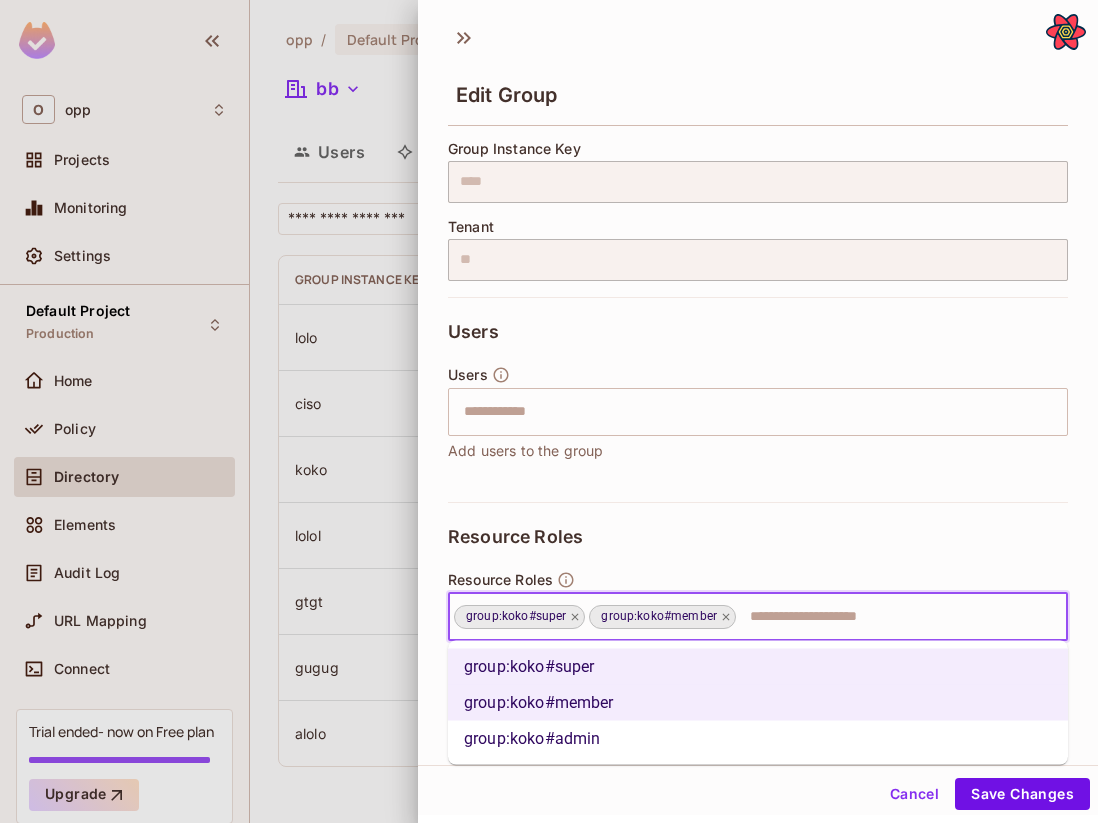 click on "group:koko#admin" at bounding box center [758, 739] 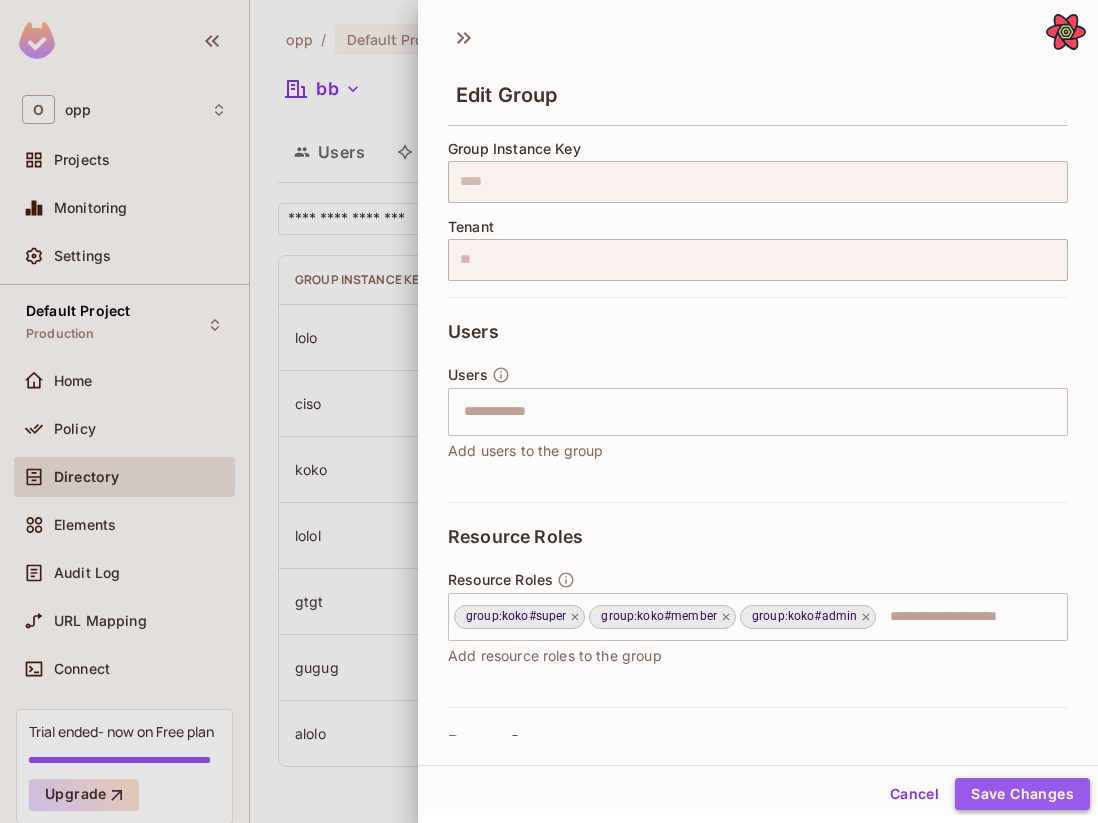 click on "Save Changes" at bounding box center (1022, 794) 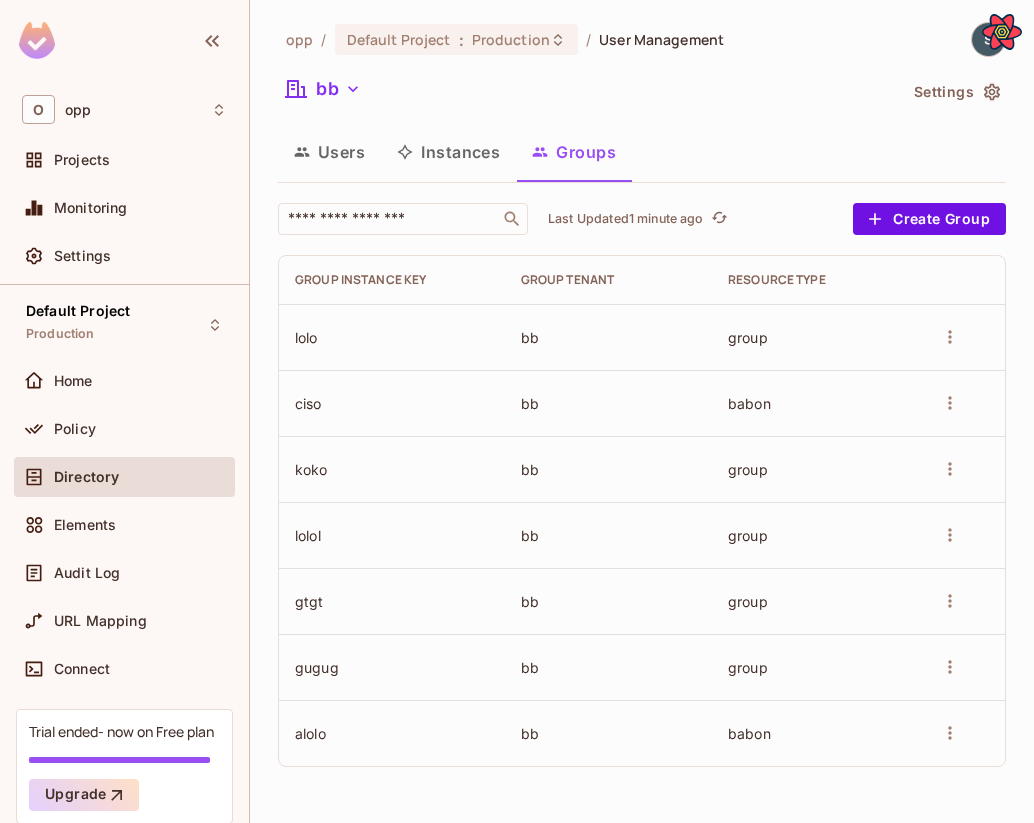 click on "alolo" at bounding box center [392, 733] 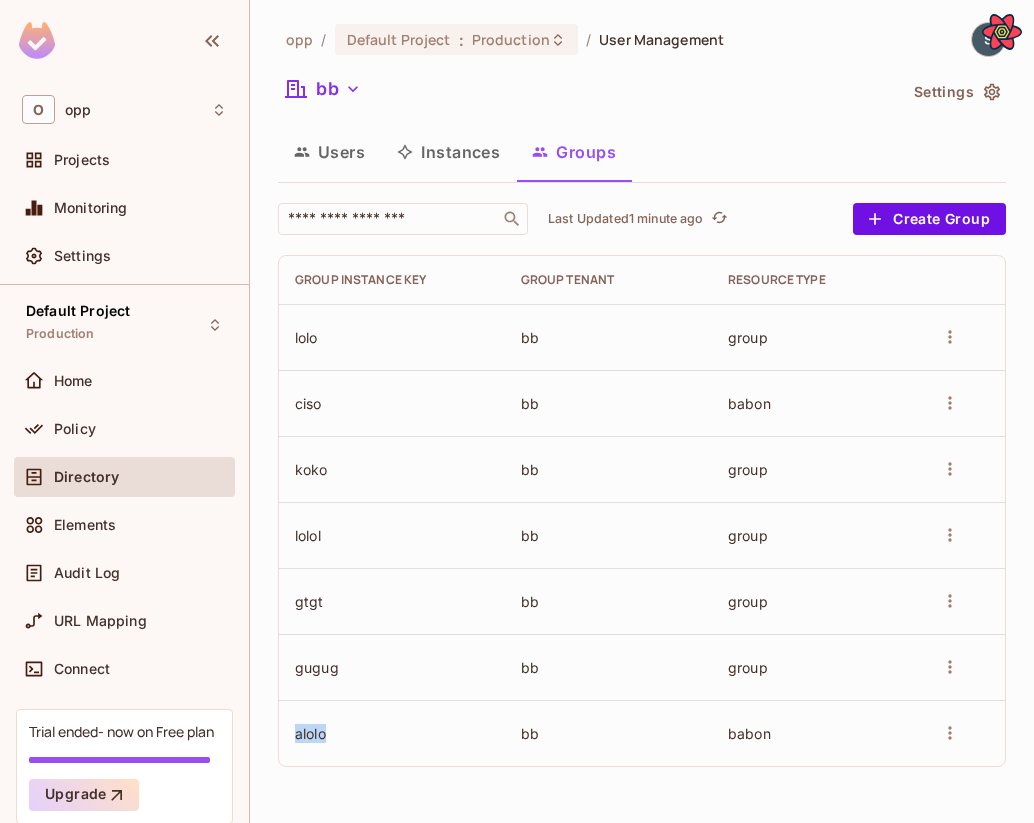 click on "alolo" at bounding box center (392, 733) 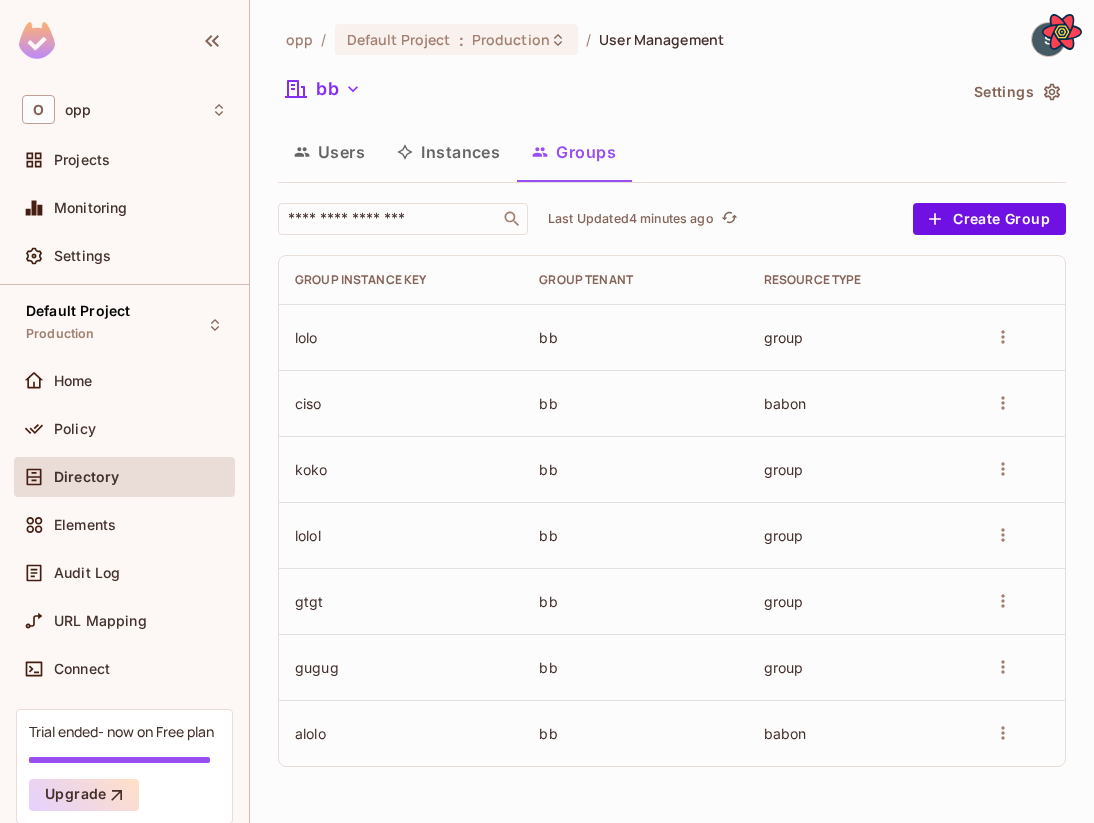 click on "bb" at bounding box center [617, 92] 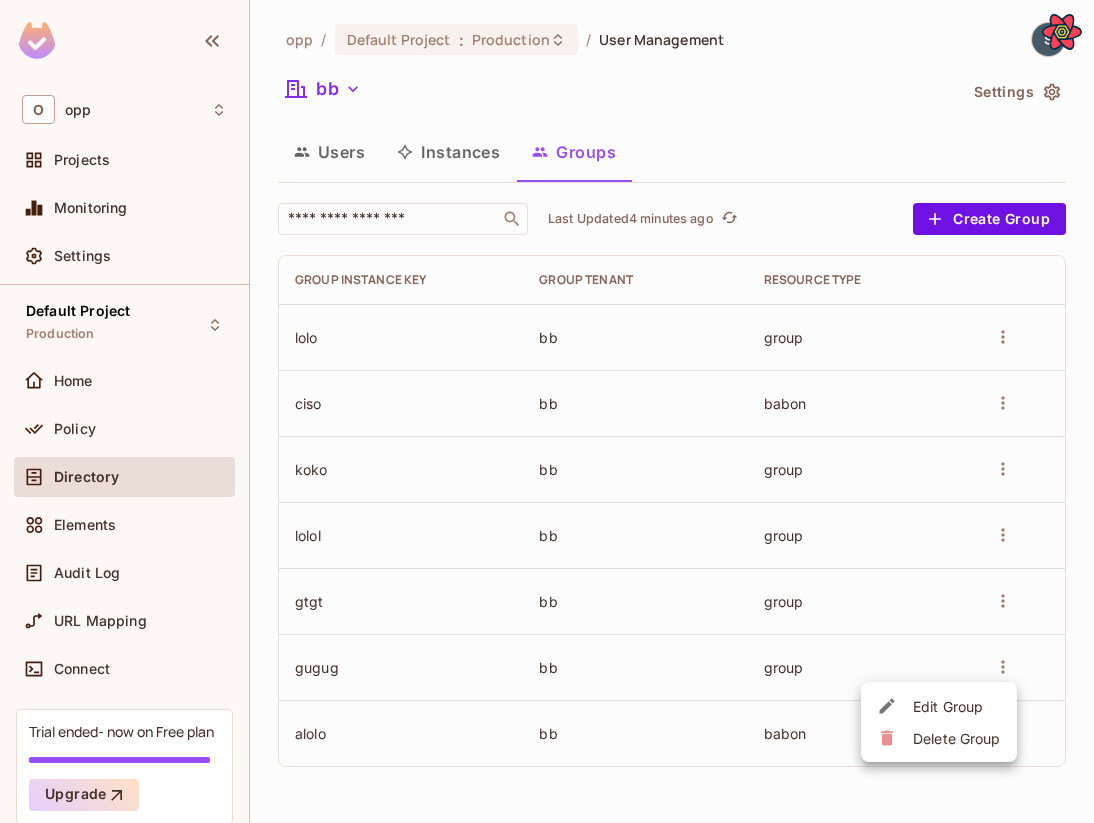 click on "Edit Group" at bounding box center [957, 706] 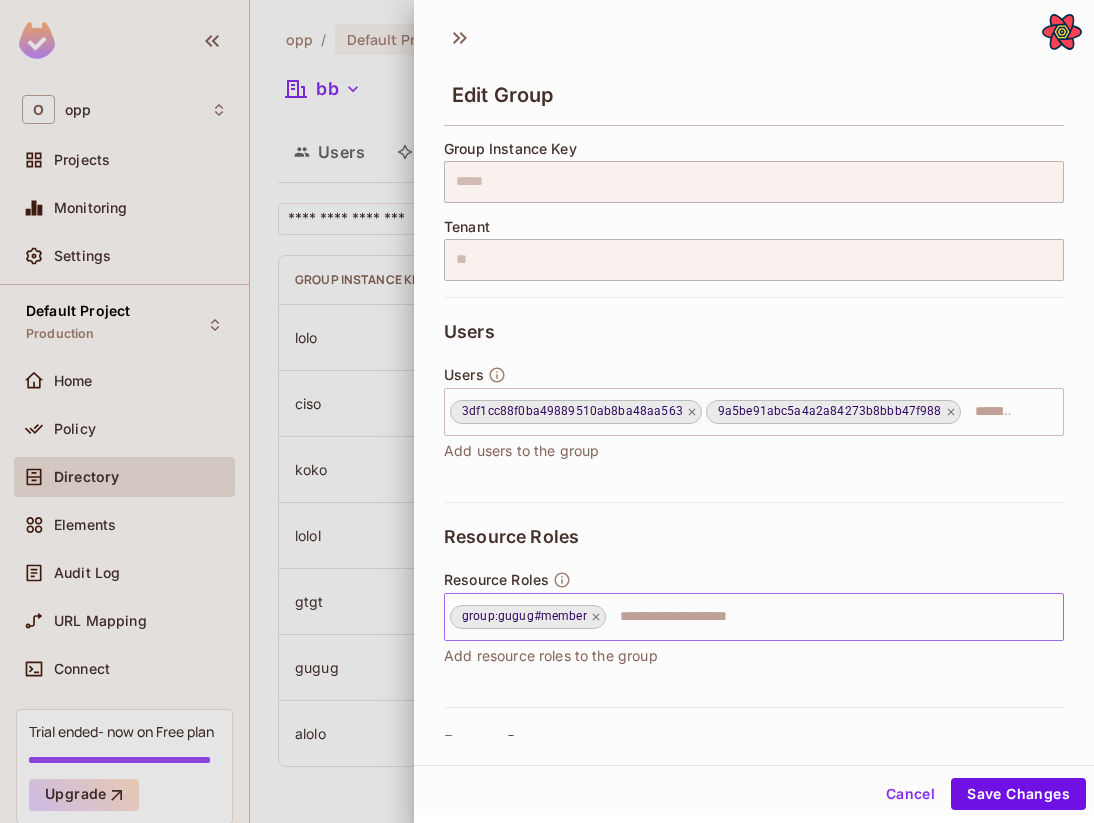 click at bounding box center (816, 617) 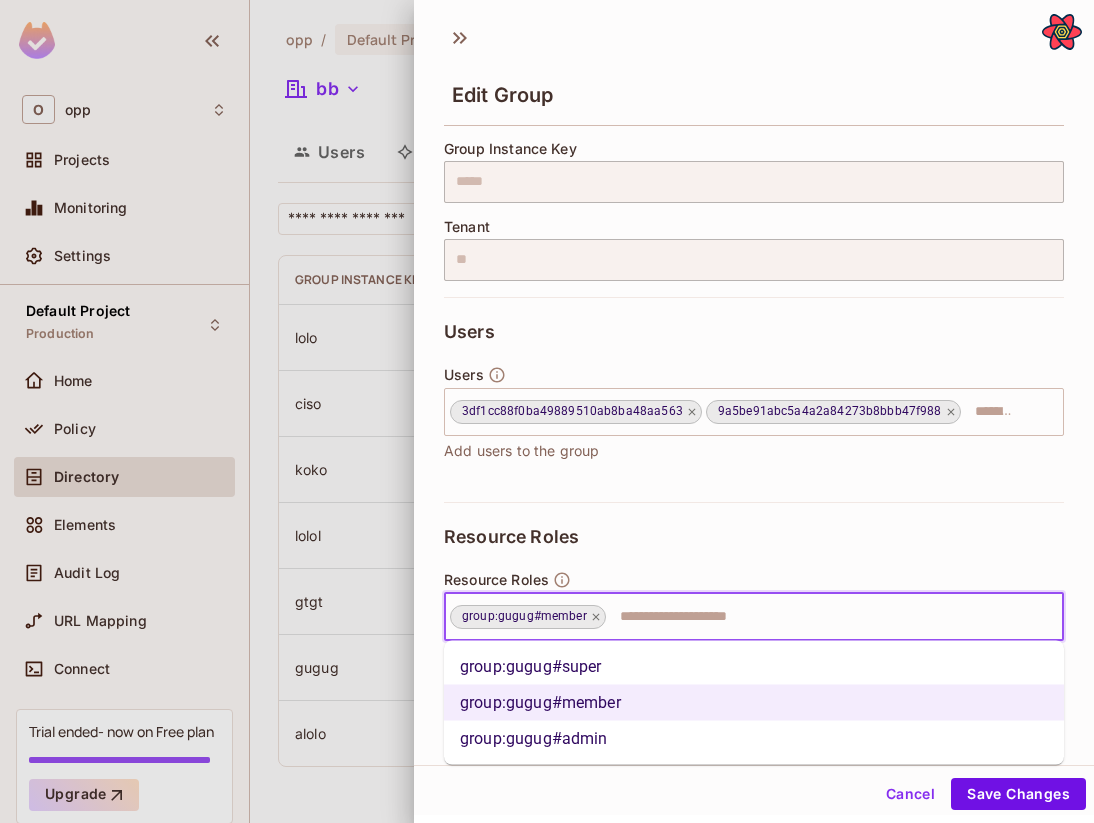 click at bounding box center (547, 411) 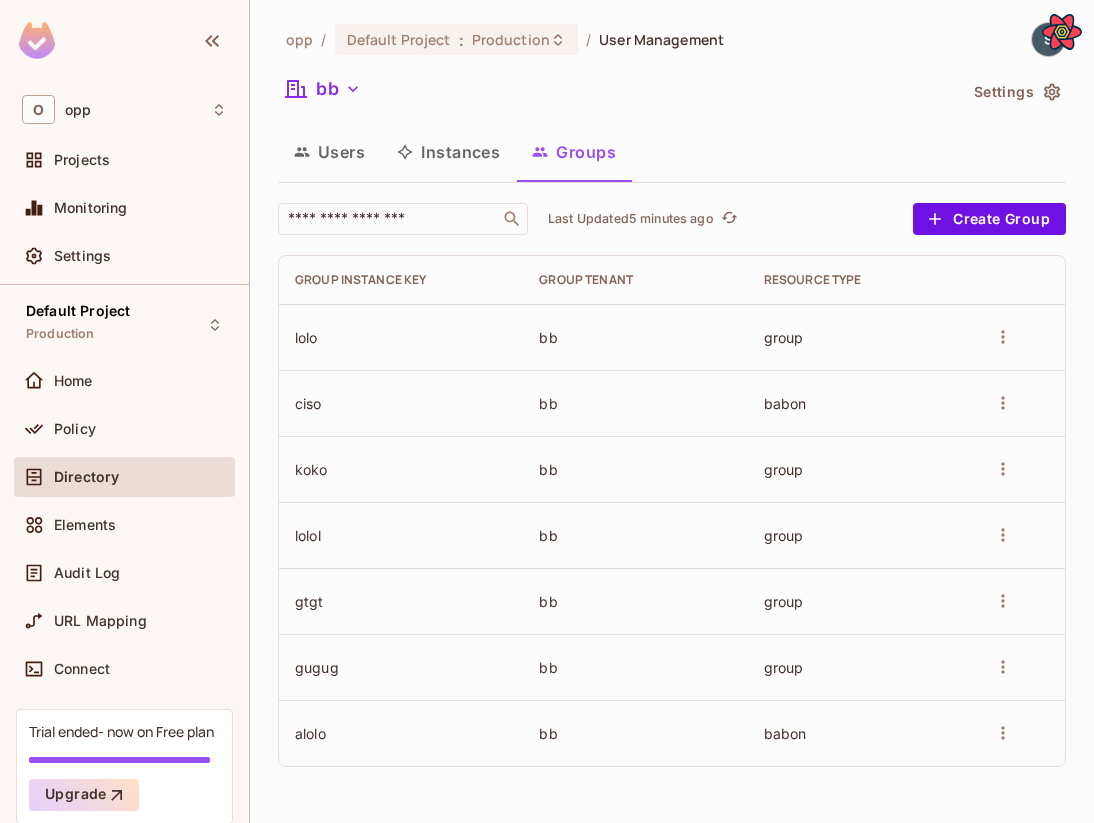 click 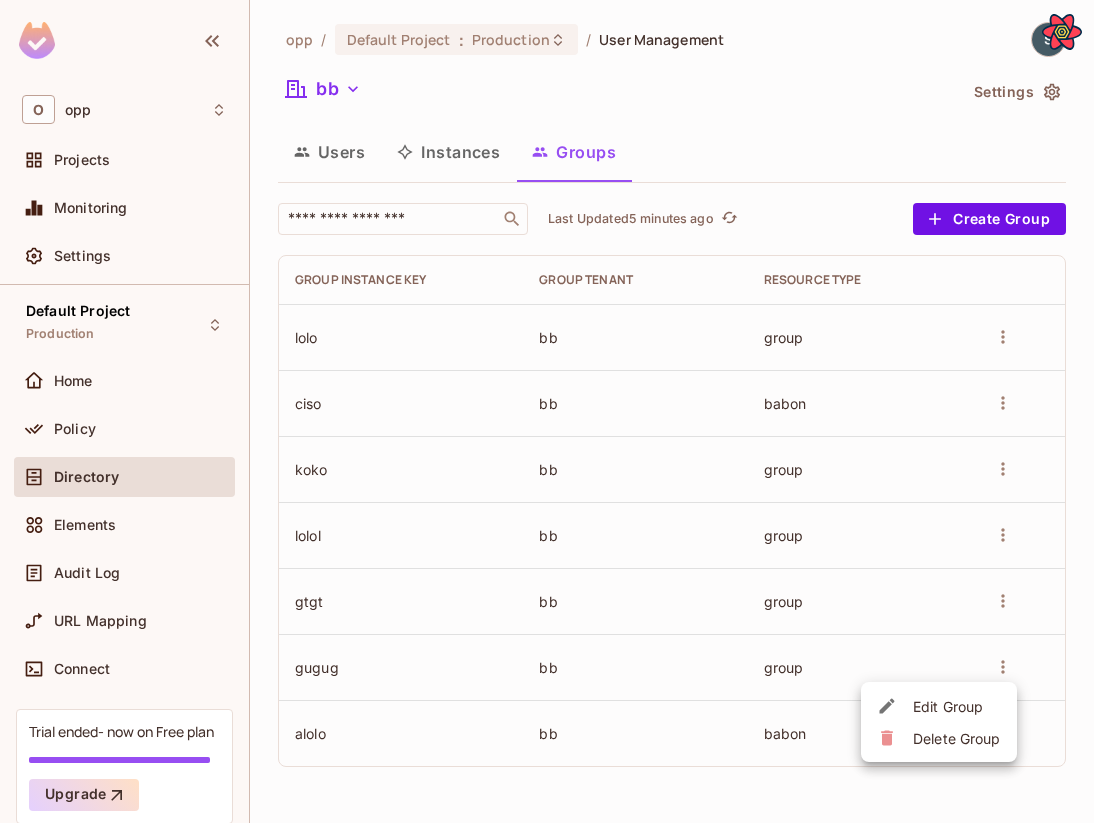 click at bounding box center (547, 411) 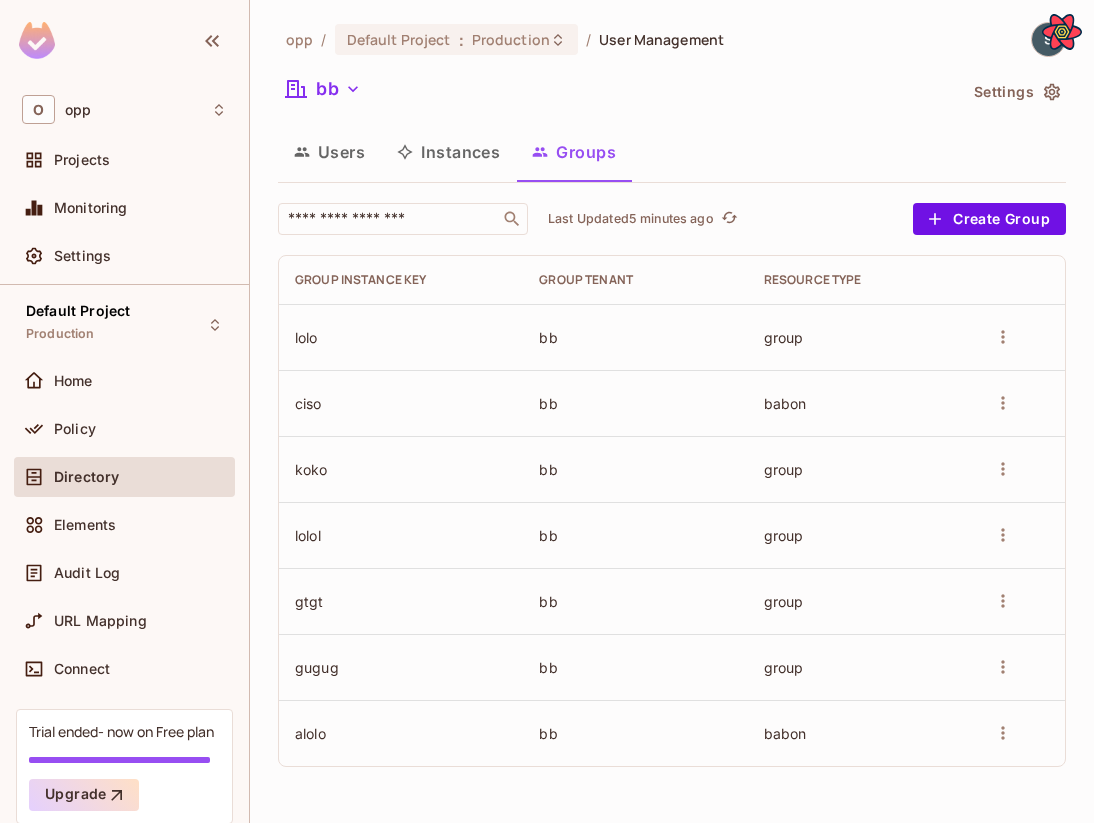 click on "Users" at bounding box center (329, 152) 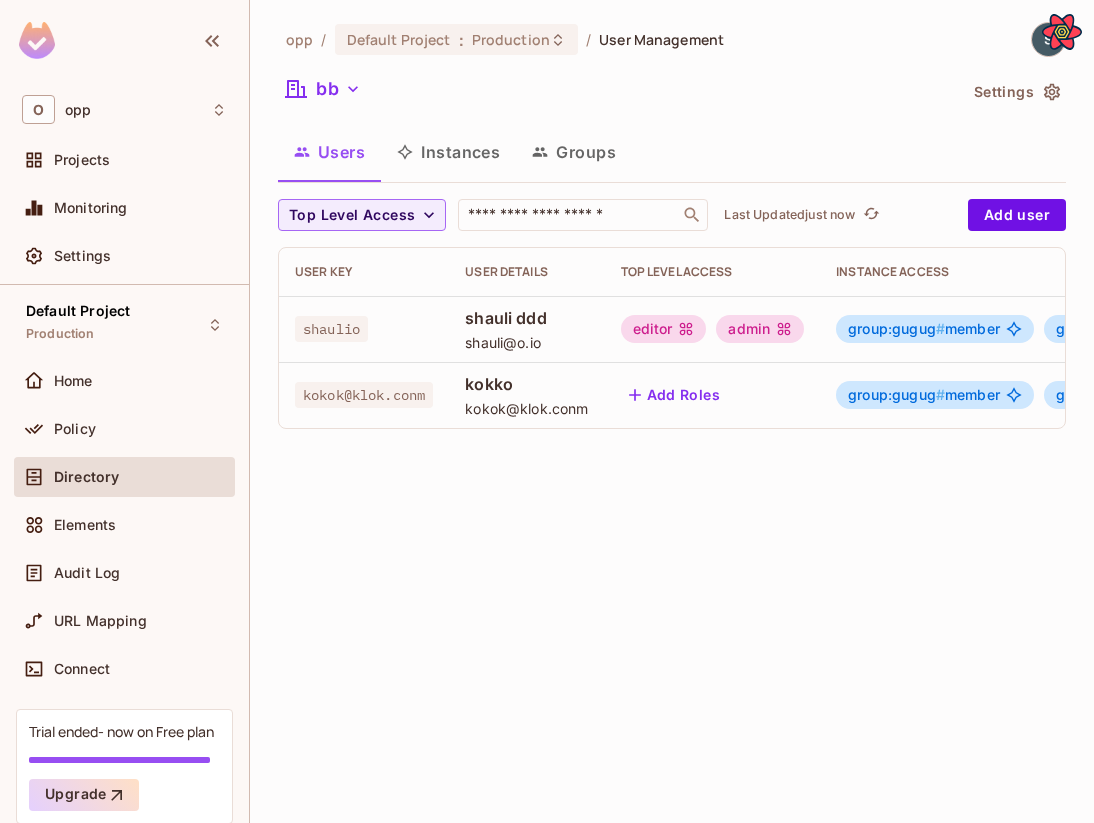 click on "#" at bounding box center [940, 394] 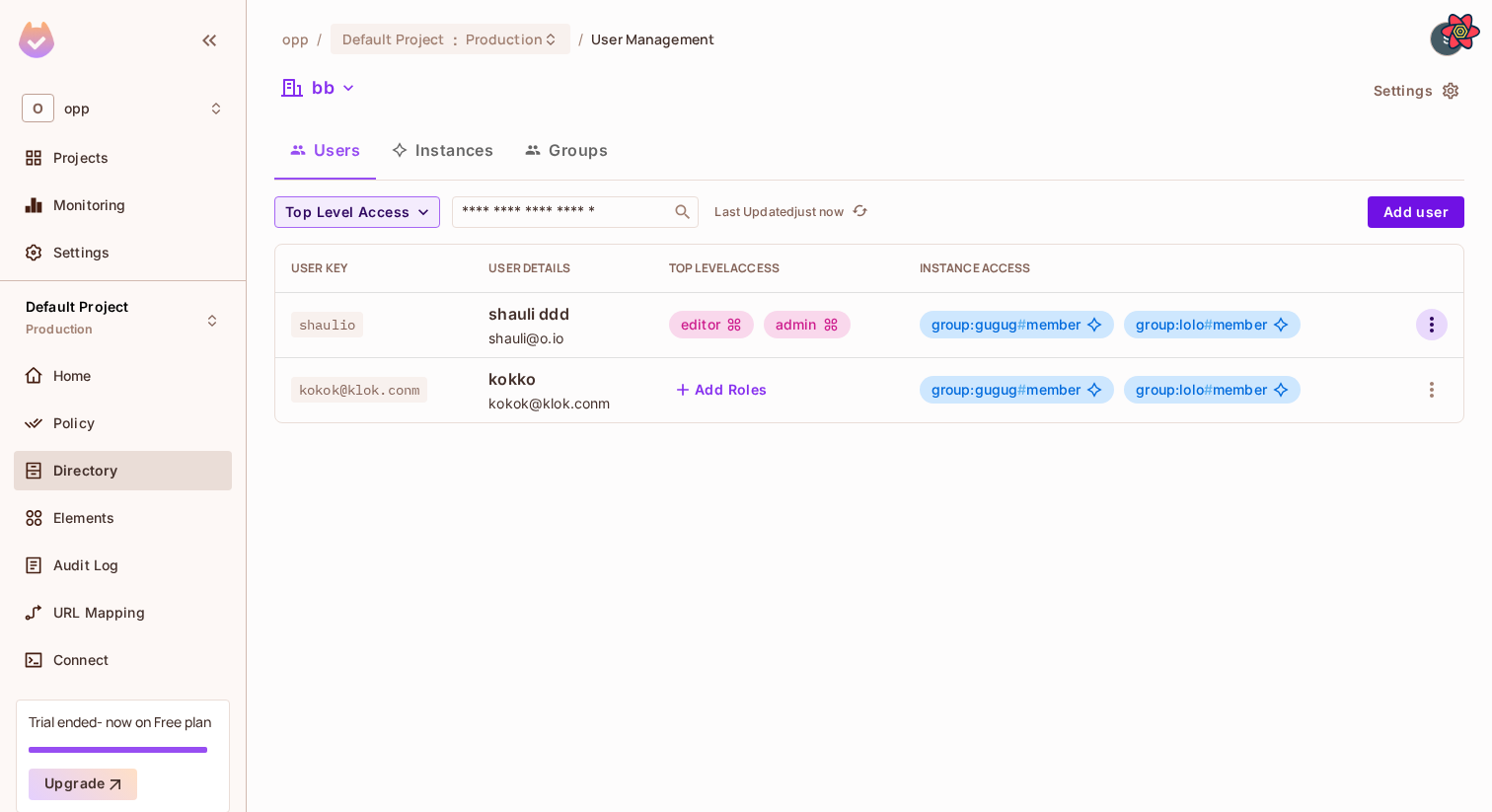 click 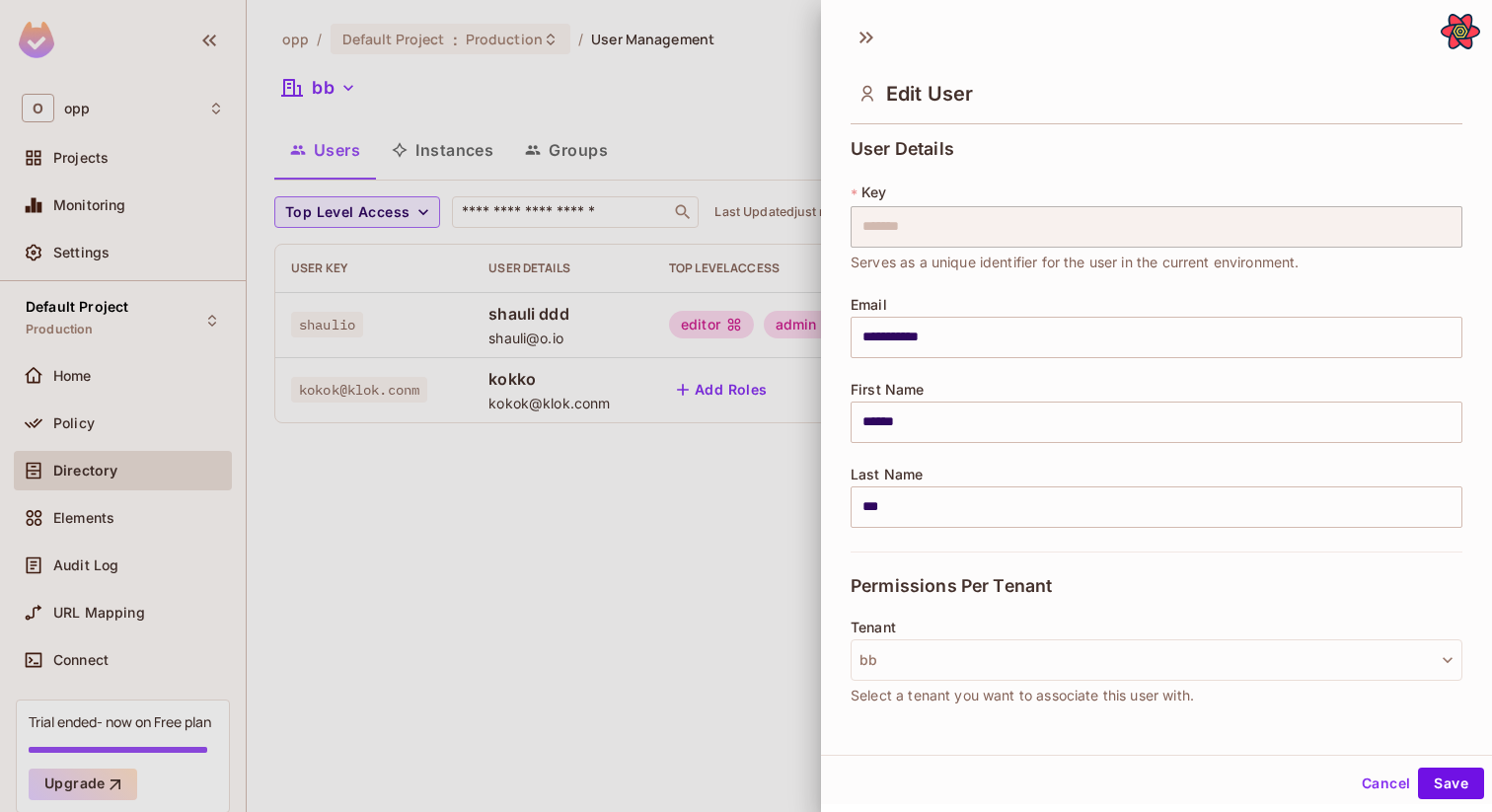 scroll, scrollTop: 352, scrollLeft: 0, axis: vertical 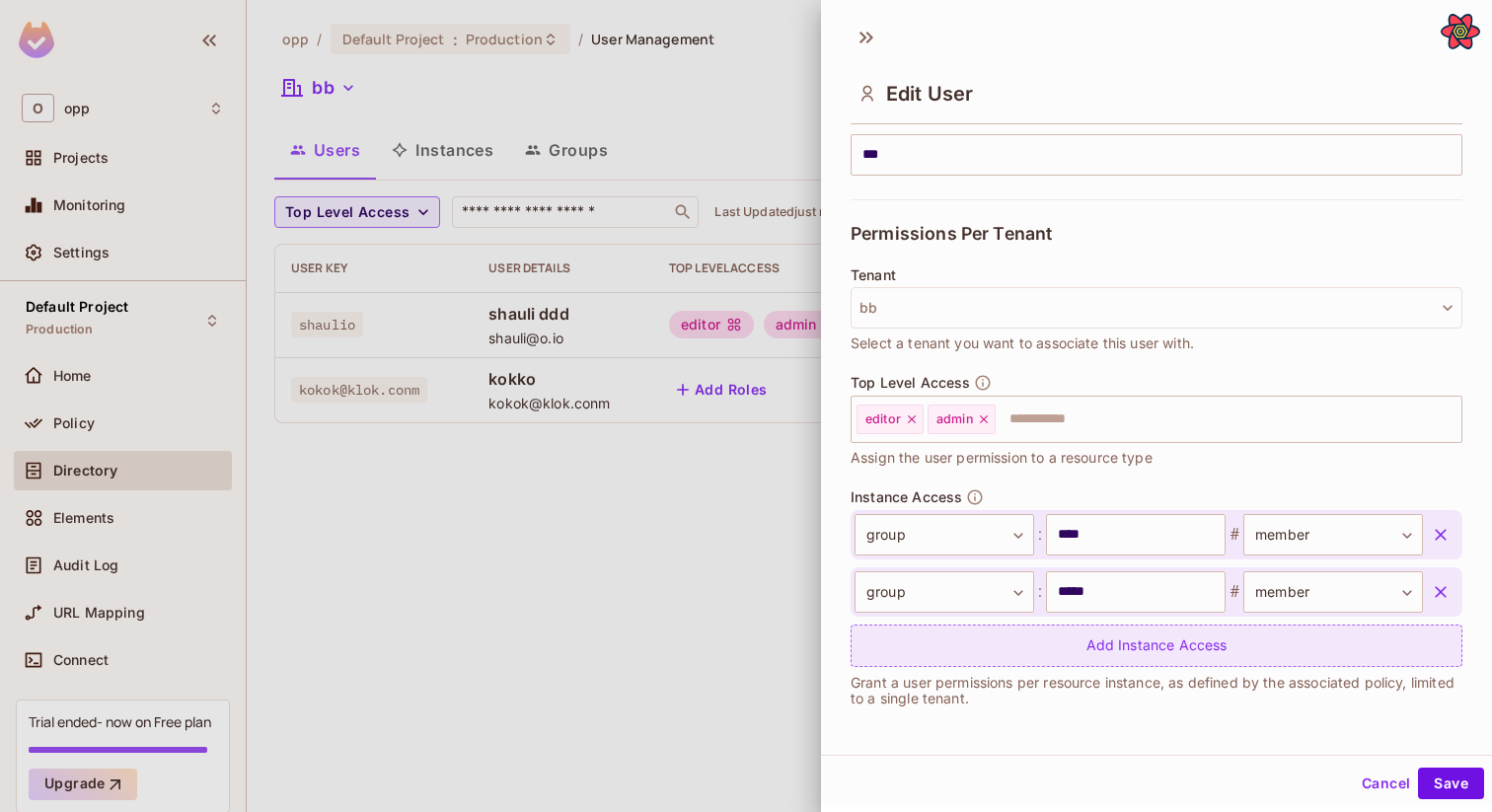 click on "Add Instance Access" at bounding box center [1156, 645] 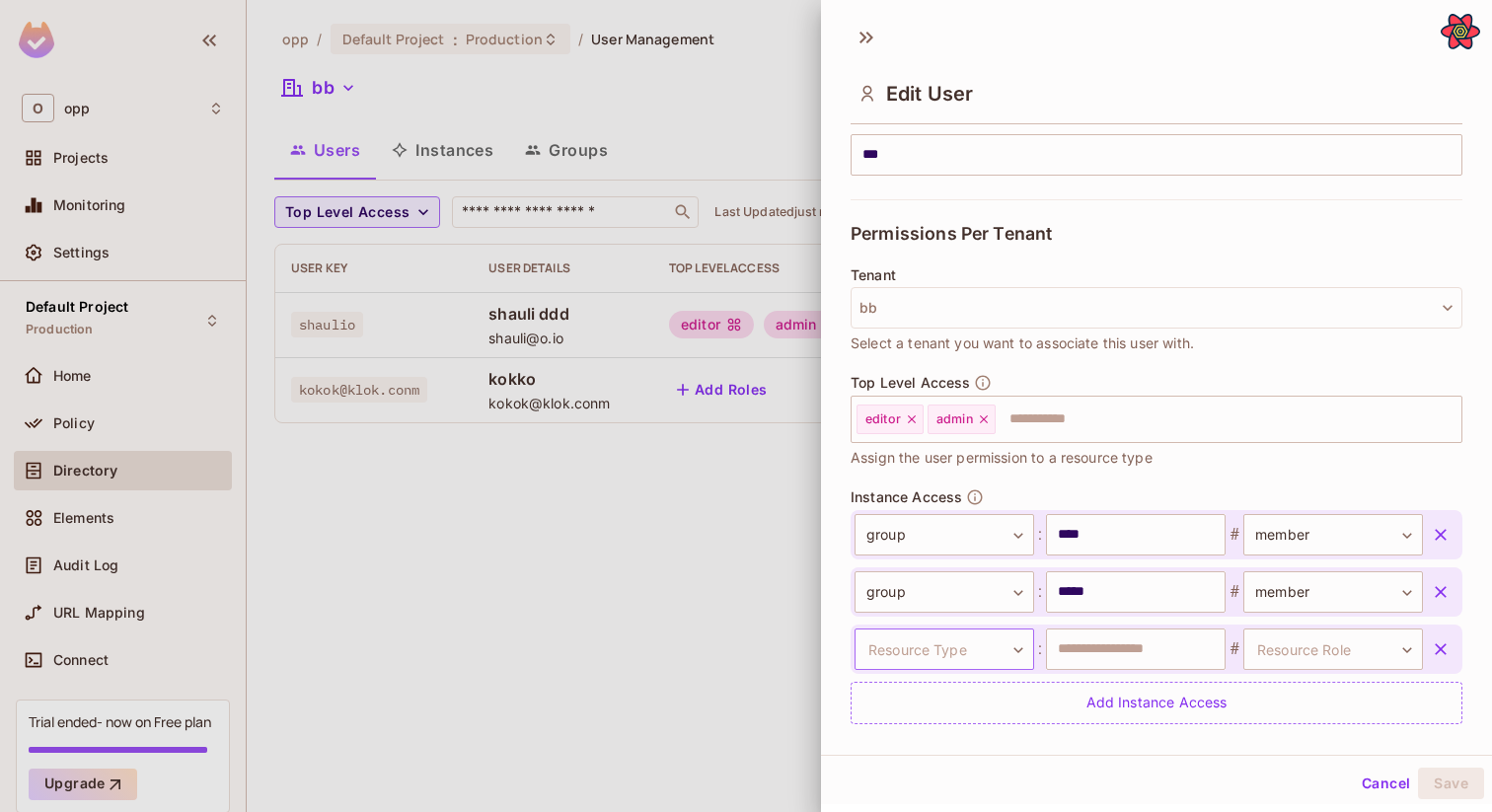 click on "**********" at bounding box center (746, 406) 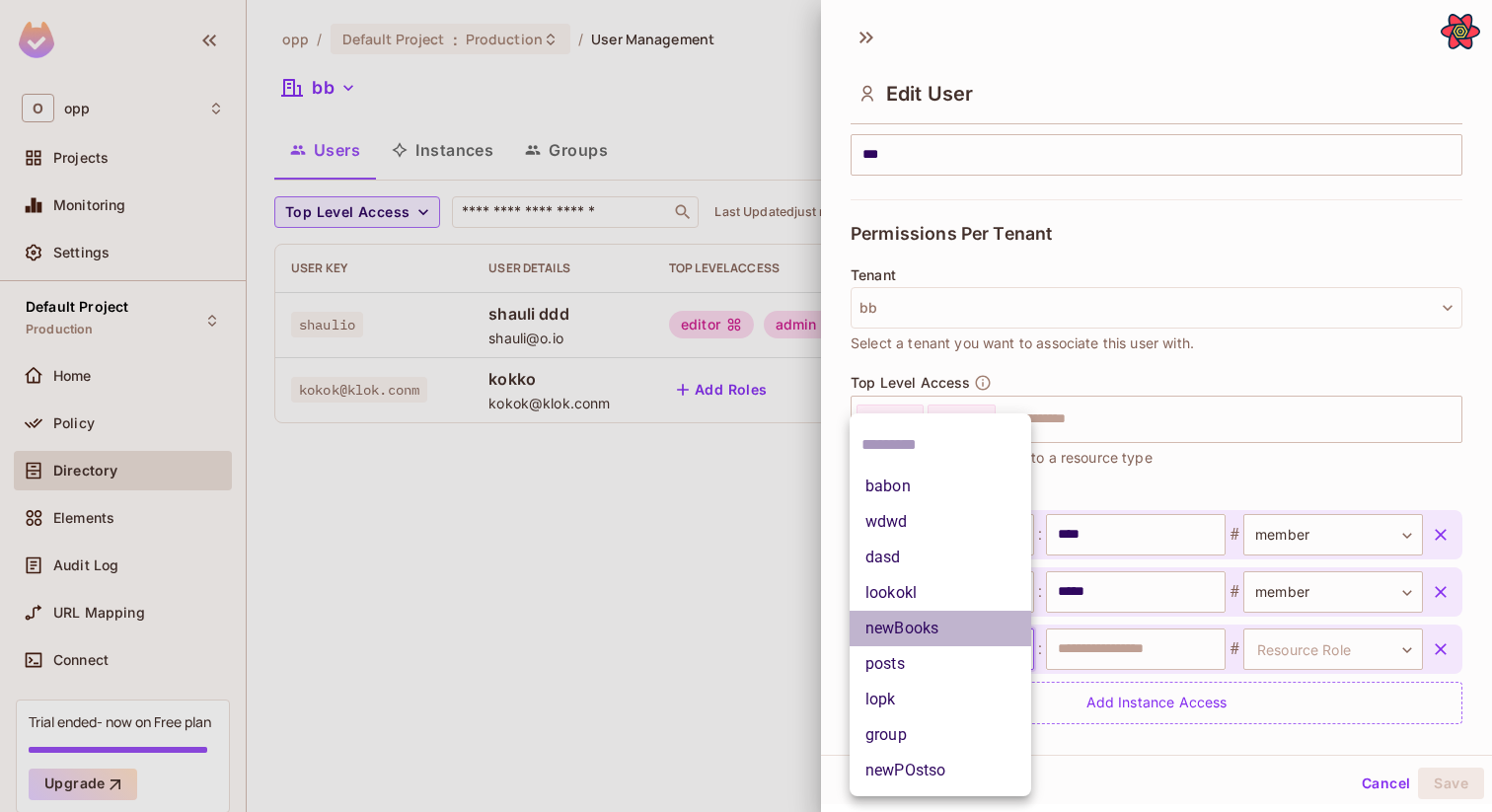 click on "newBooks" at bounding box center (940, 628) 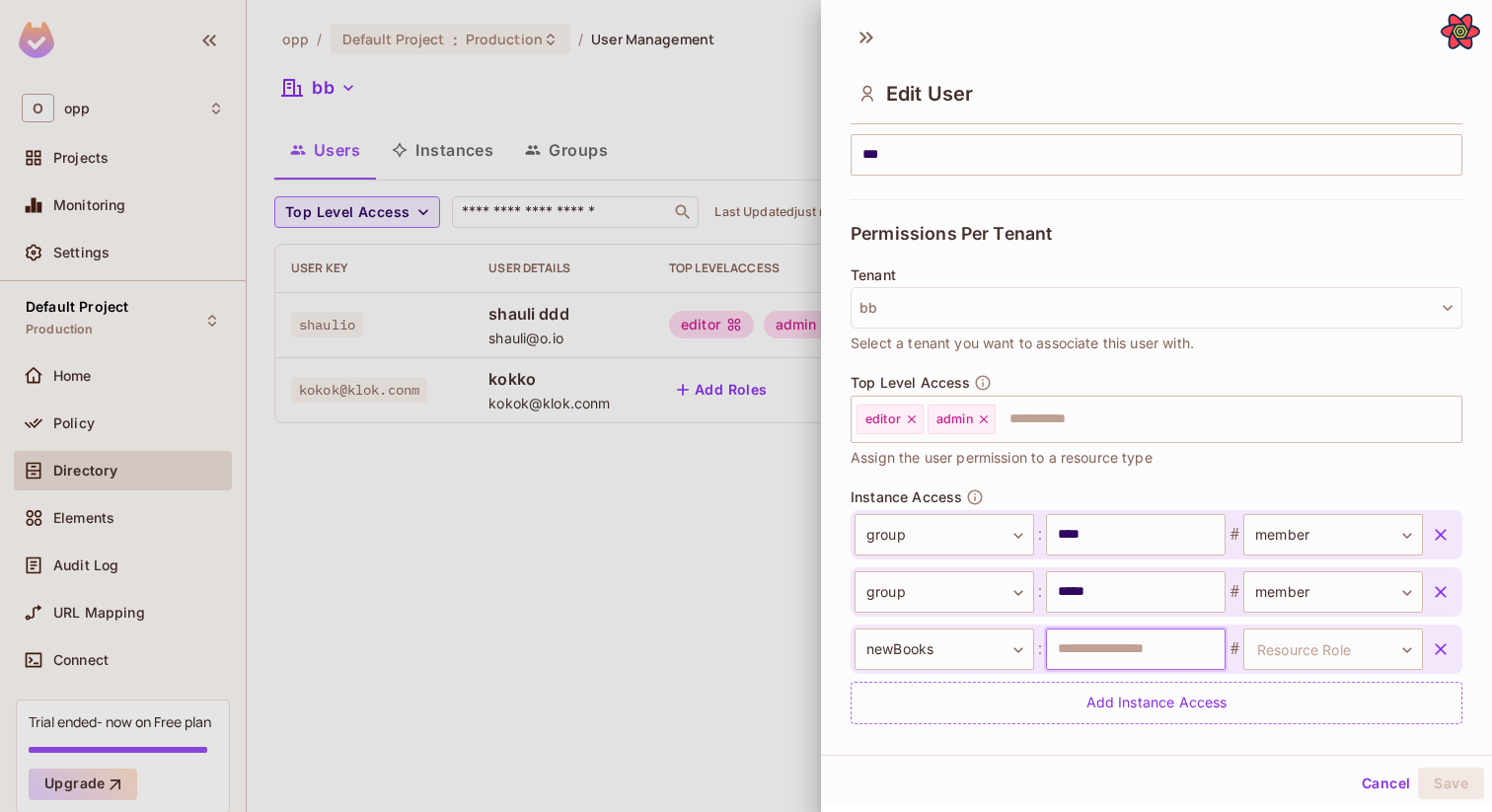 click at bounding box center (1136, 649) 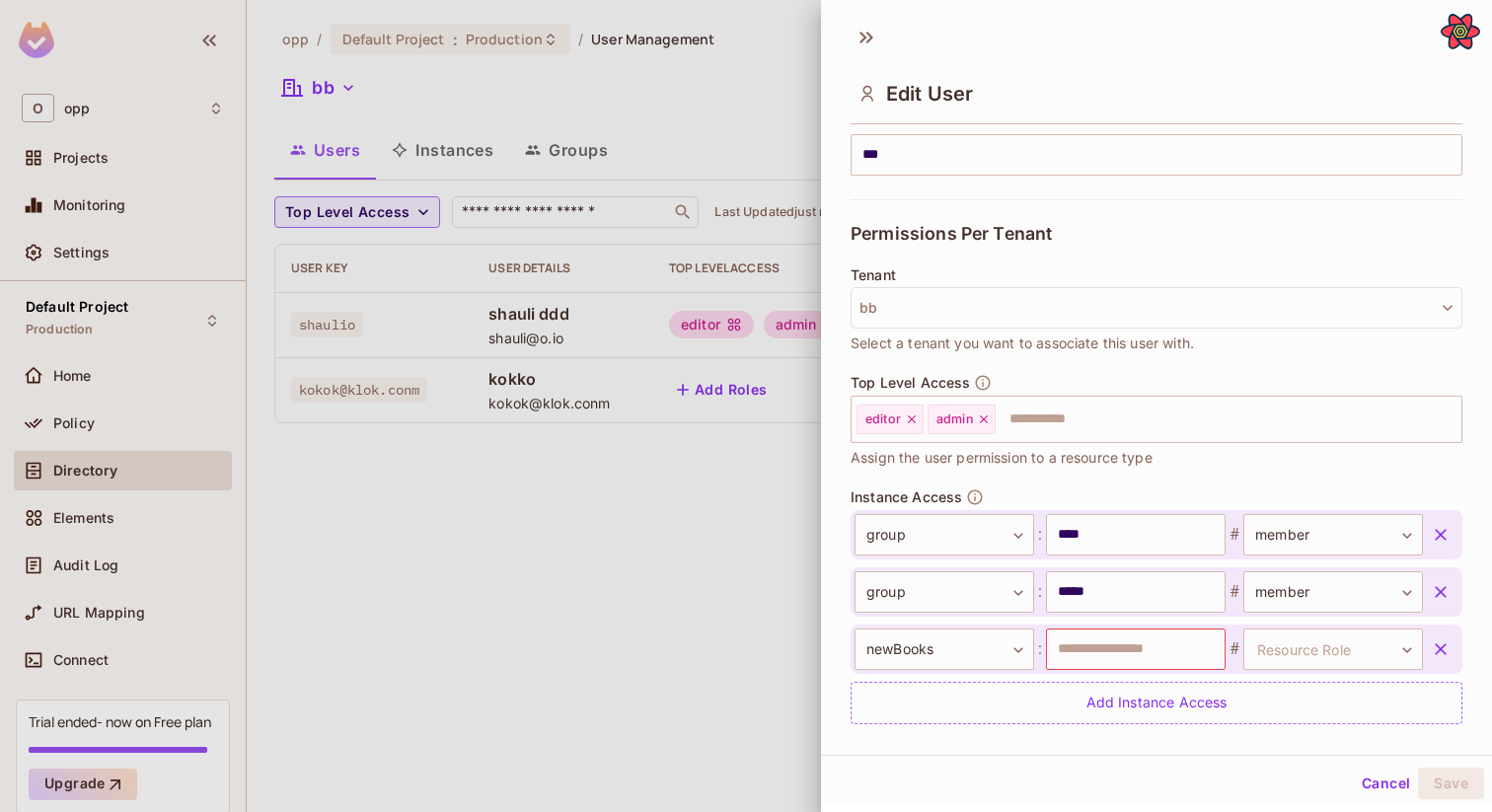 click 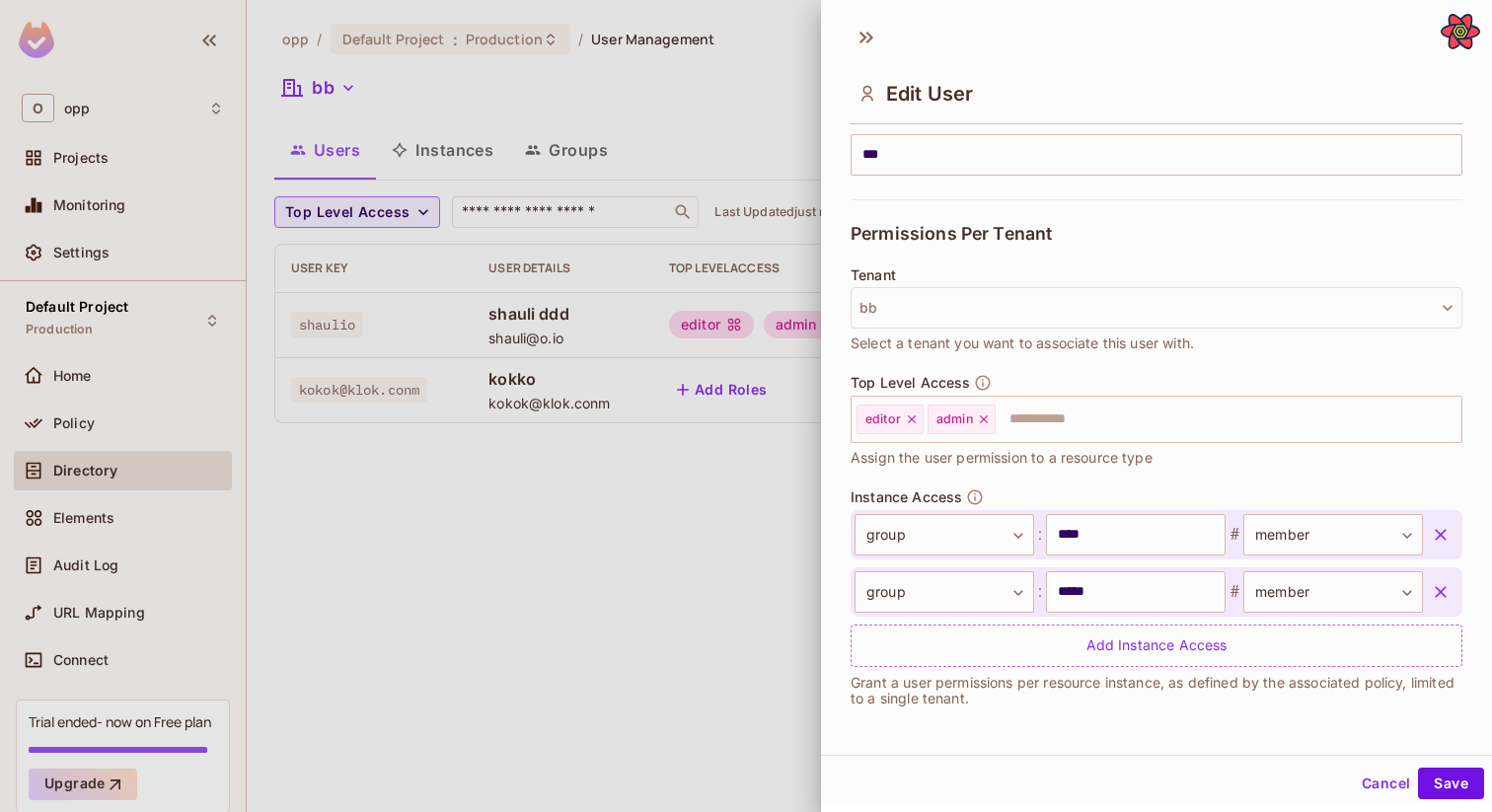click at bounding box center [746, 406] 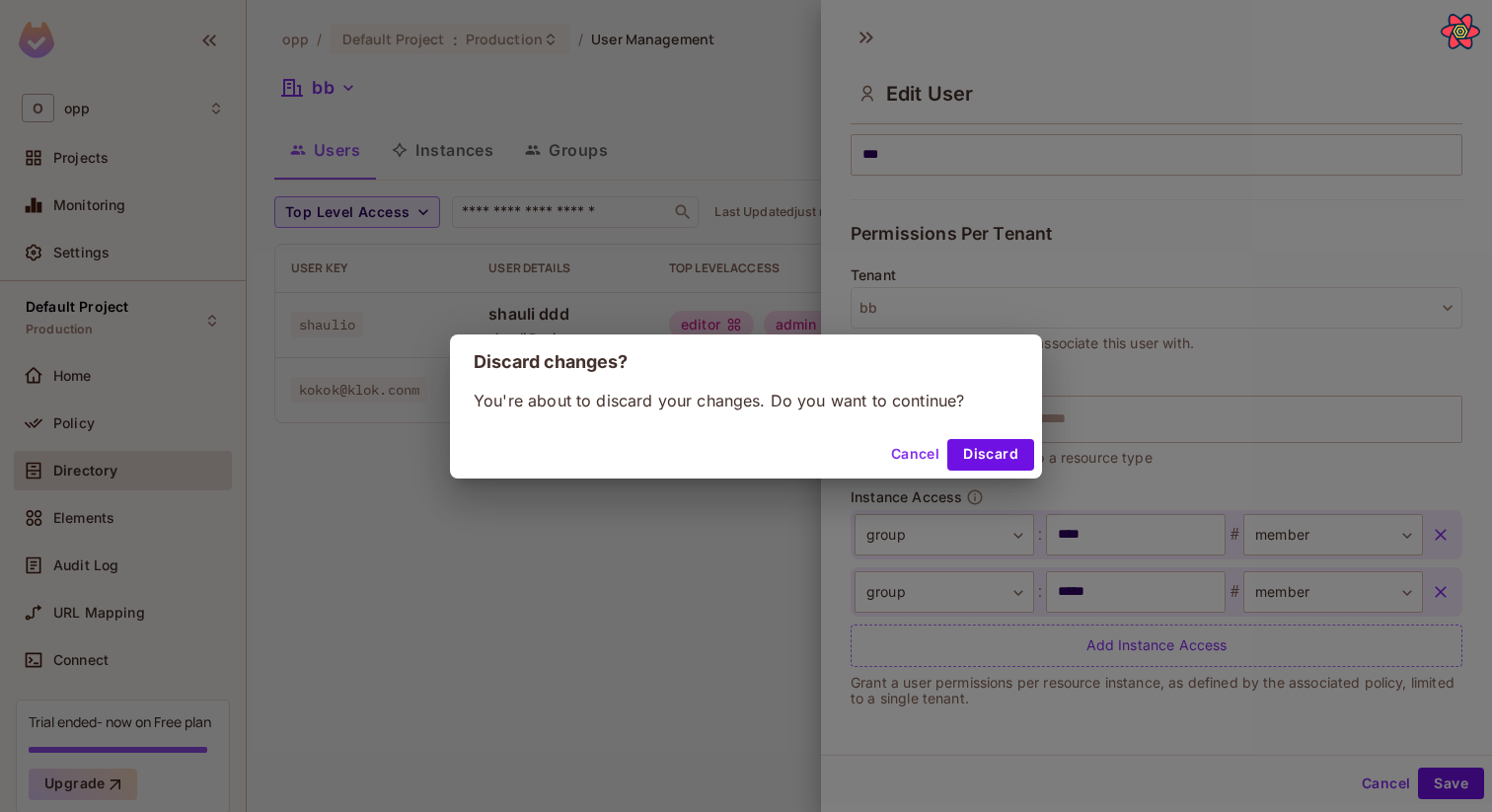 click on "Discard" at bounding box center [991, 455] 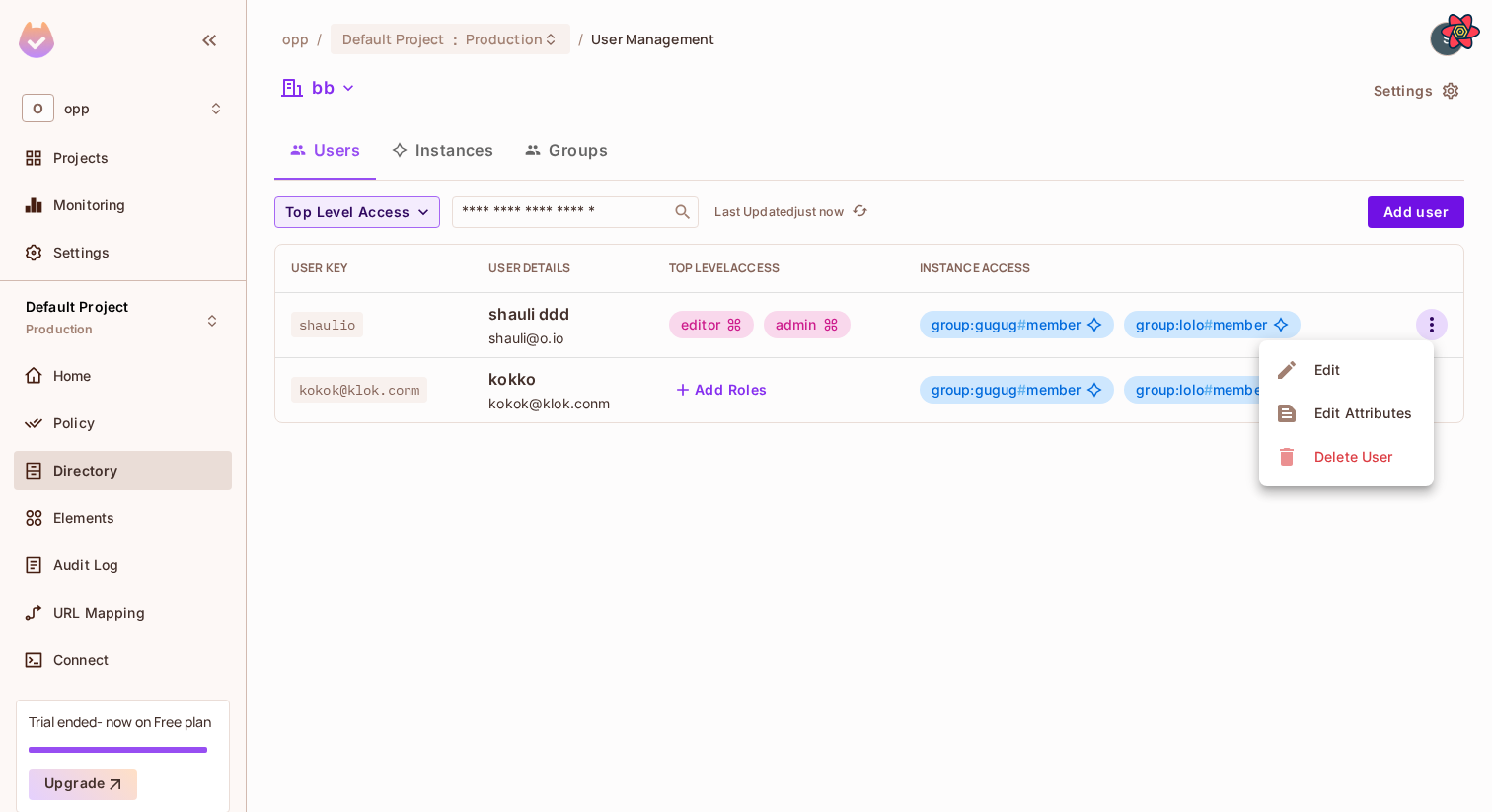 click at bounding box center [746, 406] 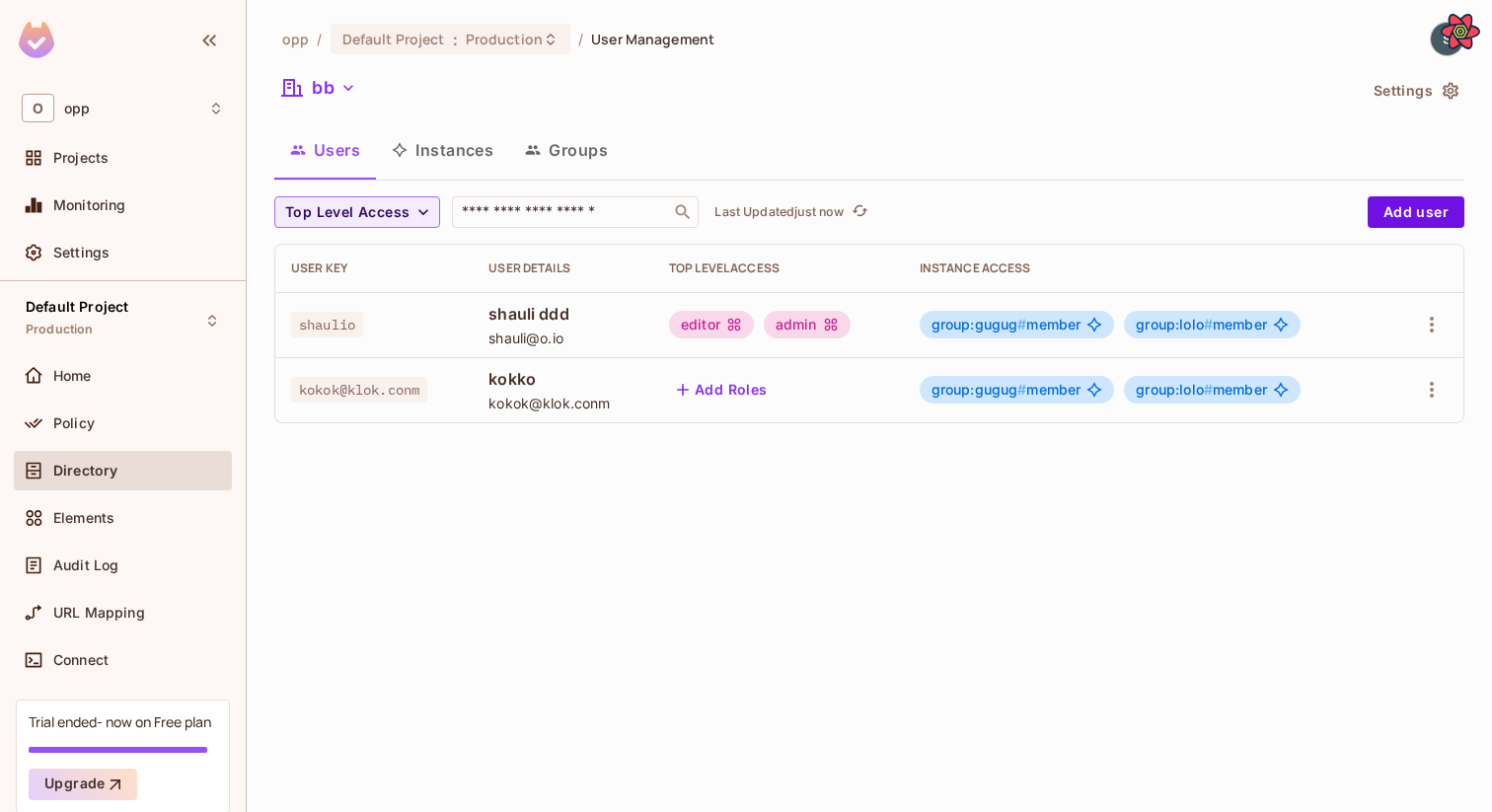 click on "Instances" at bounding box center (442, 150) 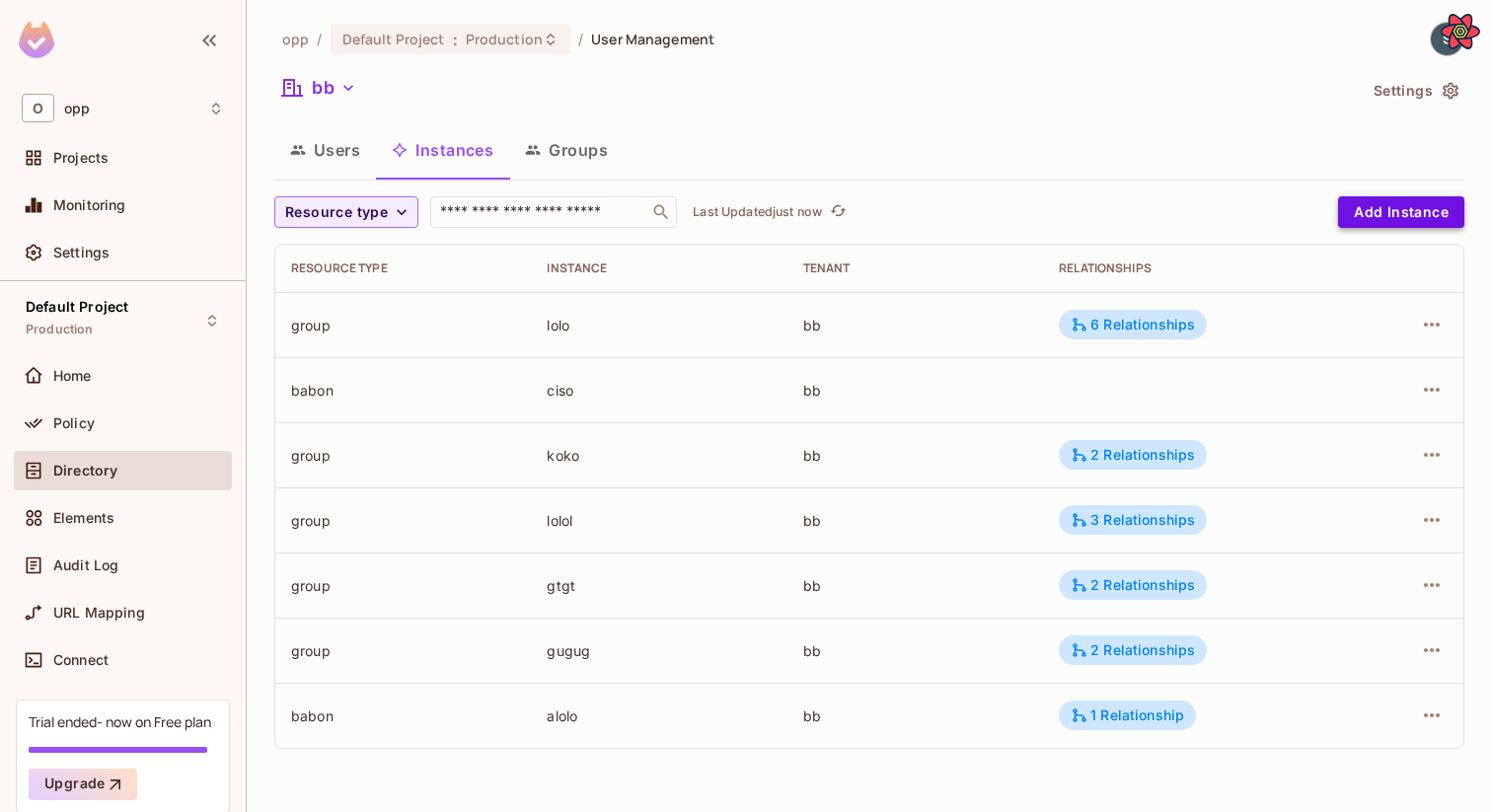 click on "Add Instance" at bounding box center (1401, 212) 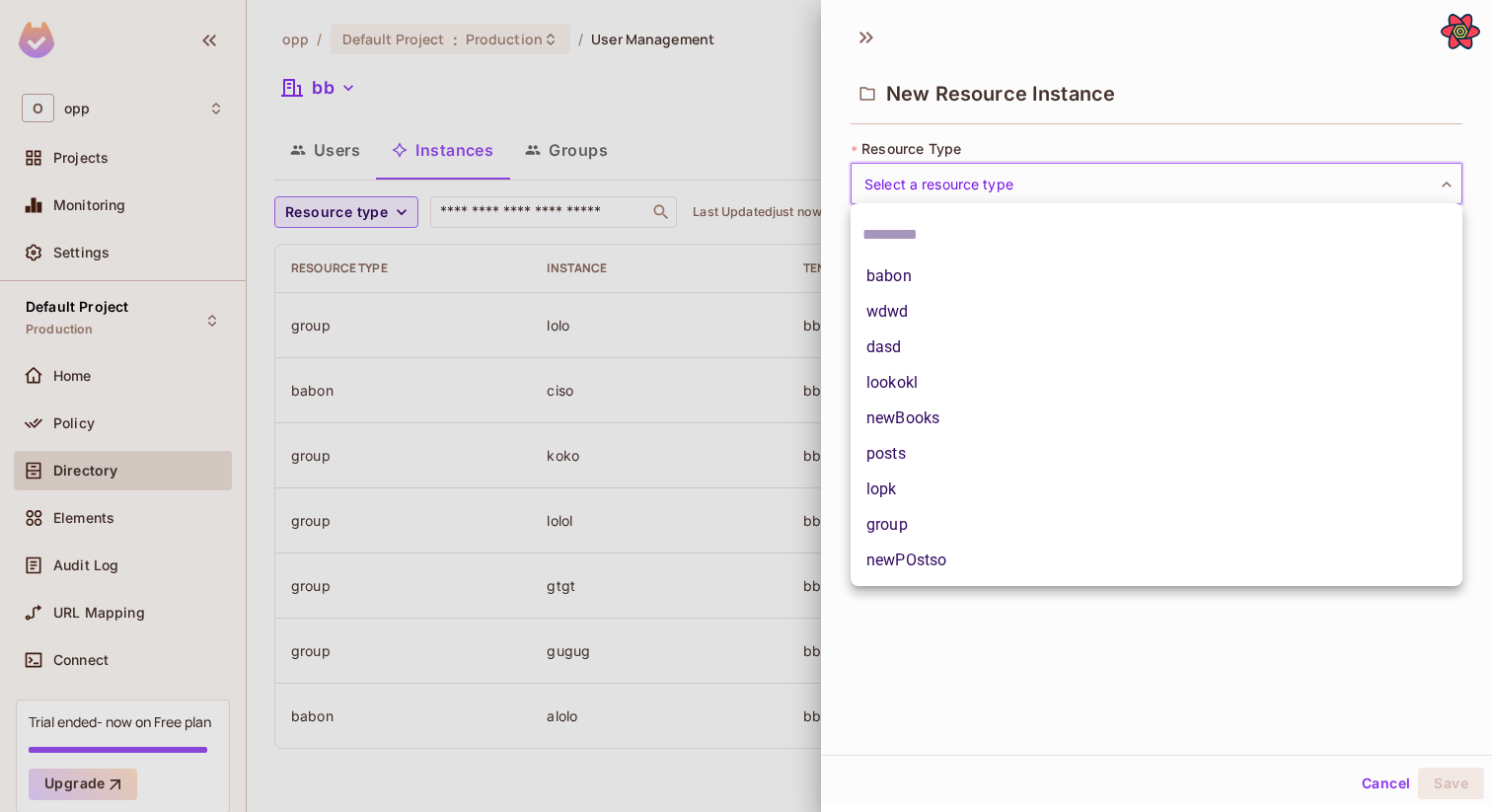 click on "**********" at bounding box center (746, 406) 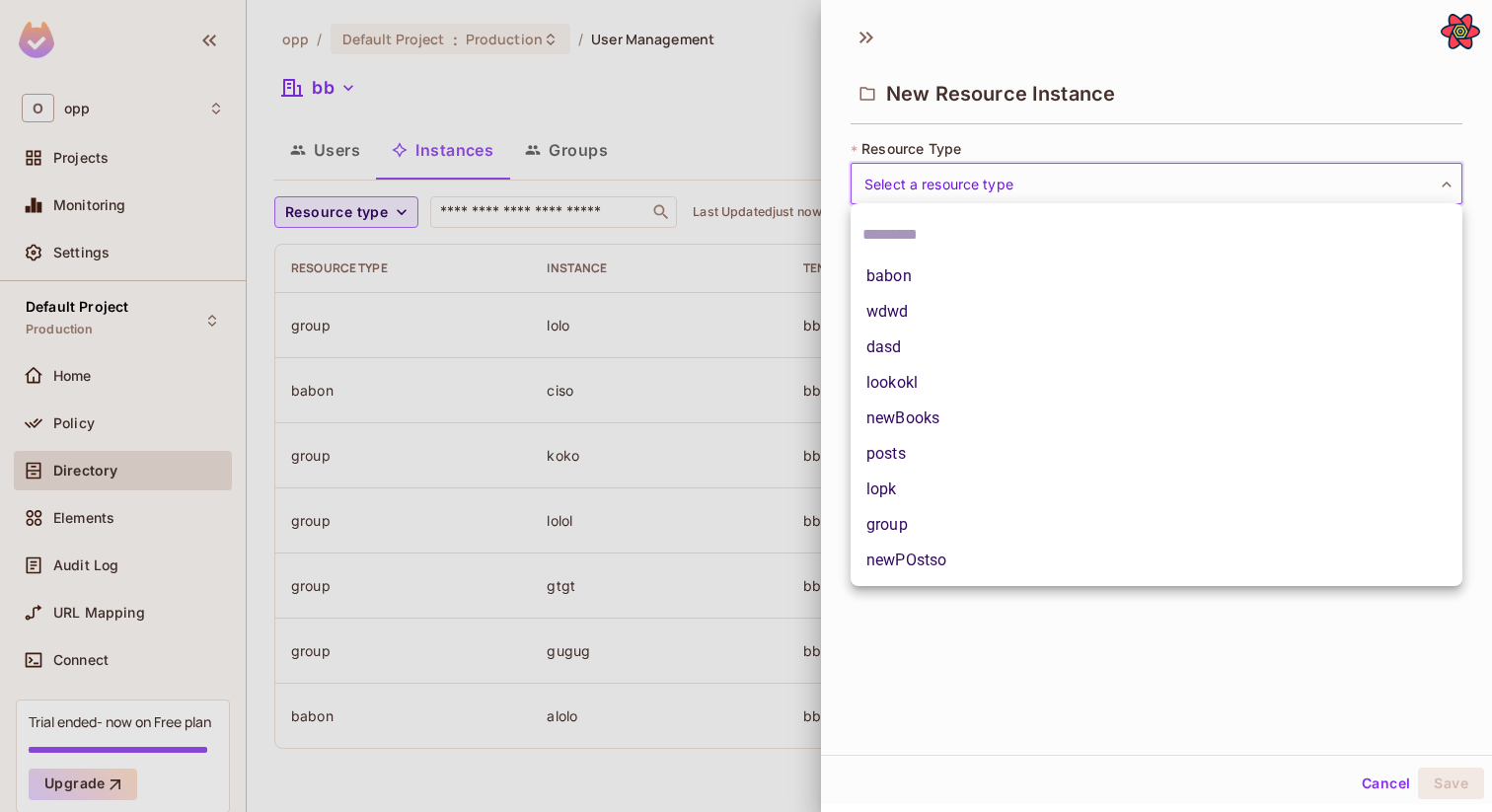 click on "posts" at bounding box center (1156, 454) 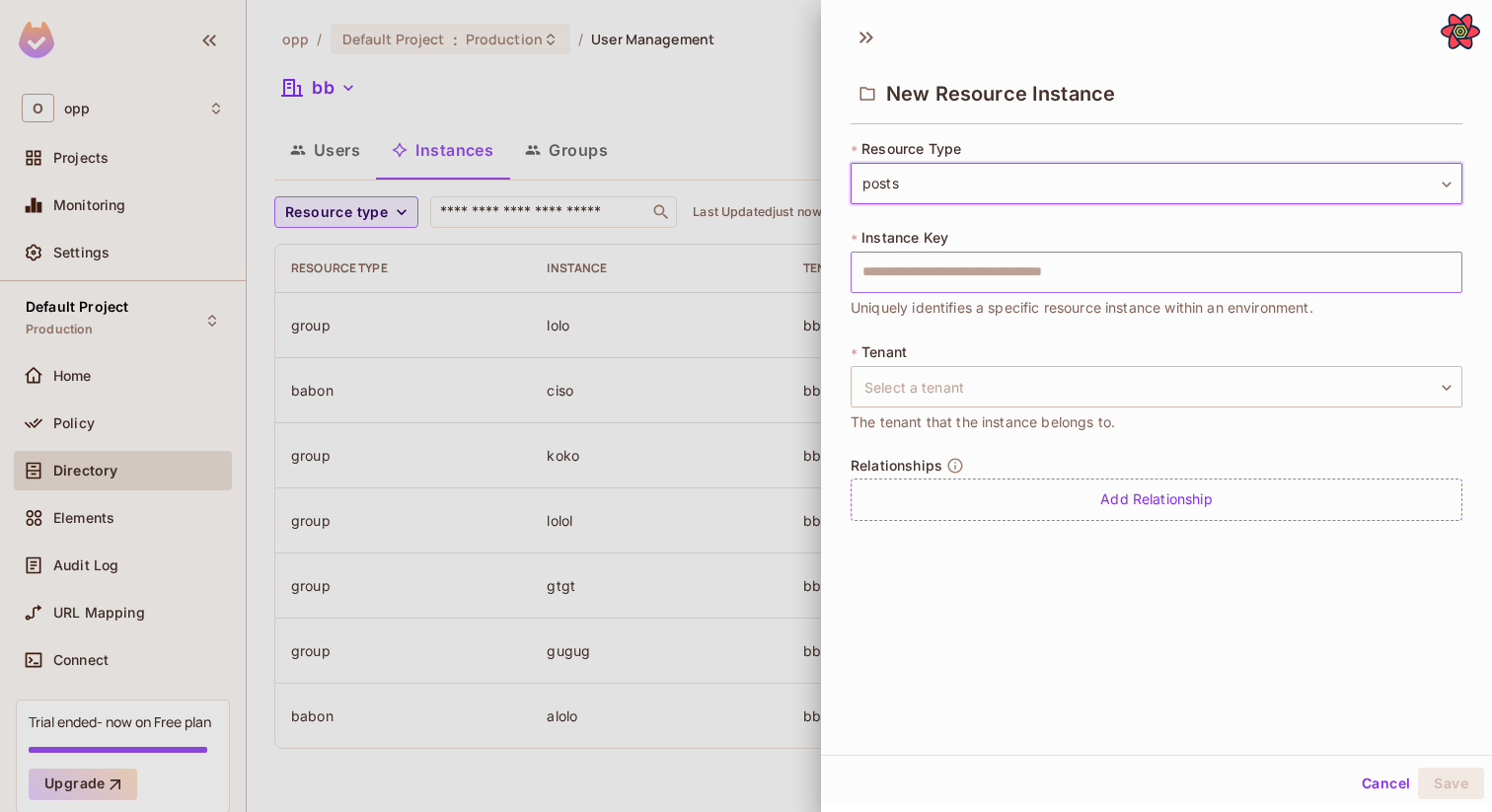 click at bounding box center [1156, 272] 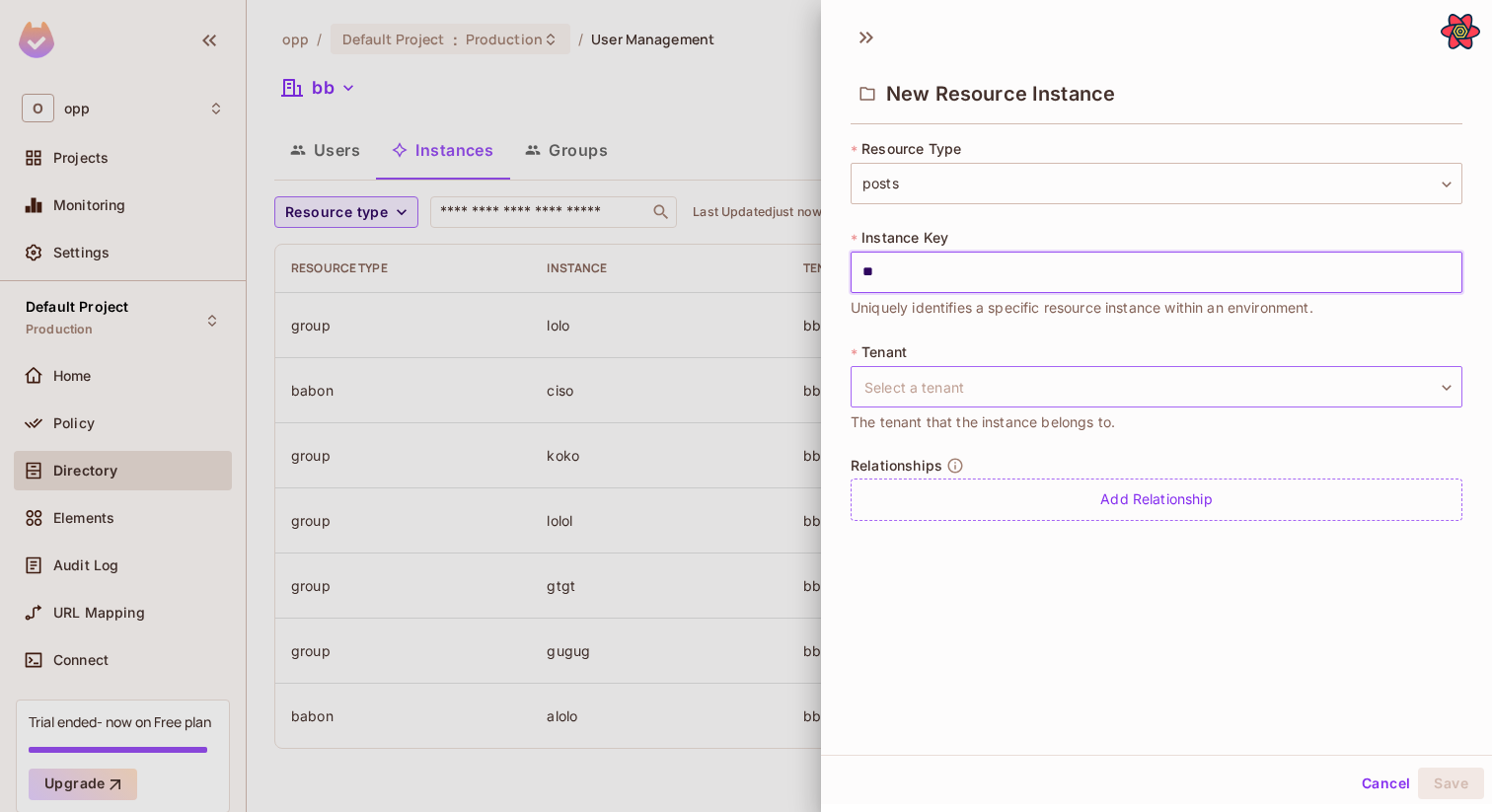 type on "**" 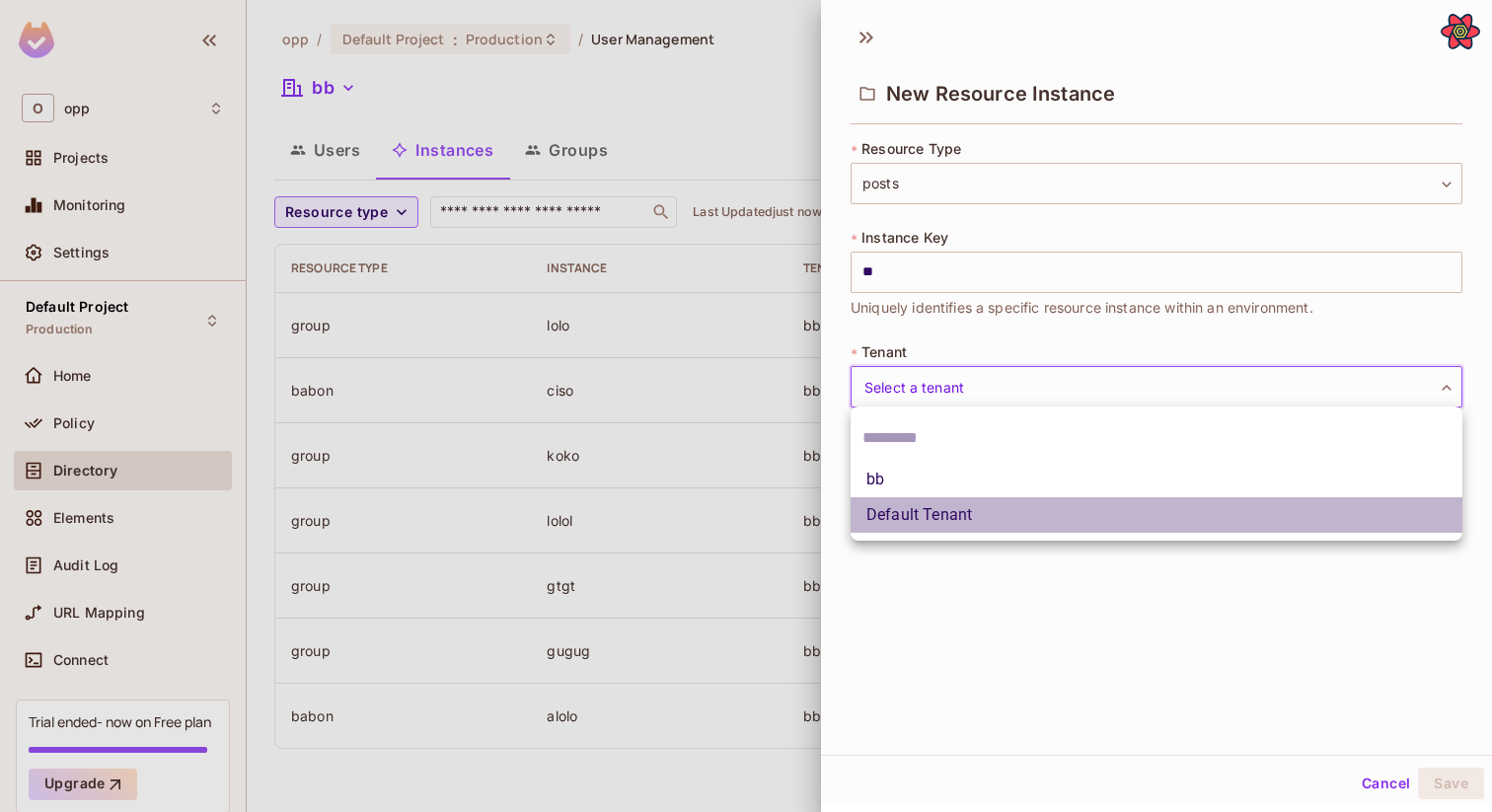 click on "Default Tenant" at bounding box center [1156, 515] 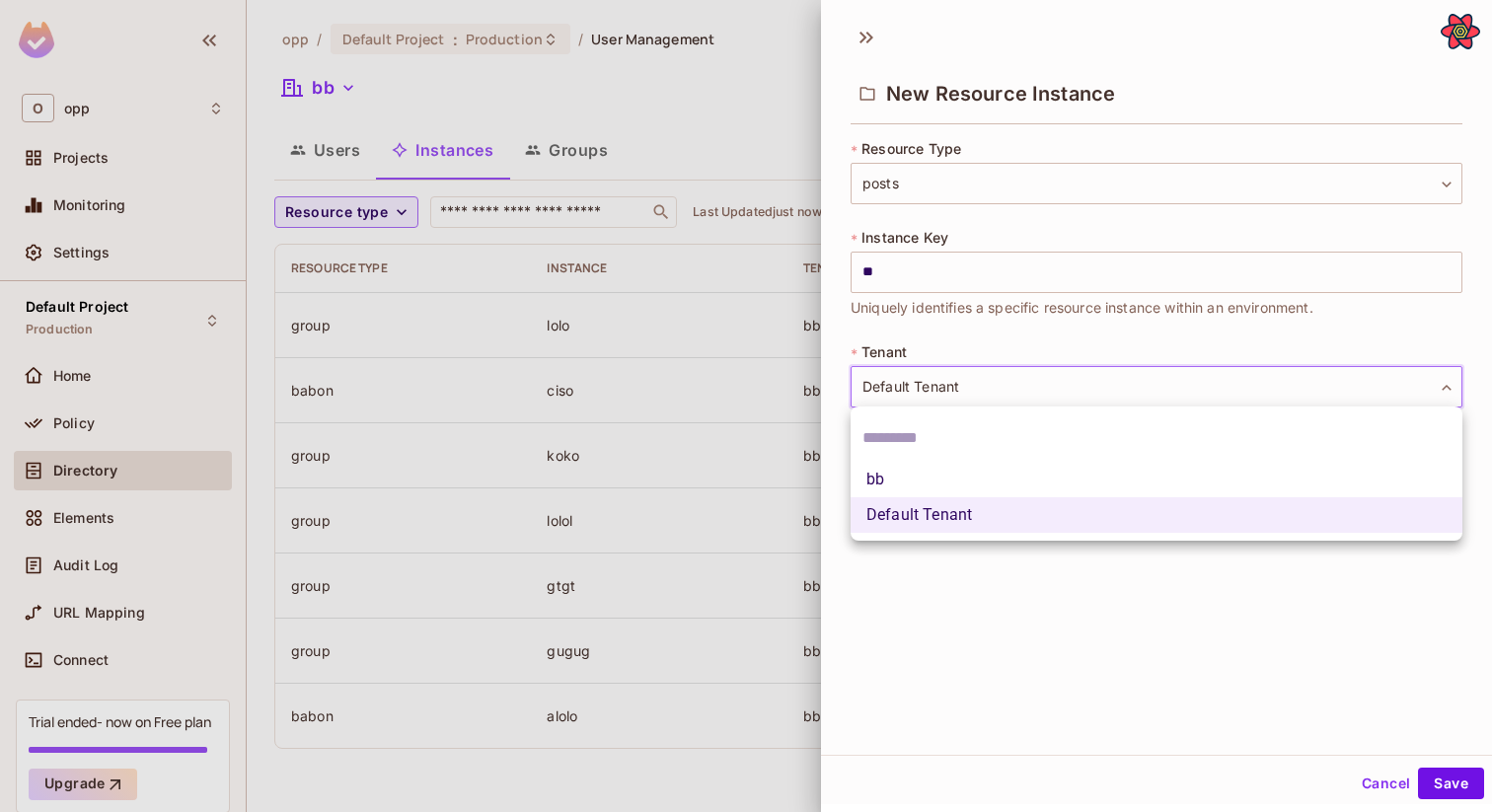 click on "**********" at bounding box center [746, 406] 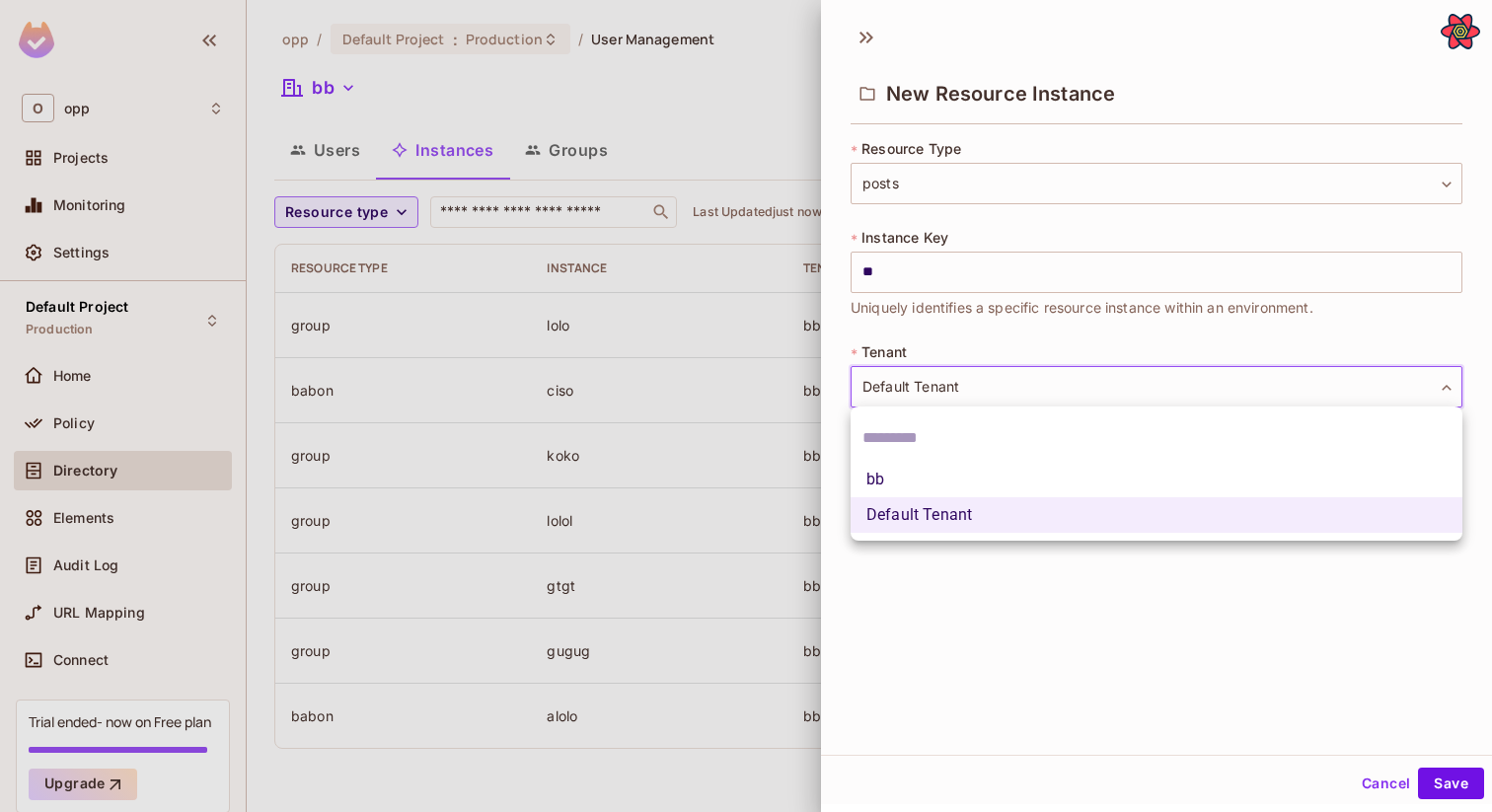 click on "bb" at bounding box center (1156, 480) 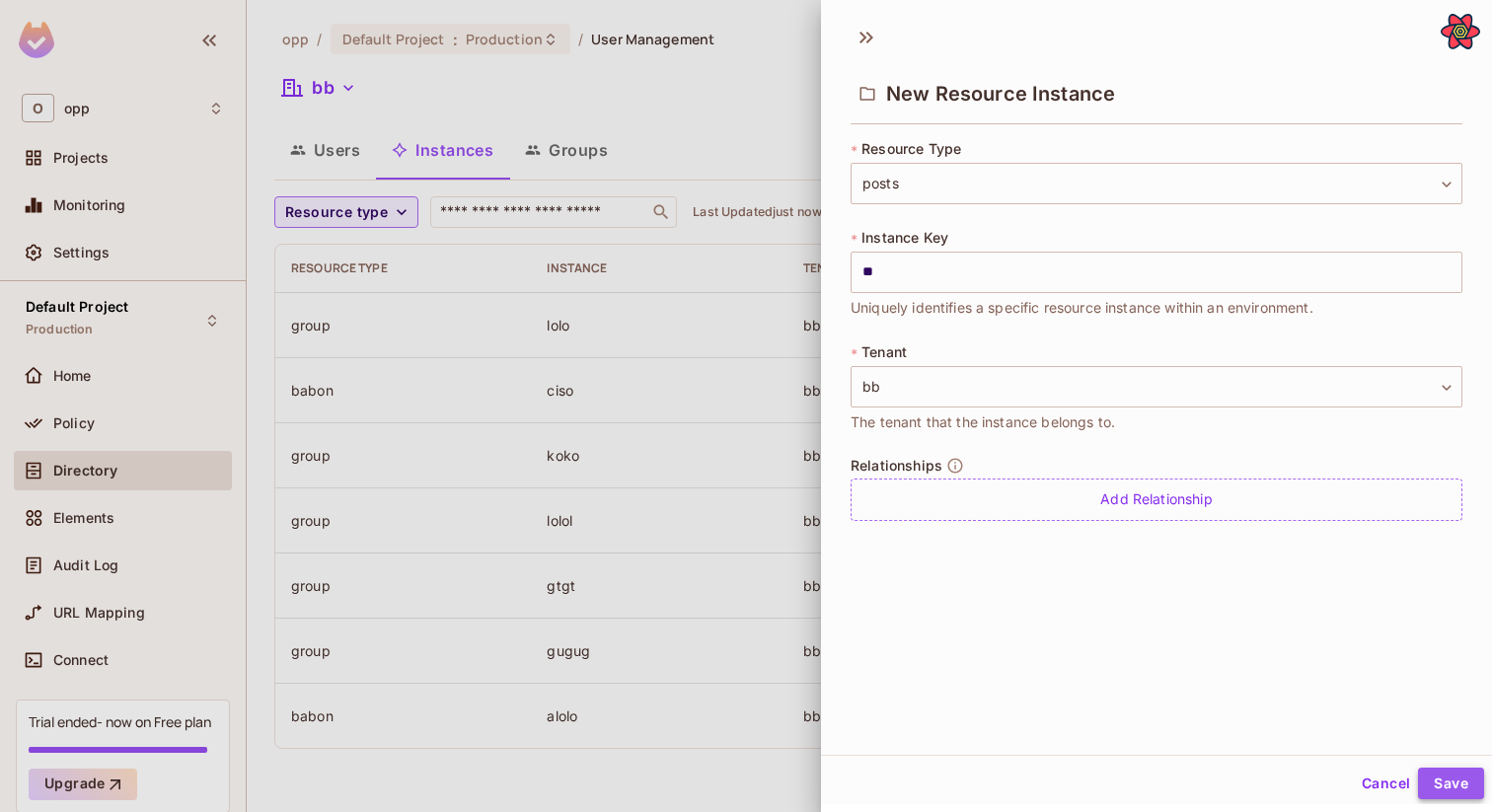 click on "Save" at bounding box center [1451, 783] 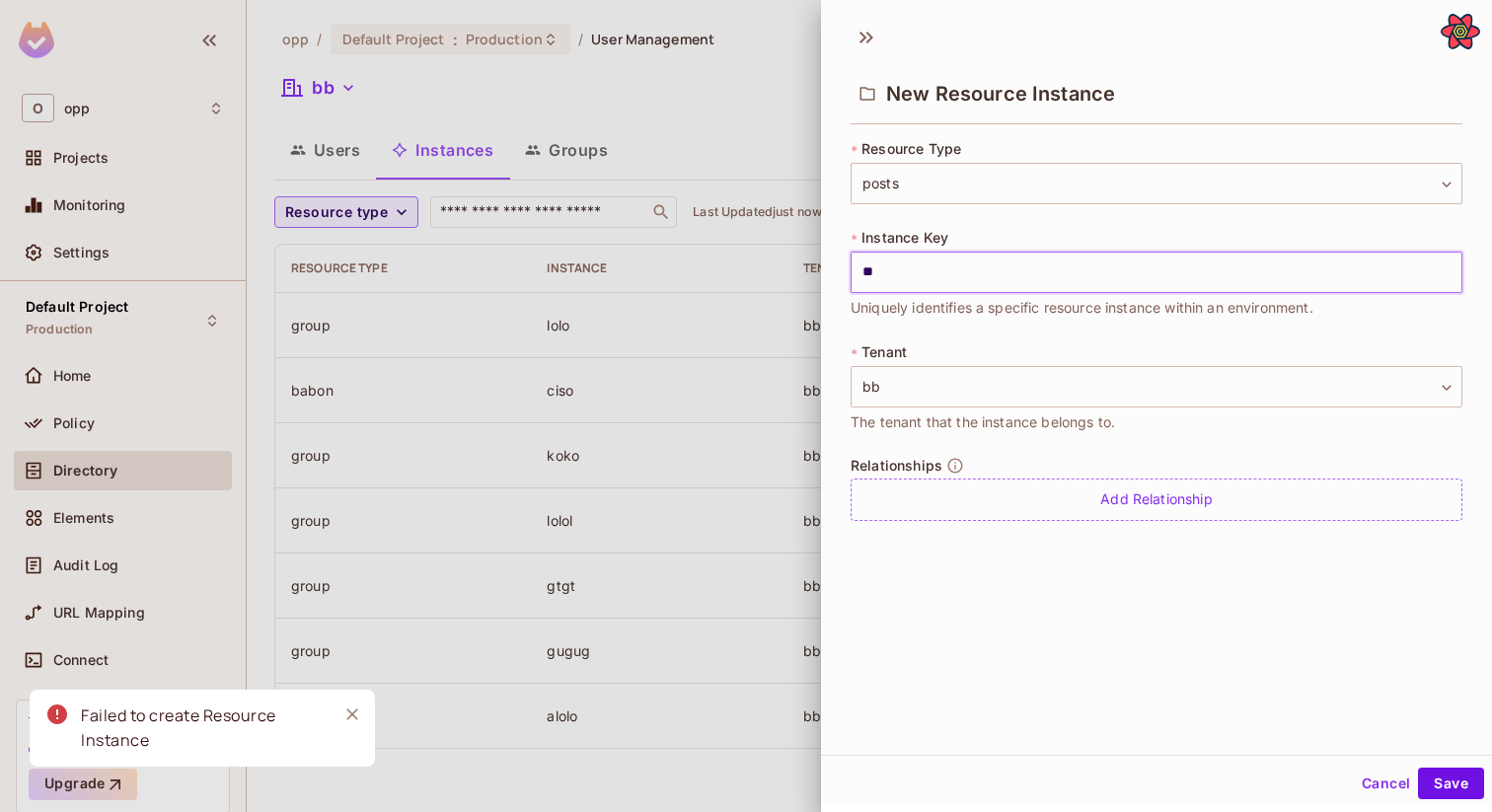 click on "**" at bounding box center (1156, 272) 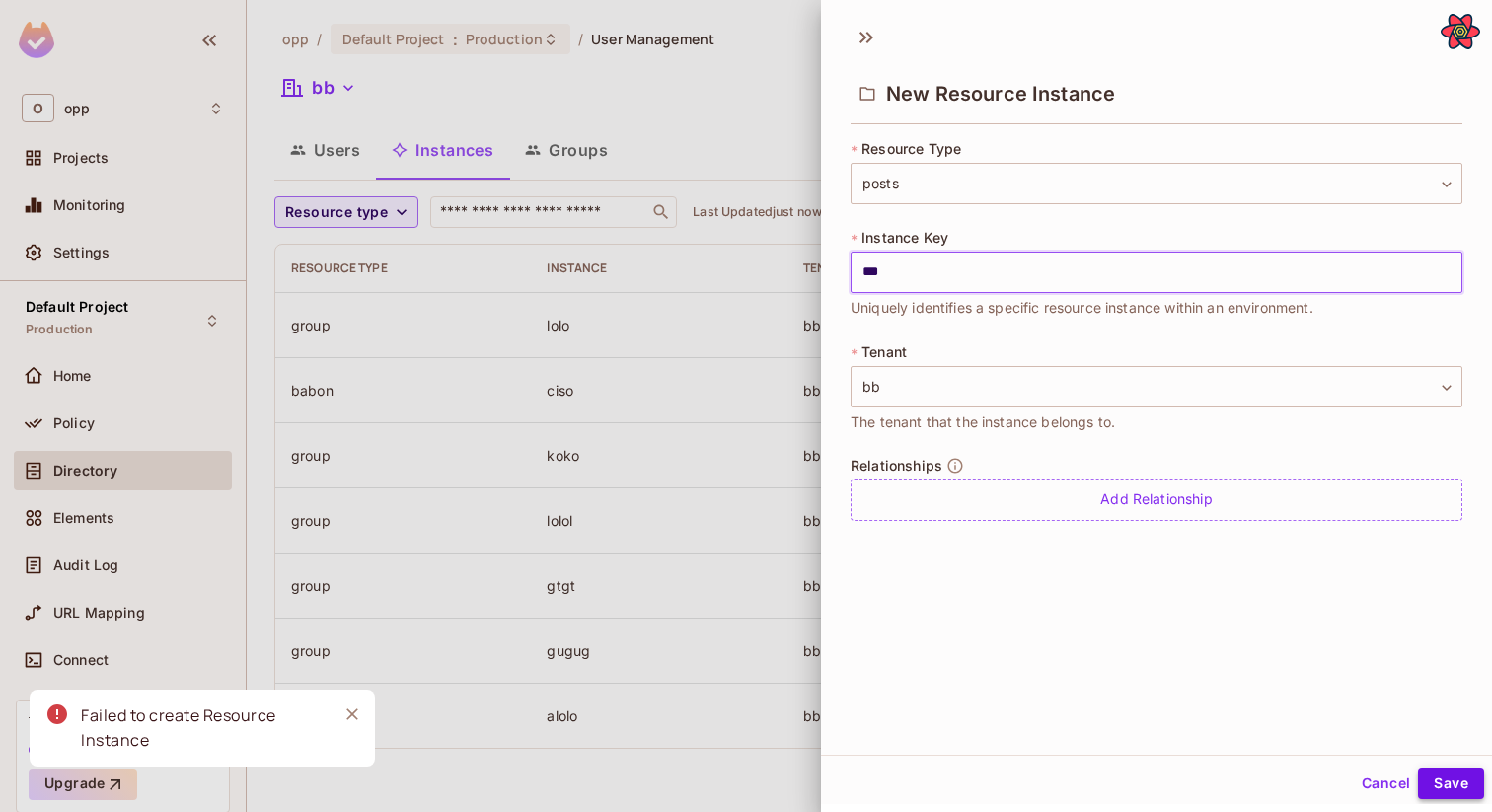 type on "***" 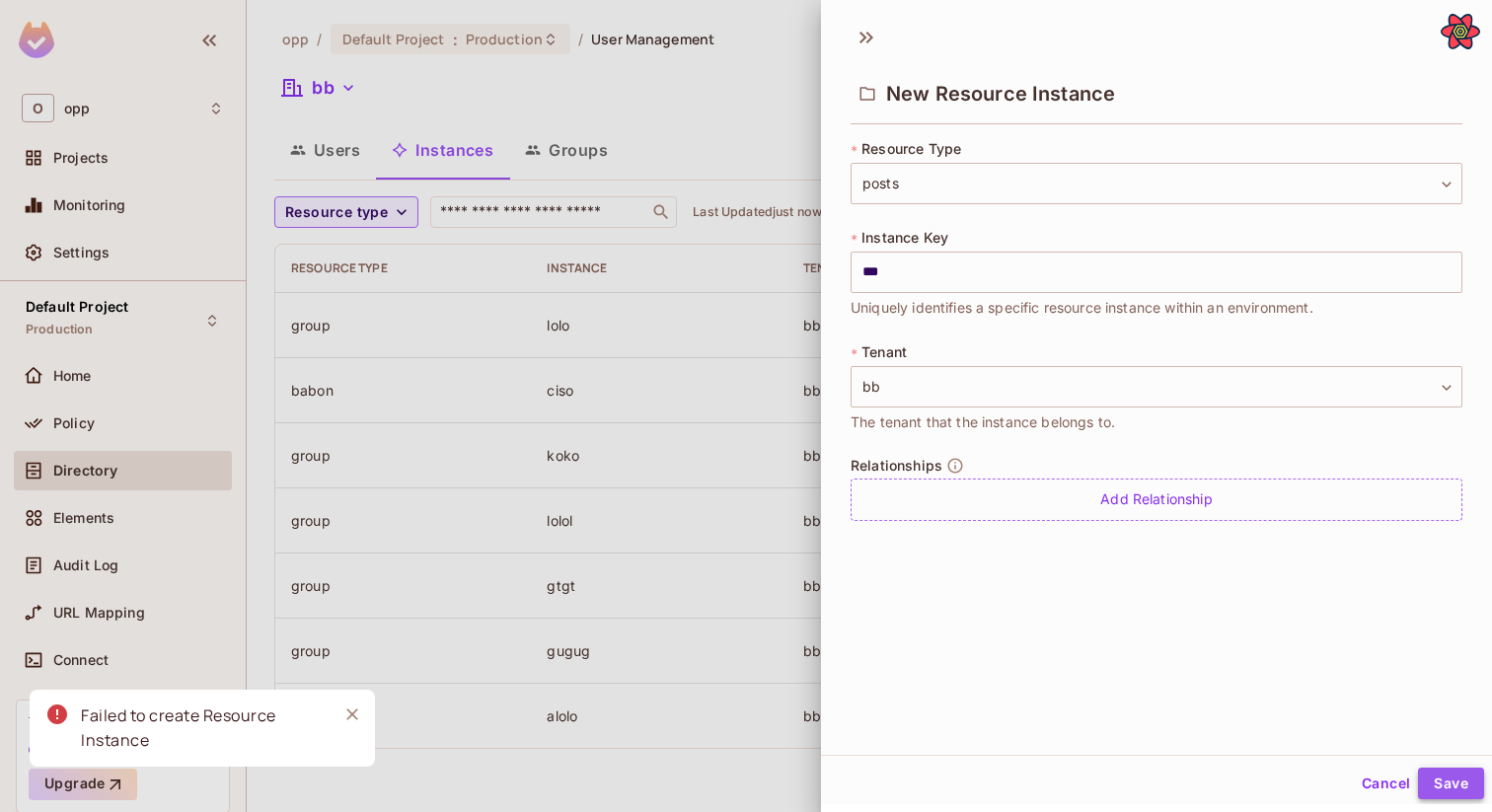 click on "Save" at bounding box center (1451, 783) 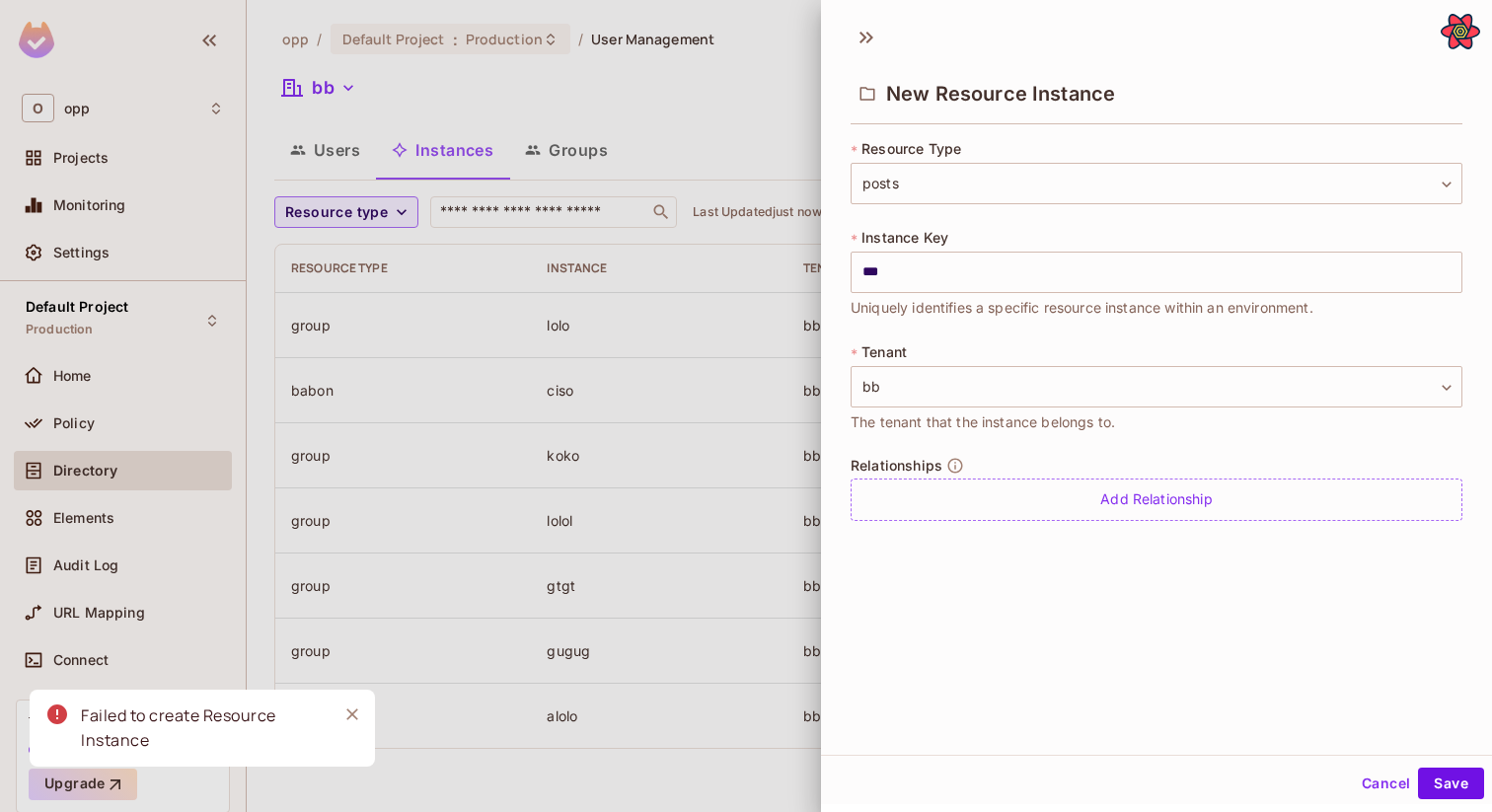 click at bounding box center [746, 406] 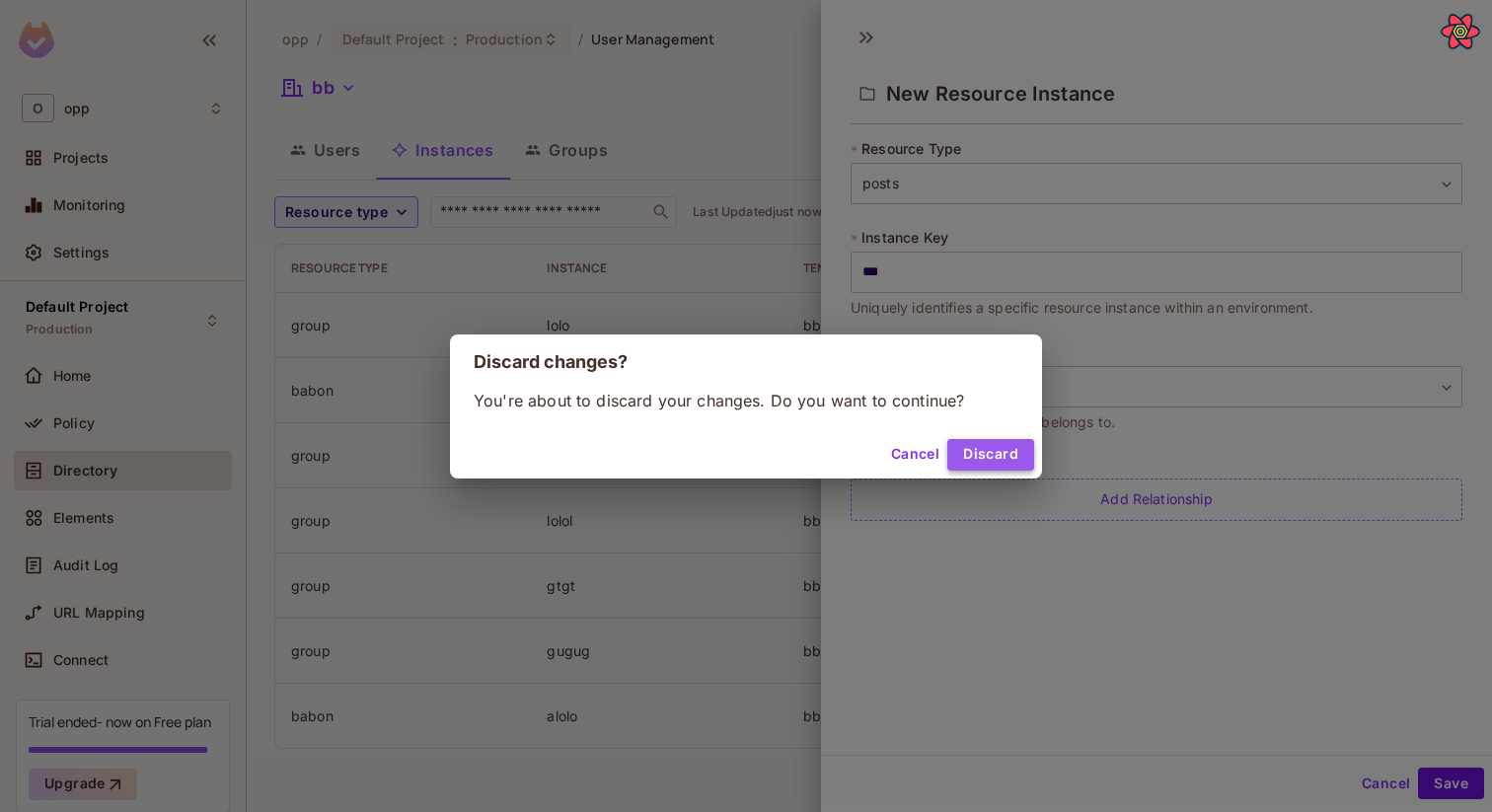 click on "Discard" at bounding box center (991, 455) 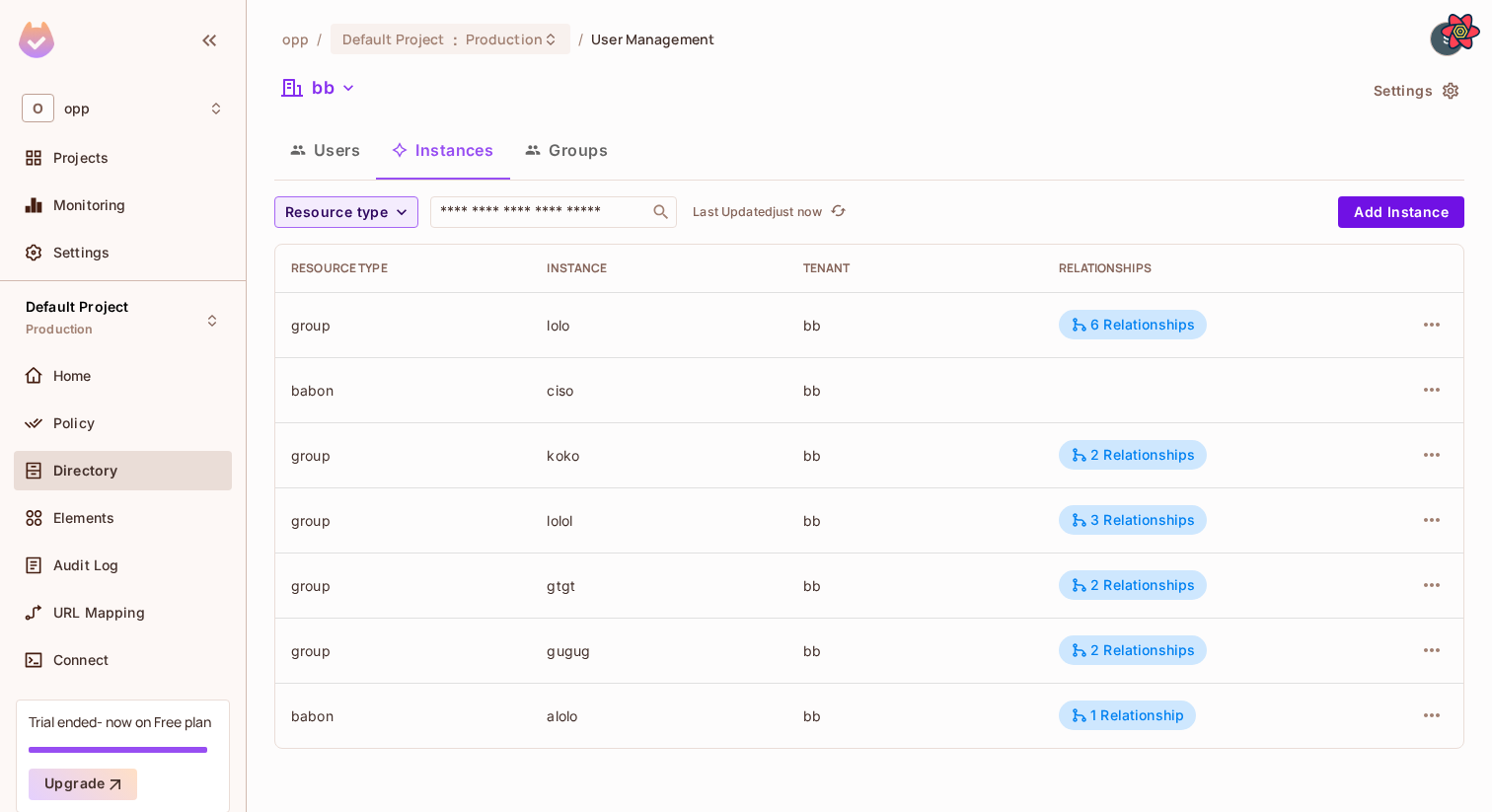 click on "Groups" at bounding box center (566, 150) 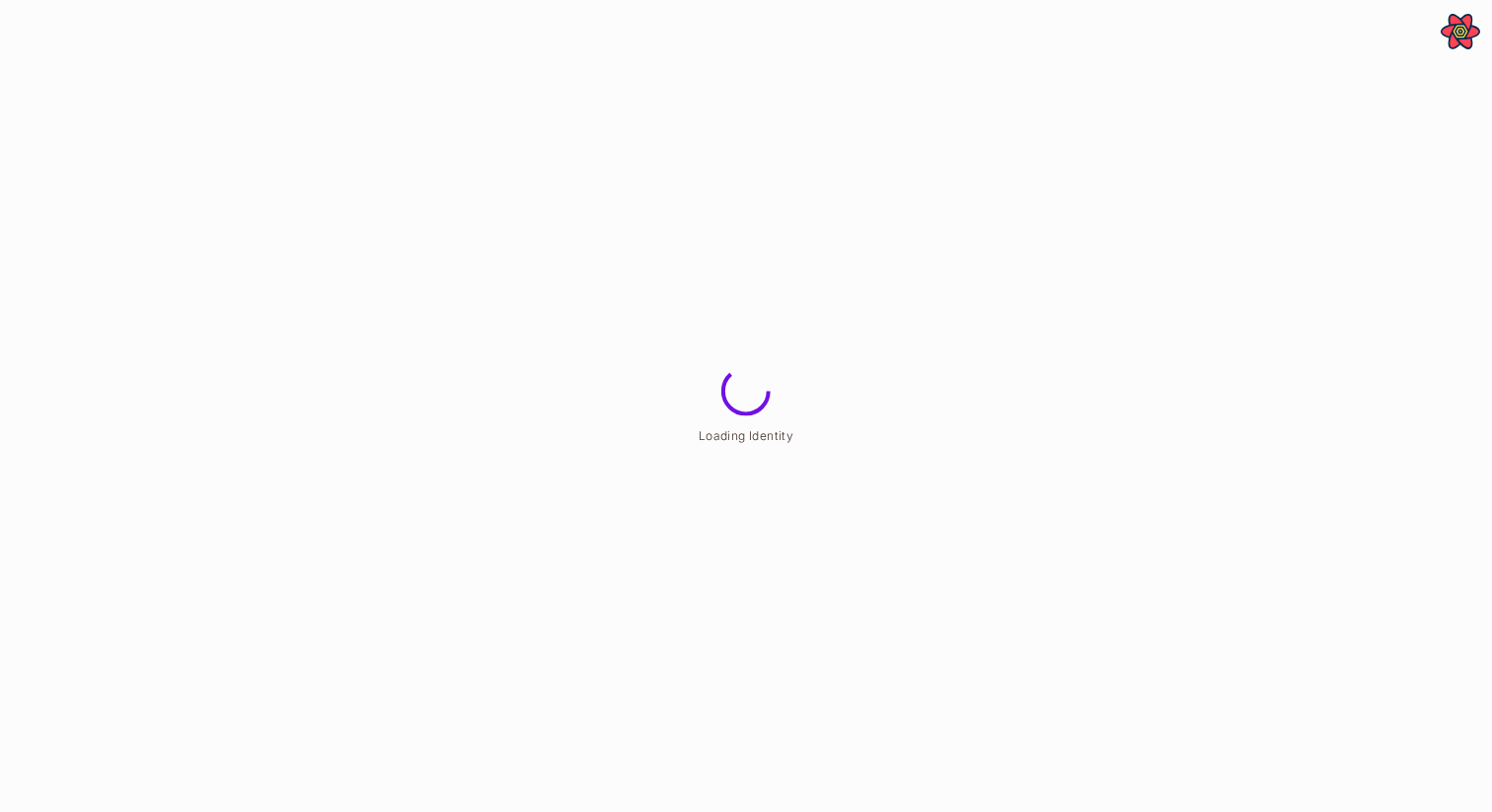 scroll, scrollTop: 0, scrollLeft: 0, axis: both 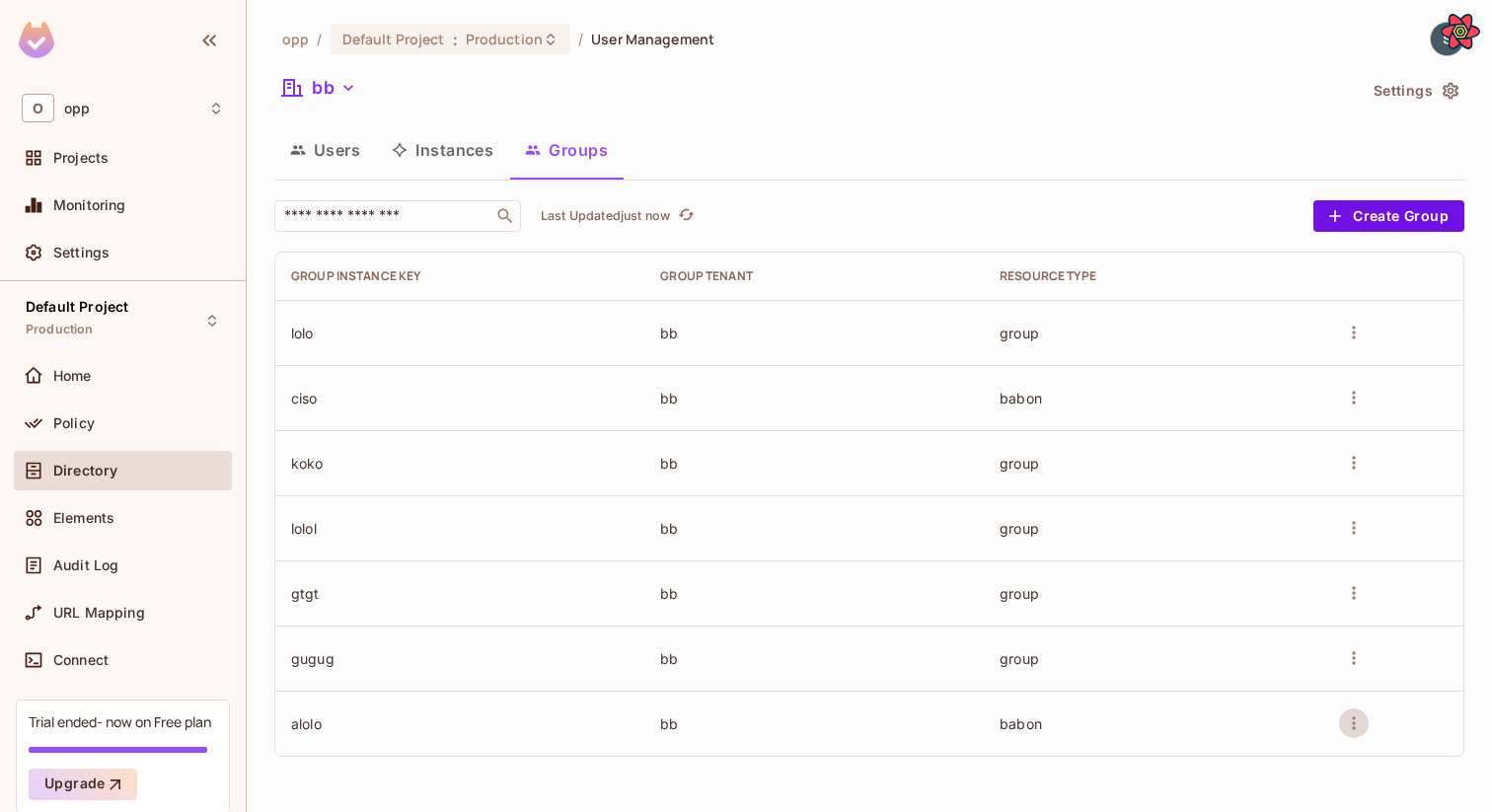 click 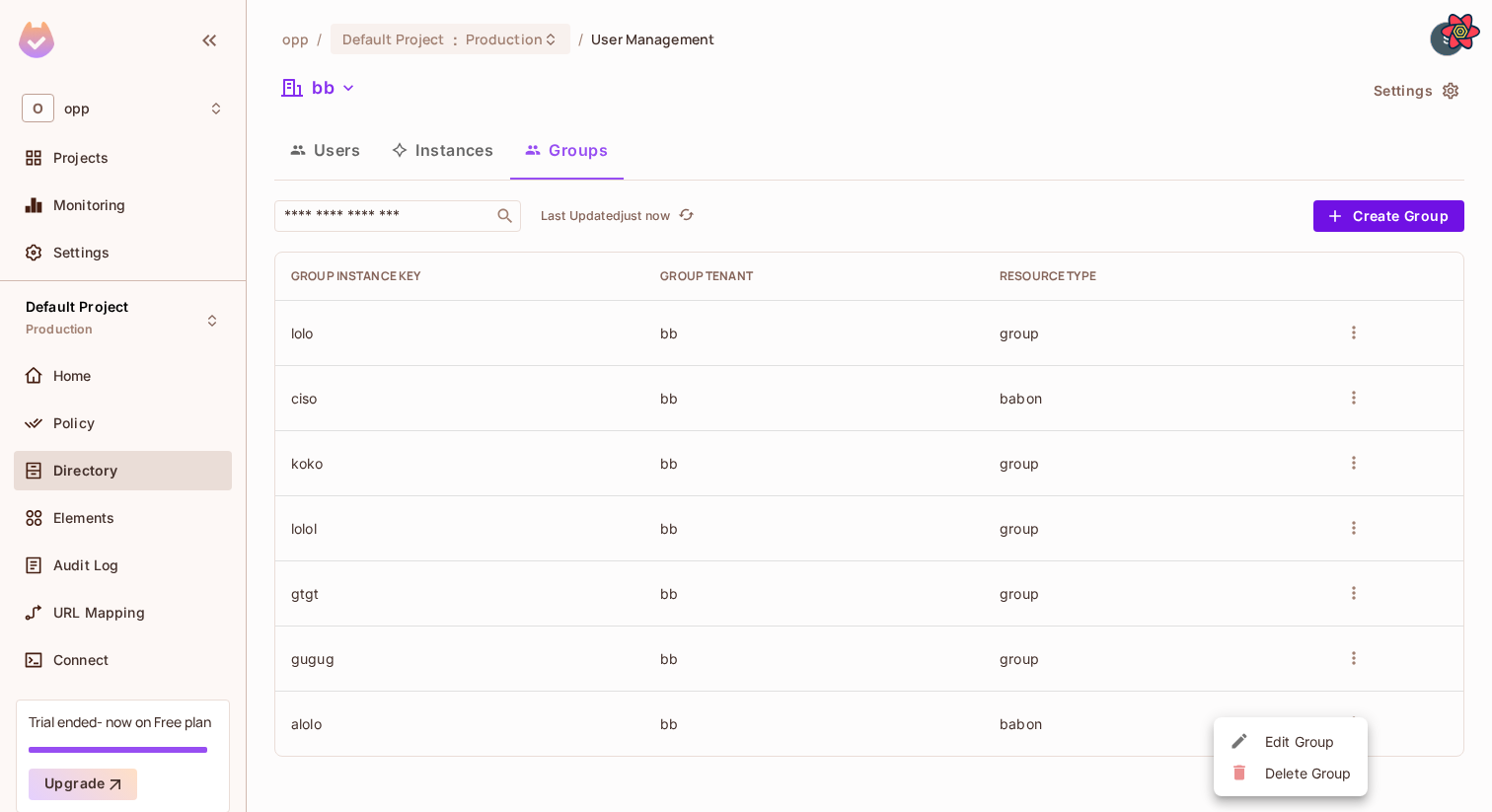 click on "Edit Group" at bounding box center (1308, 741) 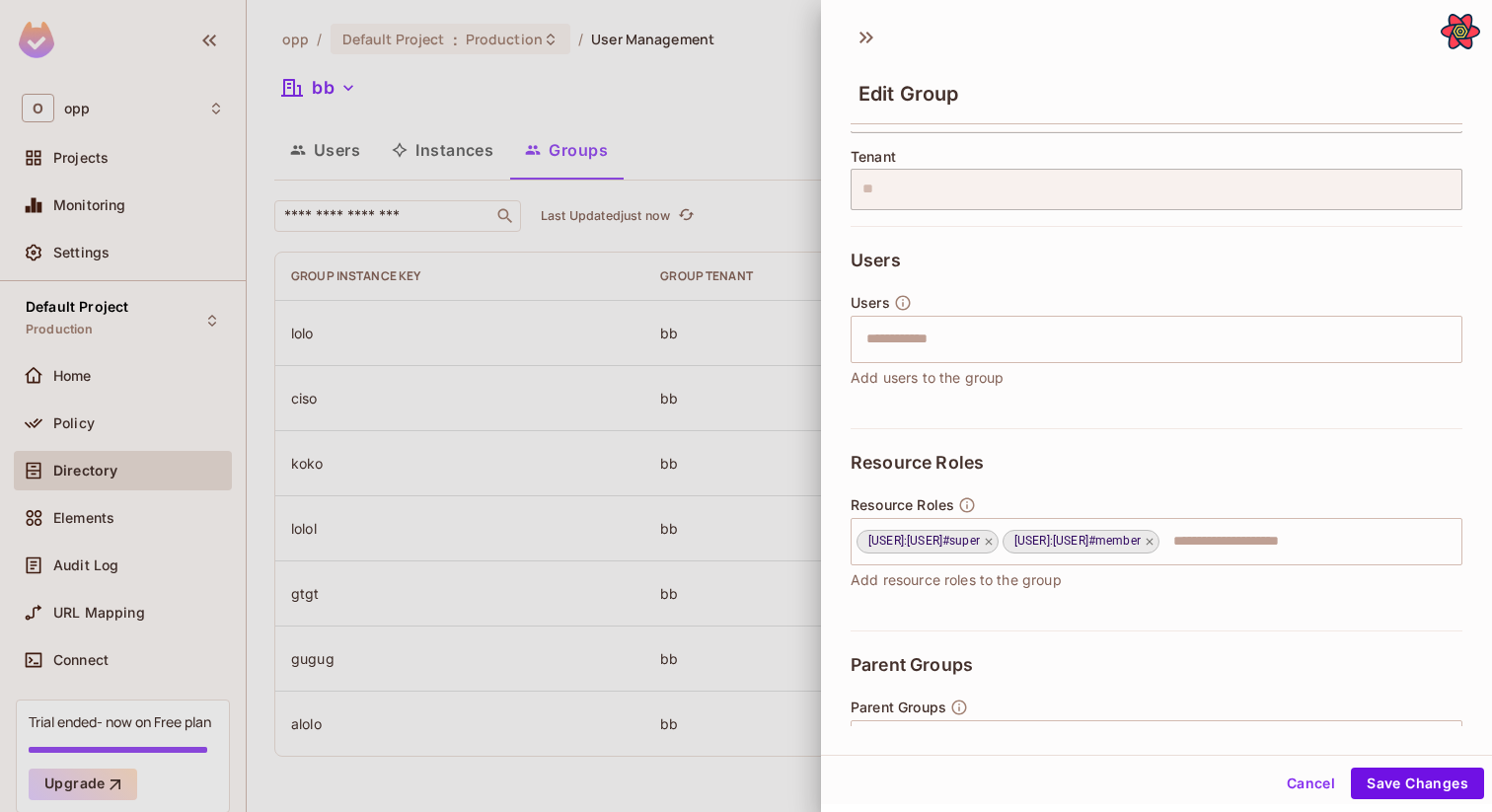 scroll, scrollTop: 120, scrollLeft: 0, axis: vertical 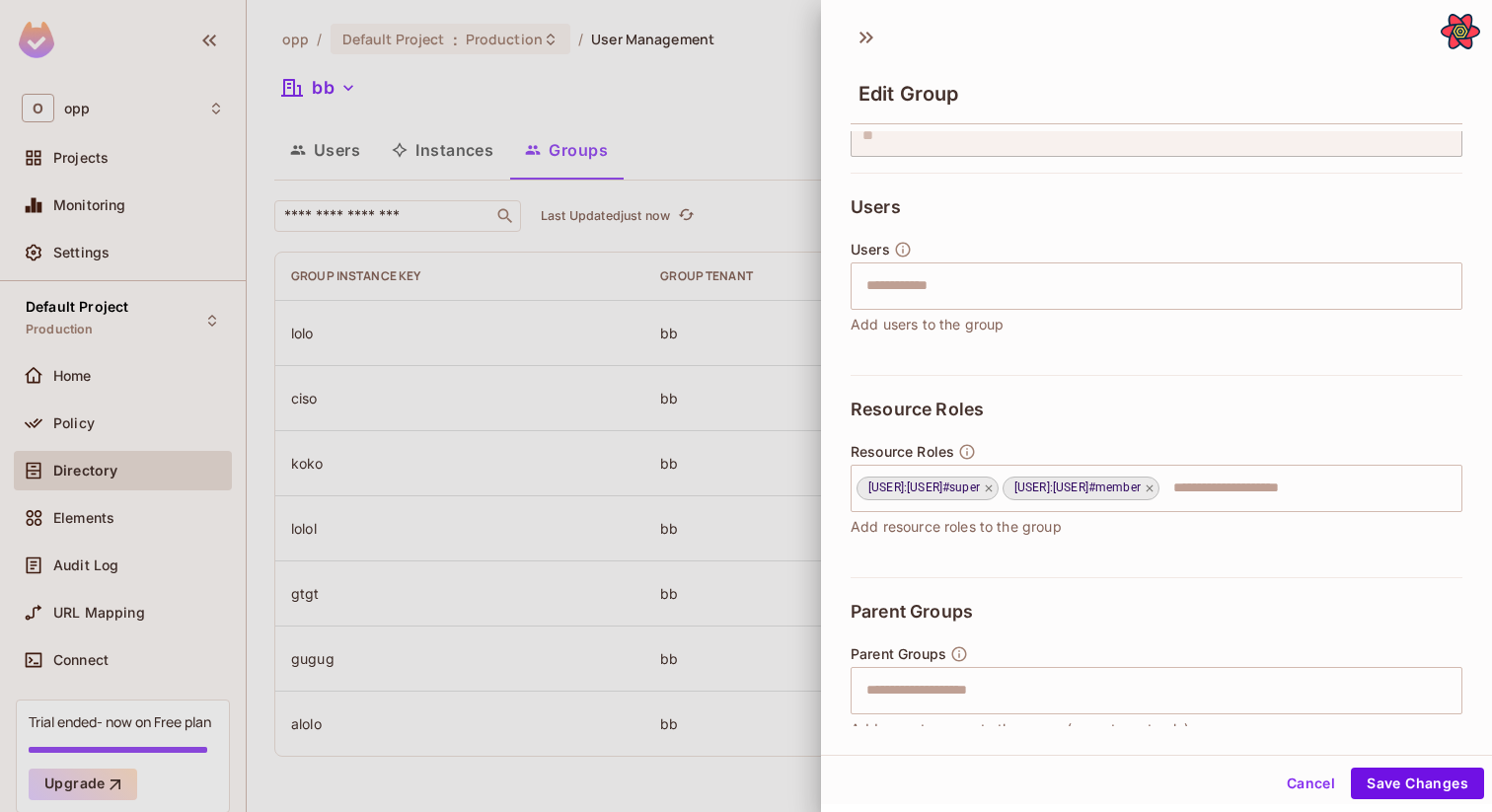 click at bounding box center [746, 406] 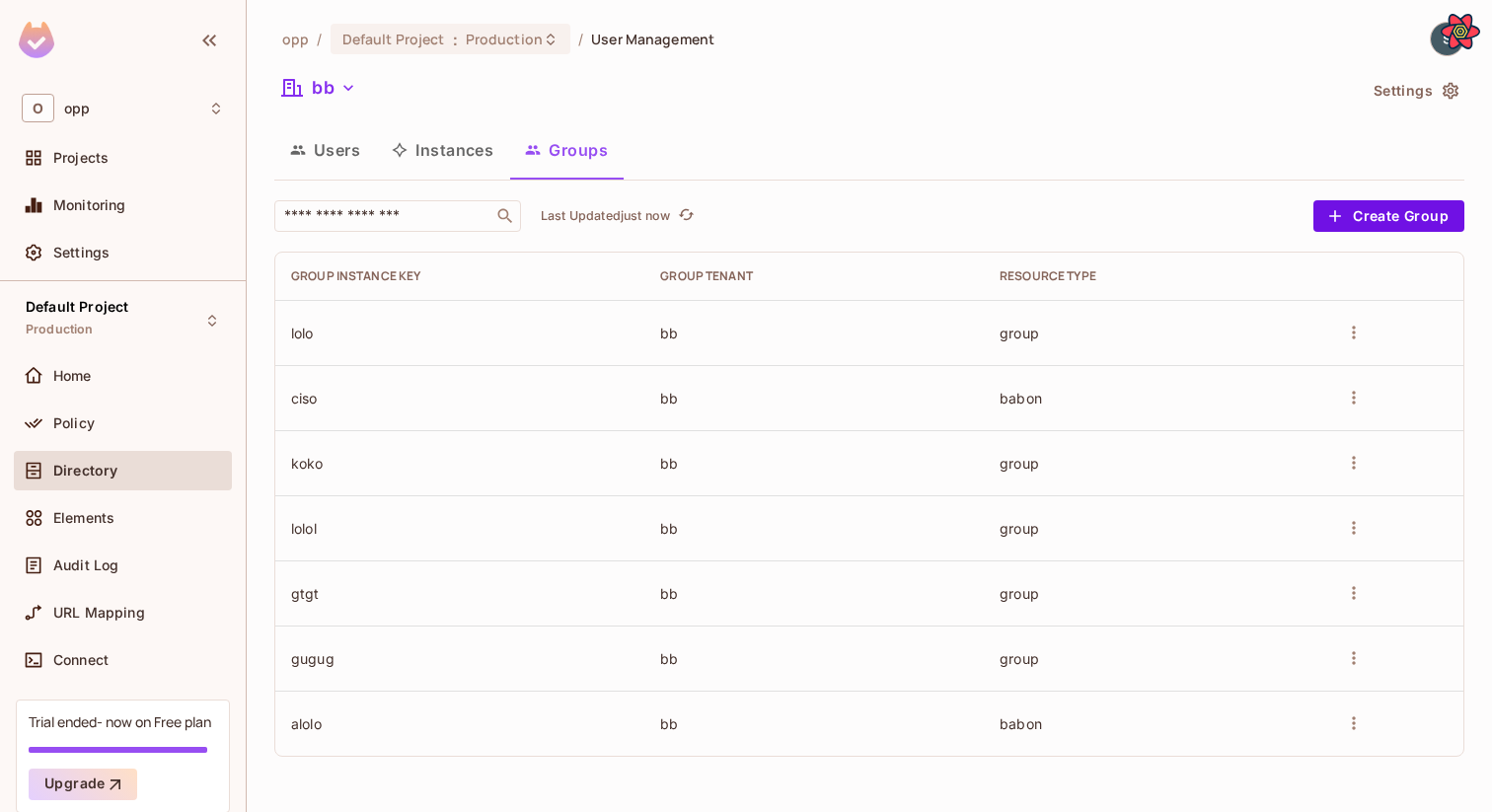 click on "Users" at bounding box center (325, 150) 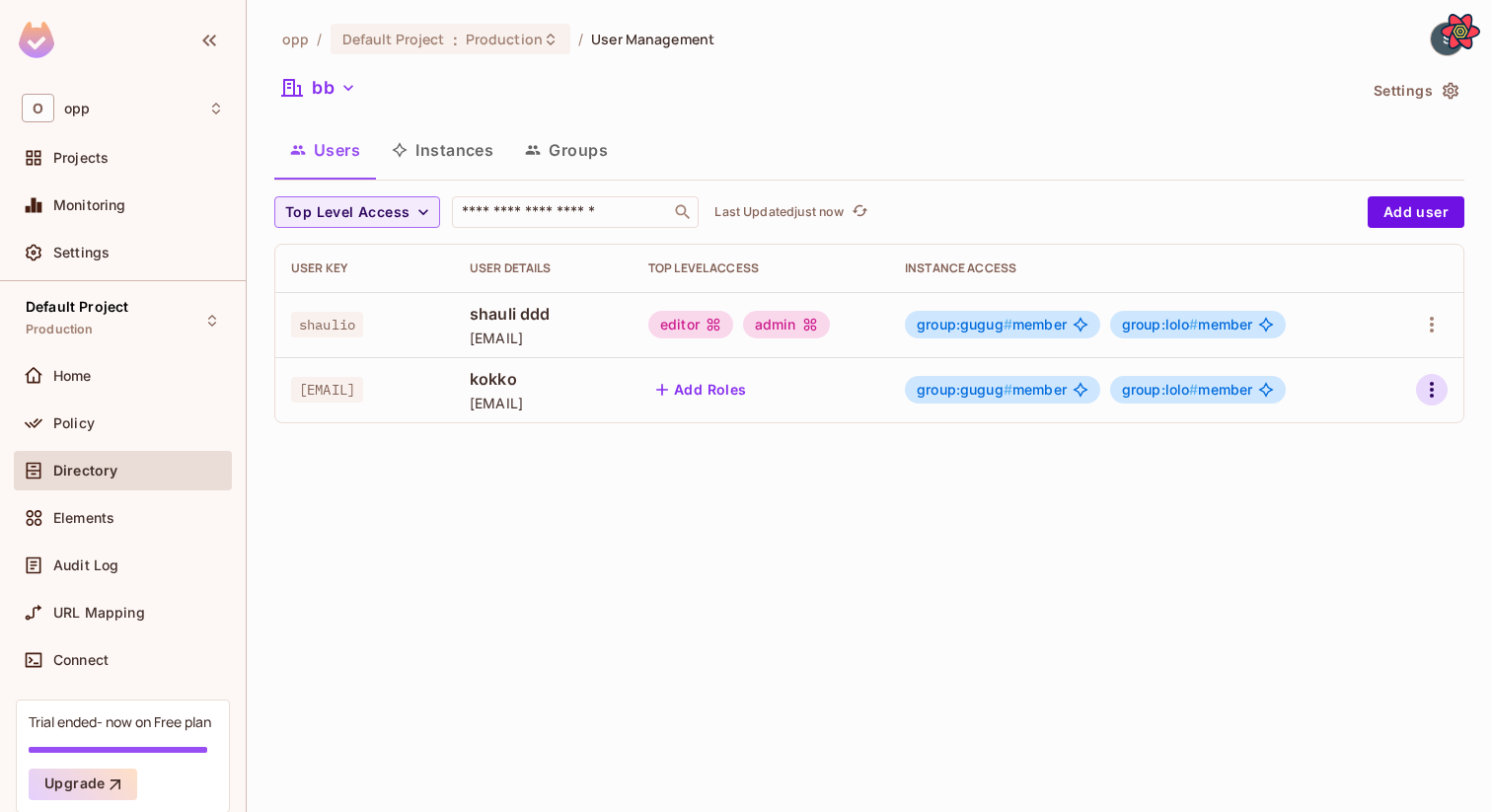 click 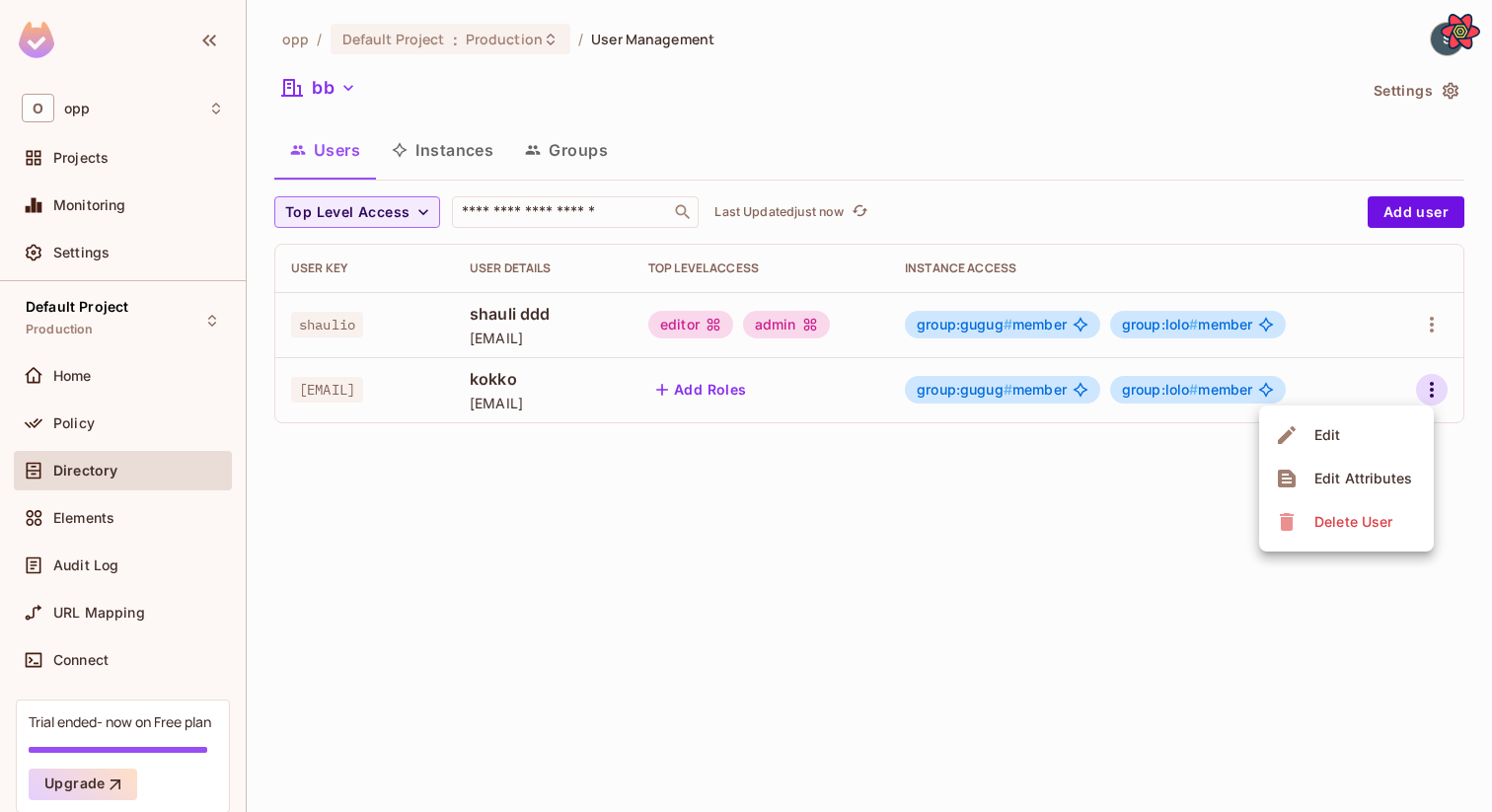 click on "Edit" at bounding box center [1346, 435] 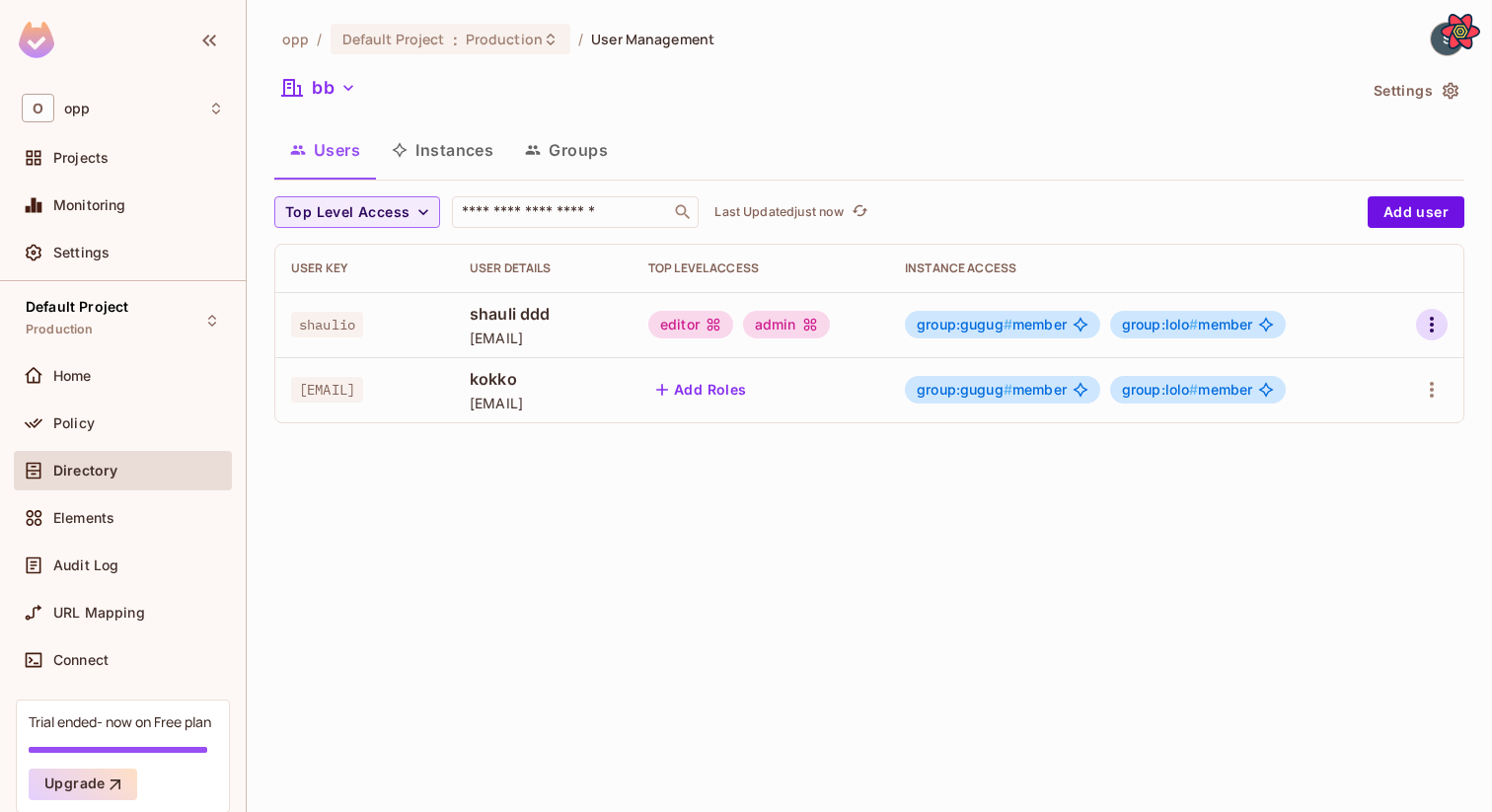 click 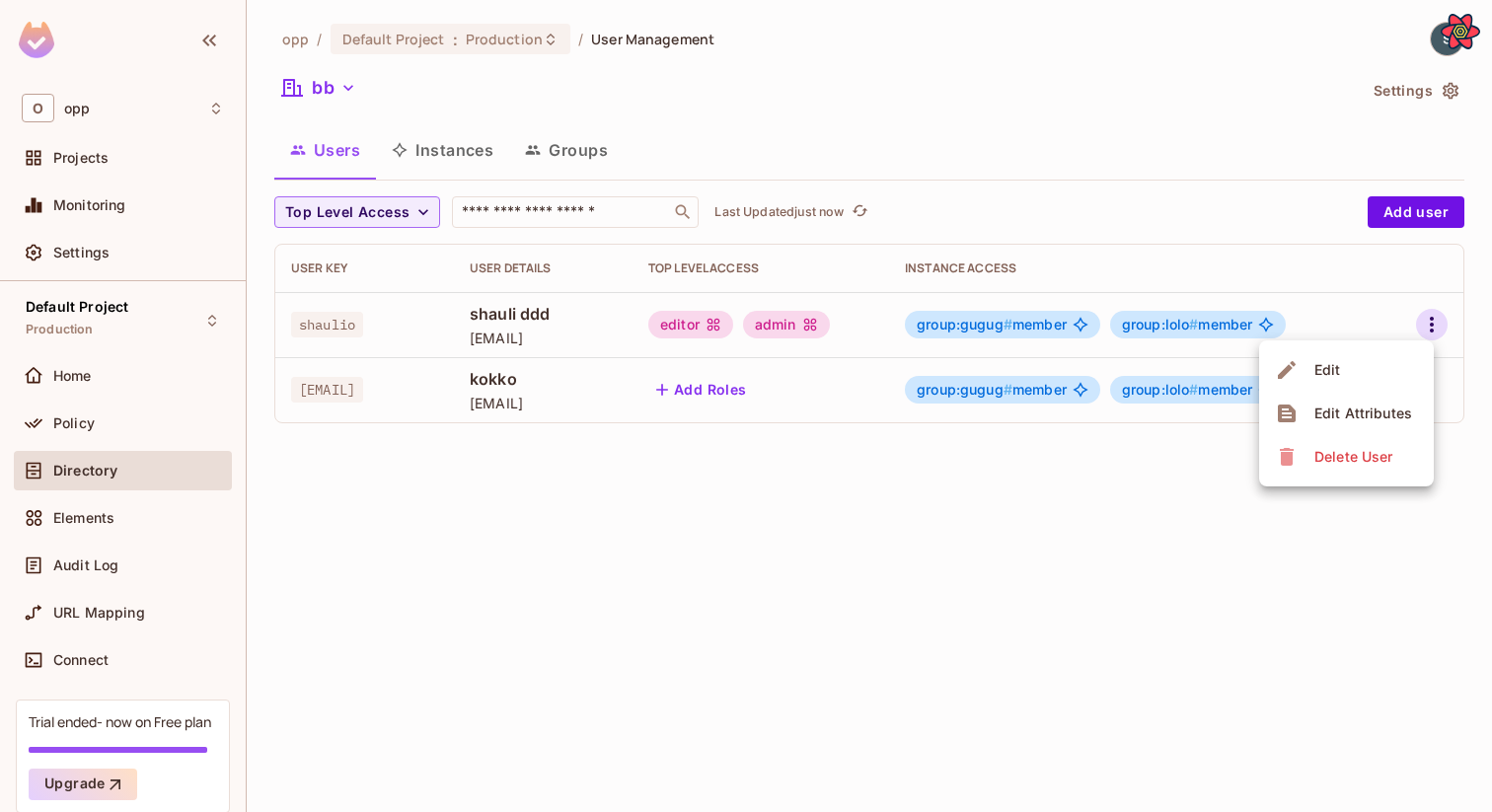click on "Edit" at bounding box center [1346, 370] 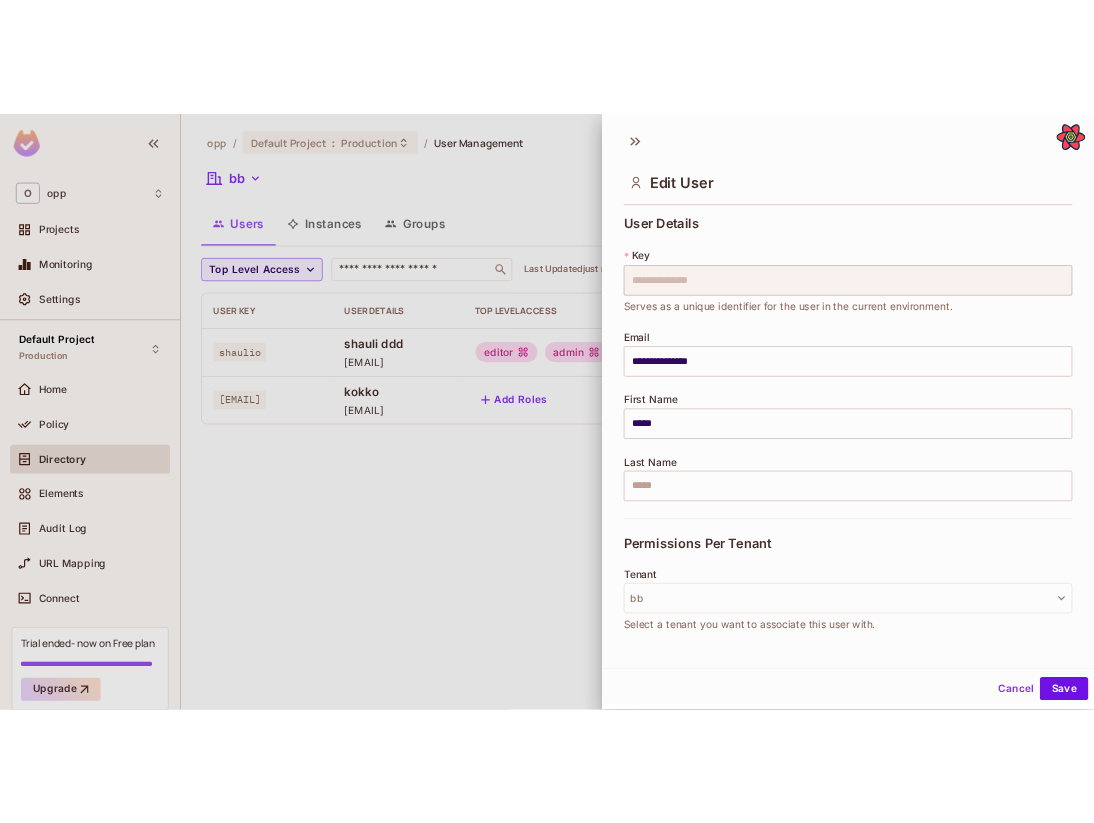 scroll, scrollTop: 357, scrollLeft: 0, axis: vertical 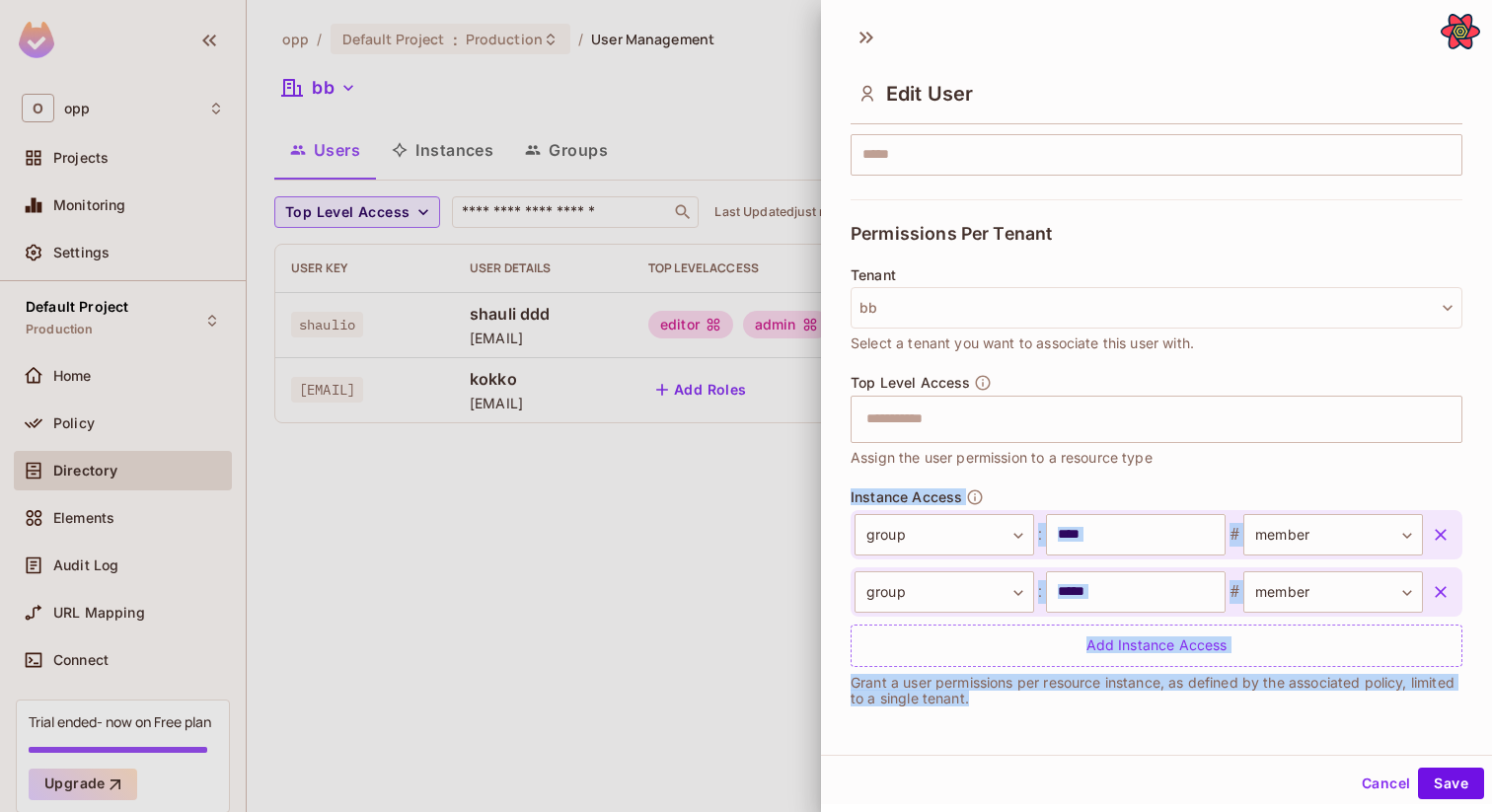 drag, startPoint x: 846, startPoint y: 488, endPoint x: 1491, endPoint y: 691, distance: 676.1908 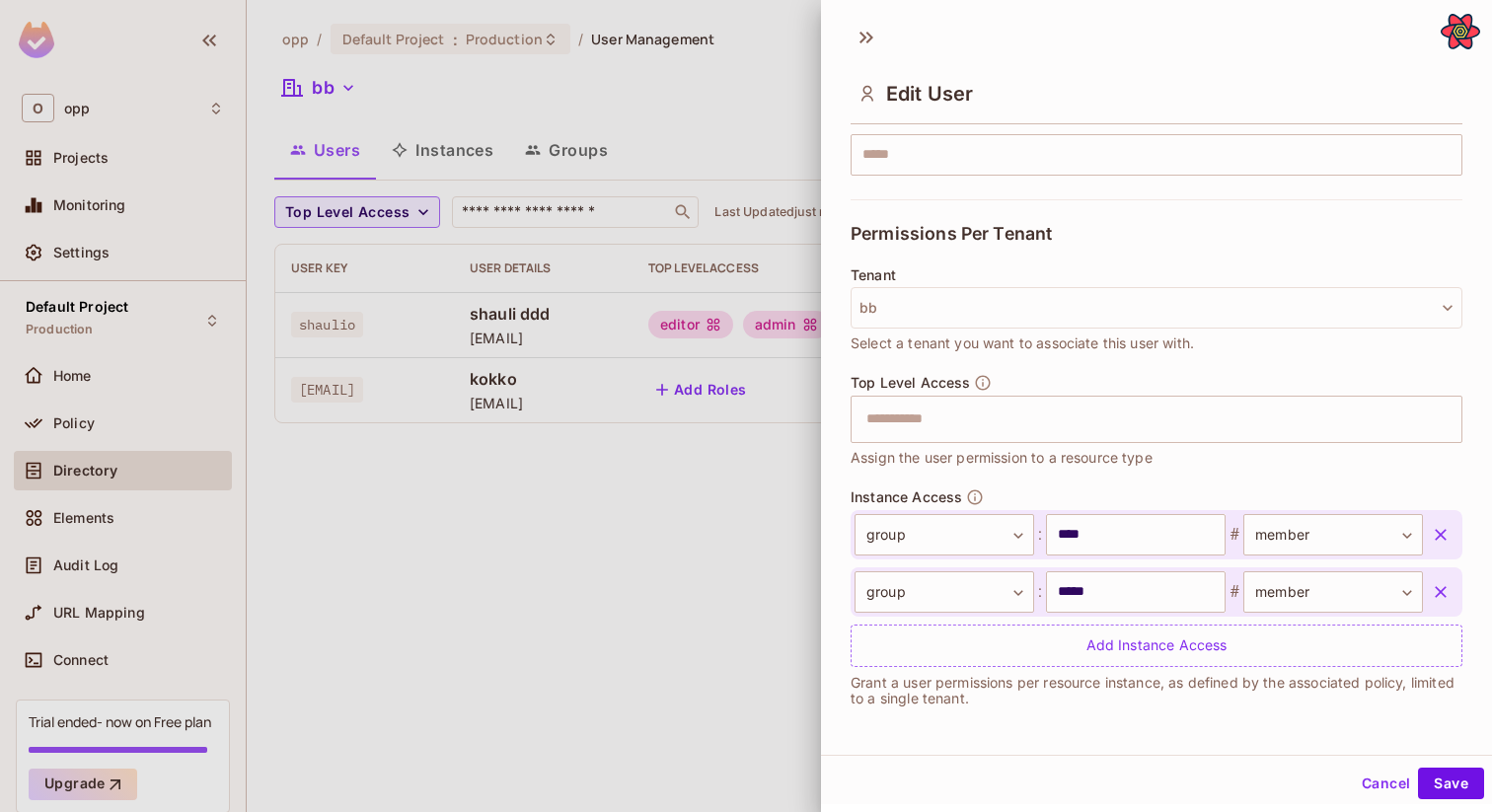 click on "Instance Access" at bounding box center (906, 497) 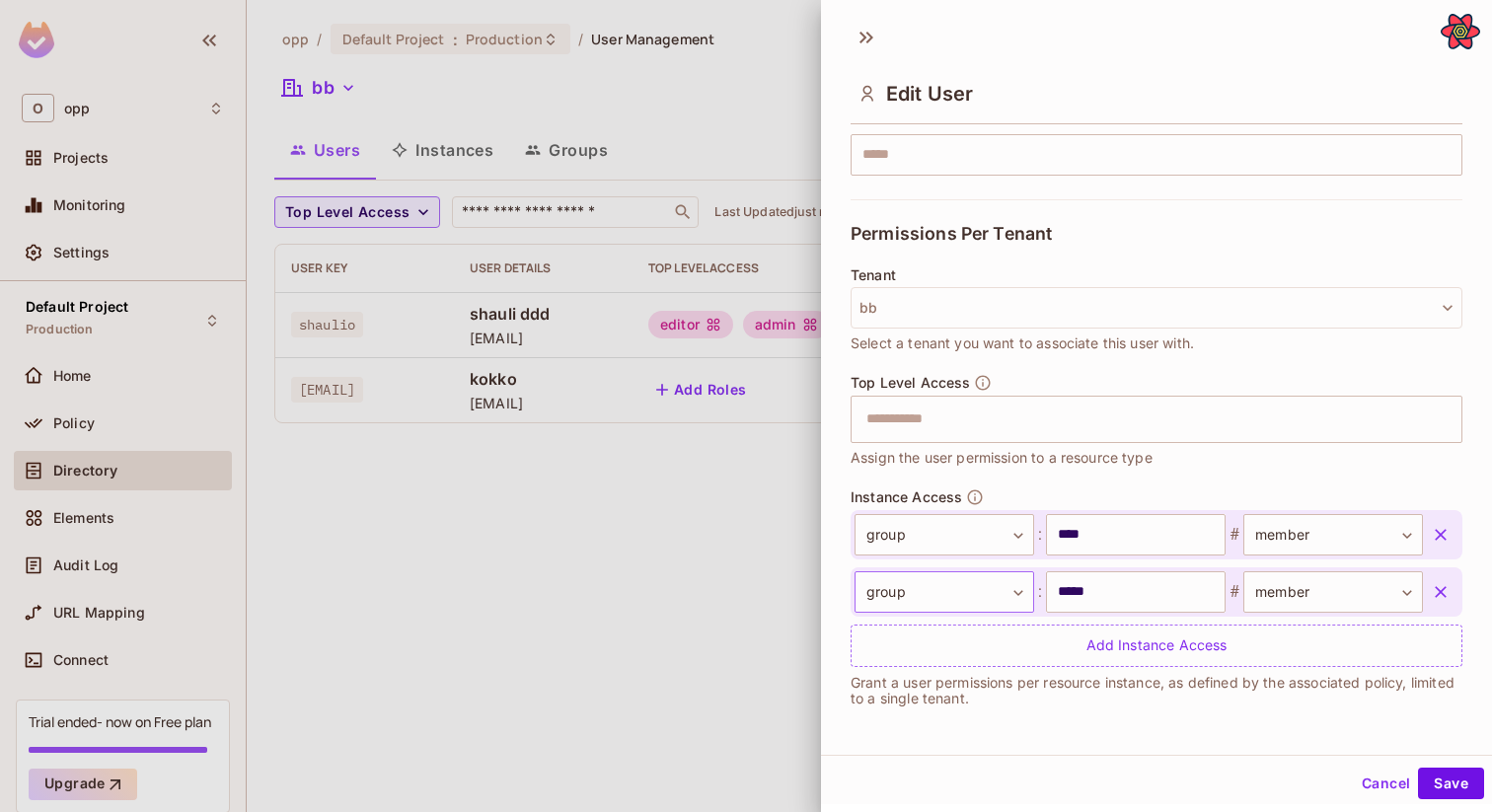 click on "**********" at bounding box center (746, 406) 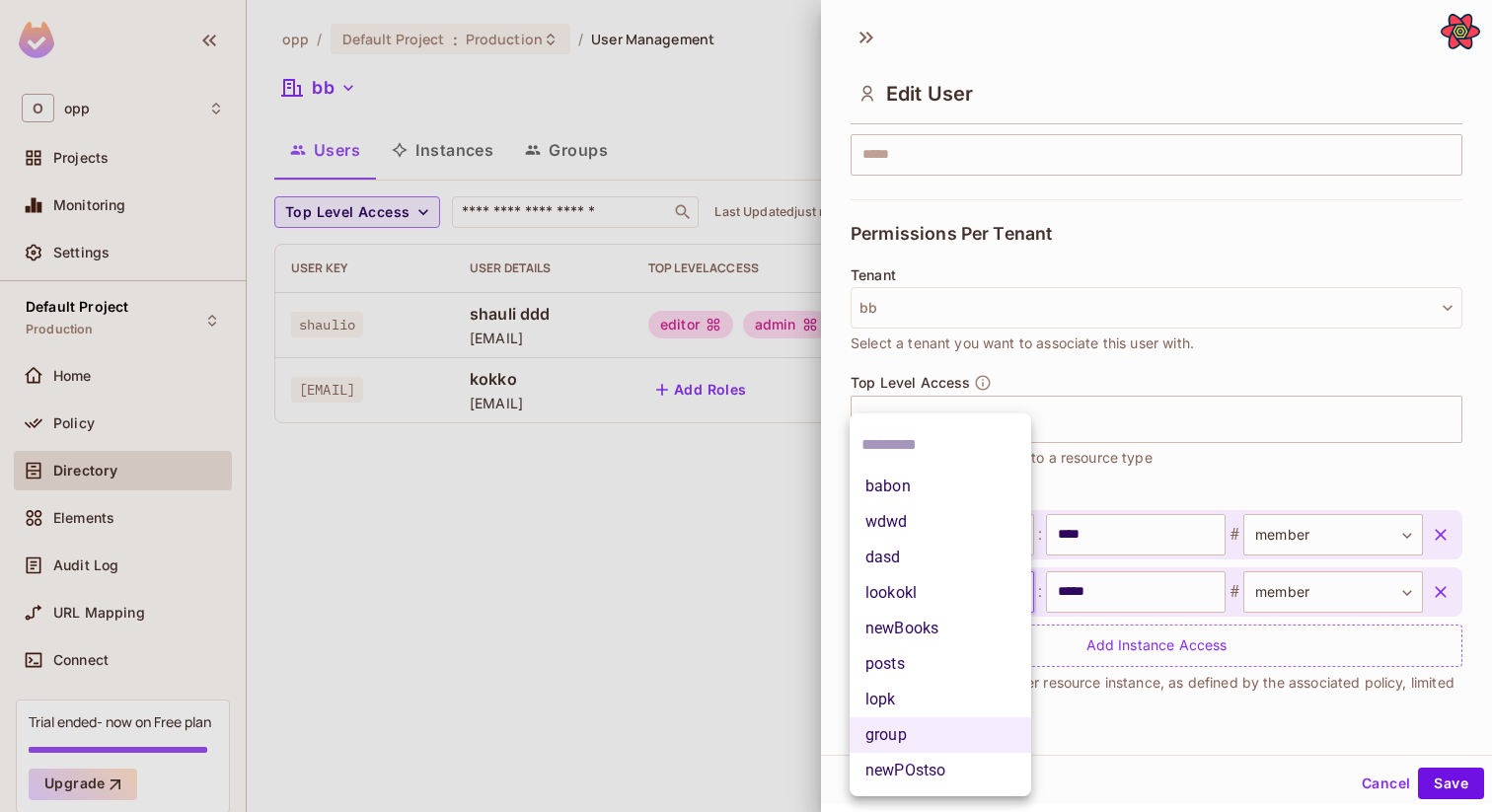 click at bounding box center (746, 406) 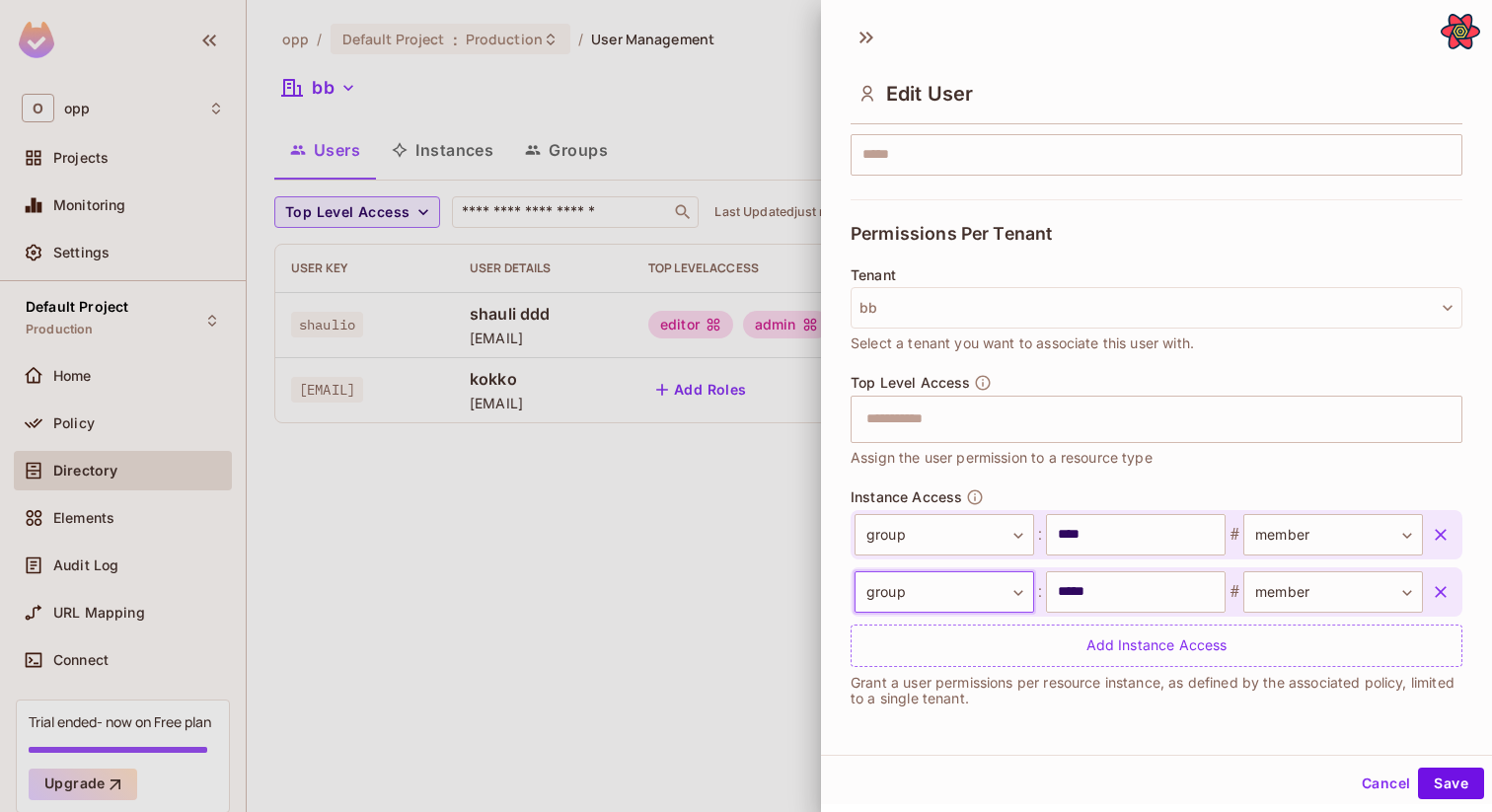 click at bounding box center (746, 406) 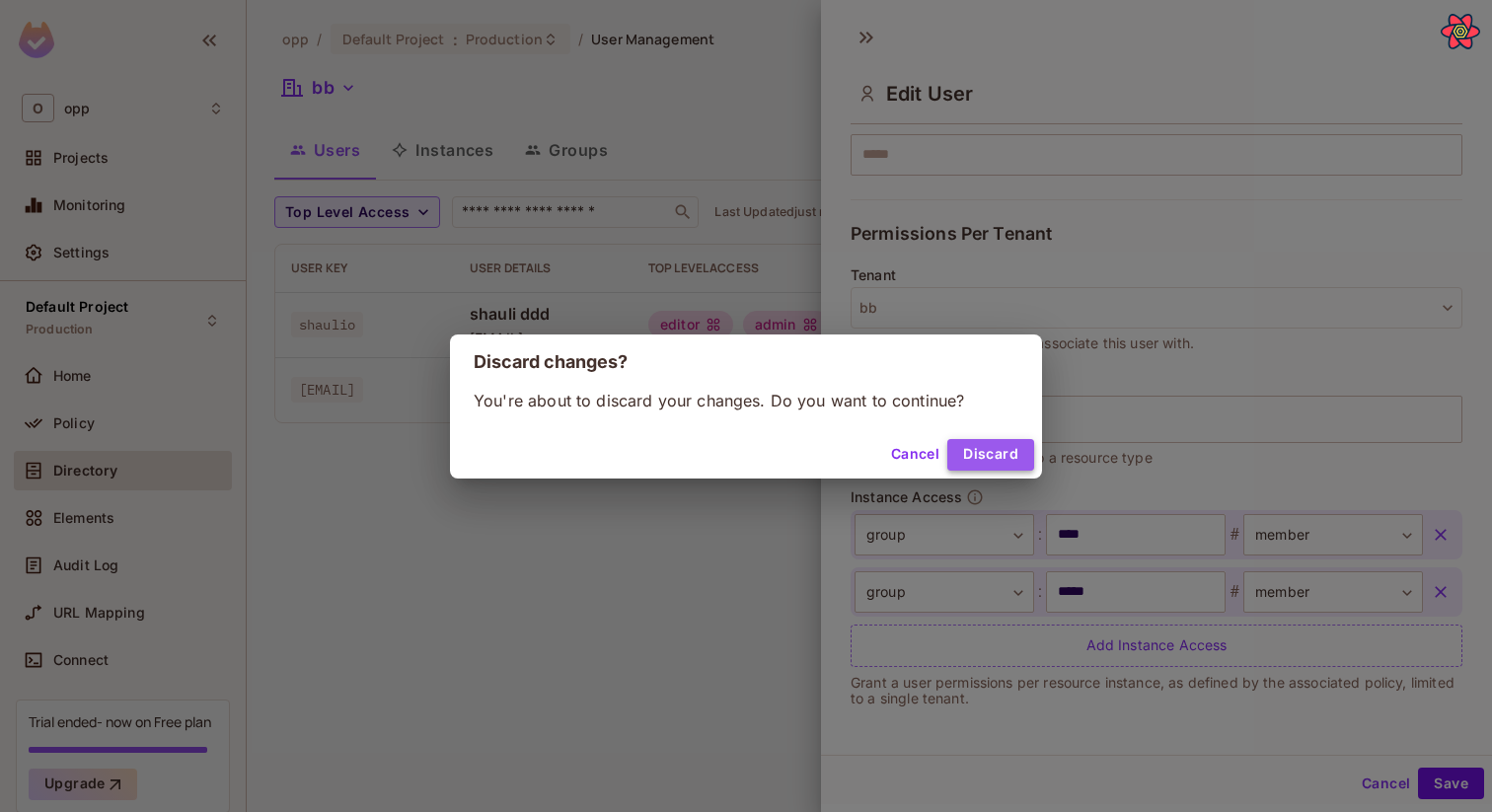 click on "Discard" at bounding box center (991, 455) 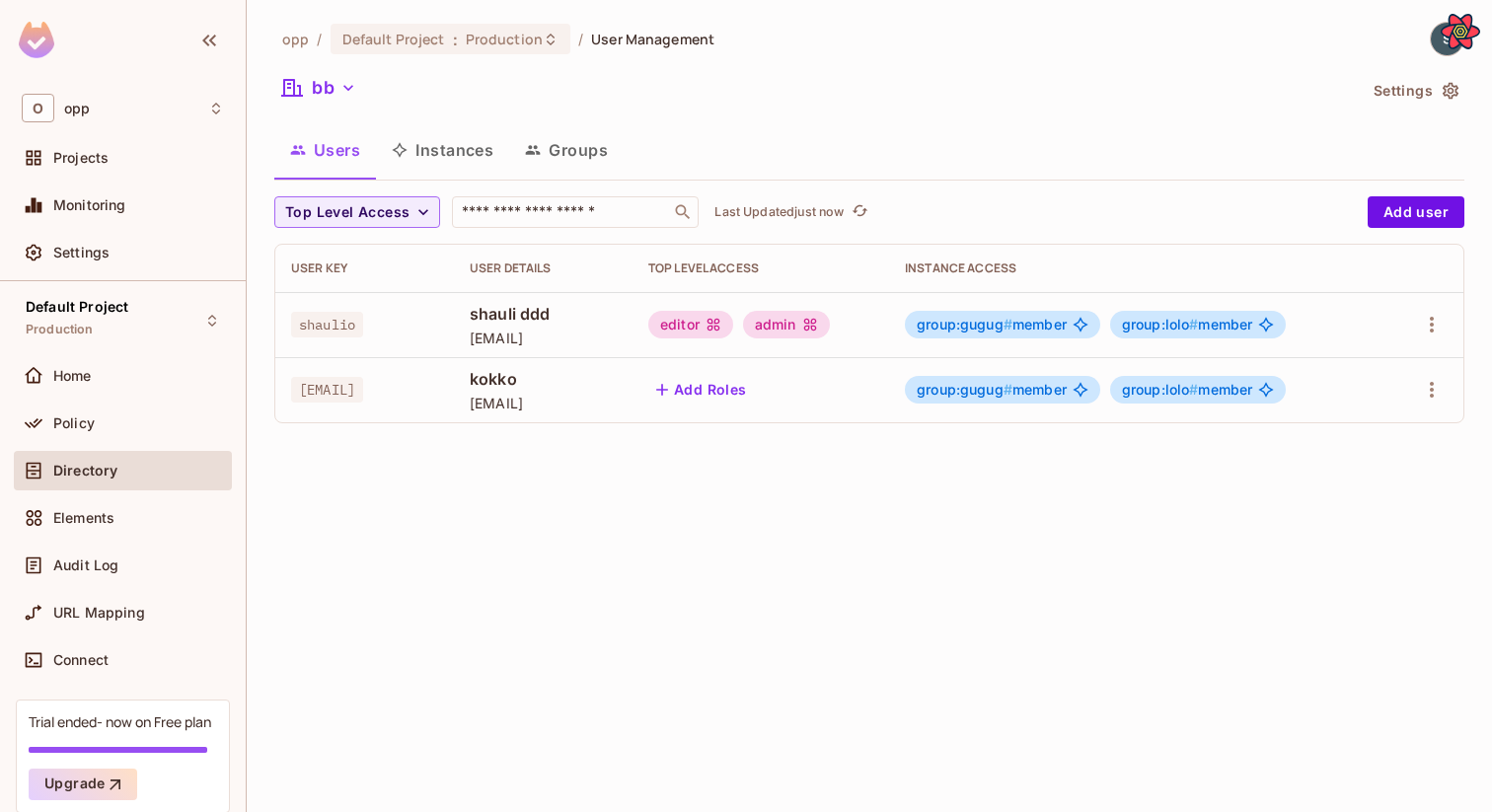 click on "Groups" at bounding box center [566, 150] 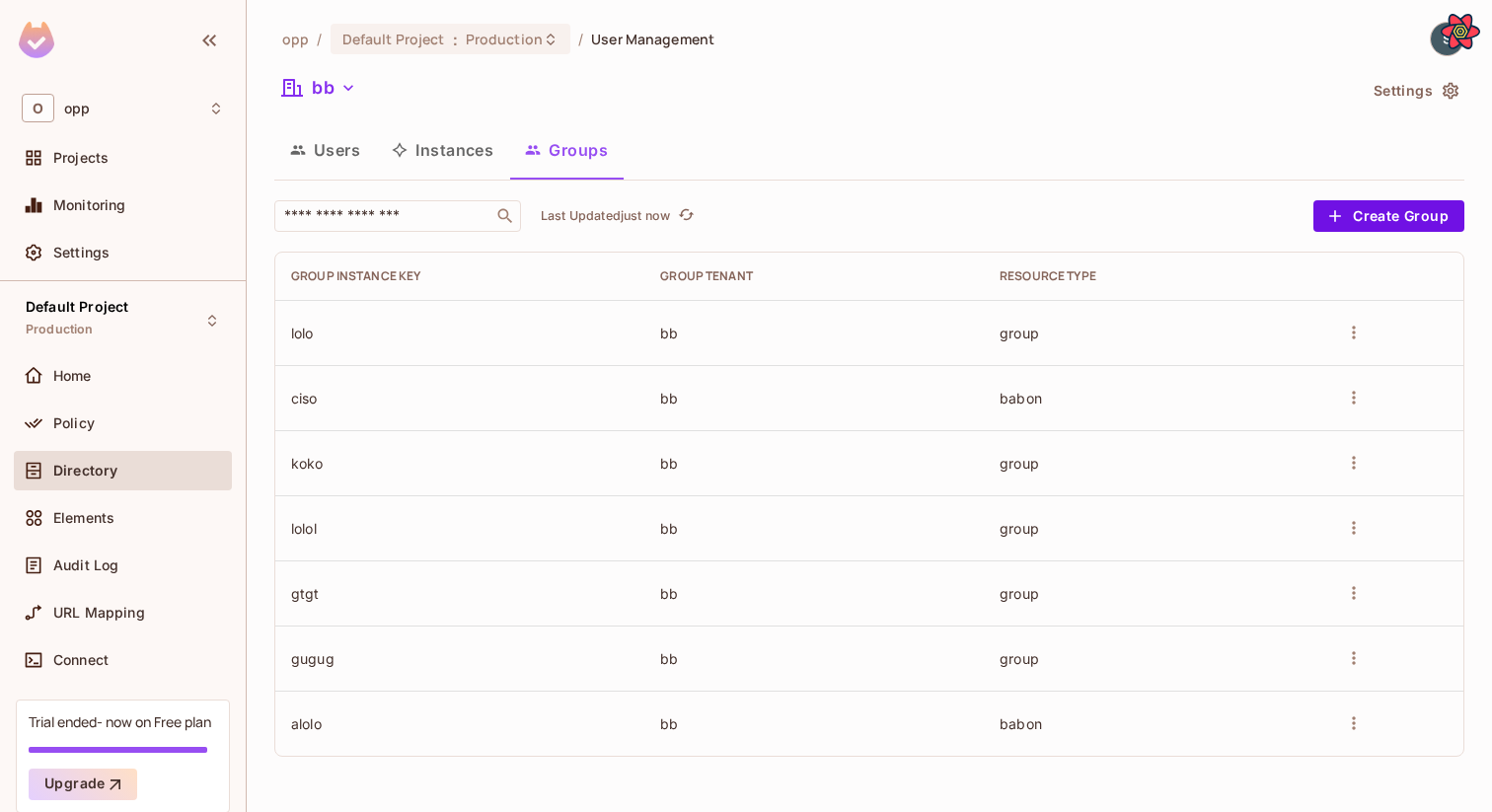click at bounding box center (1393, 723) 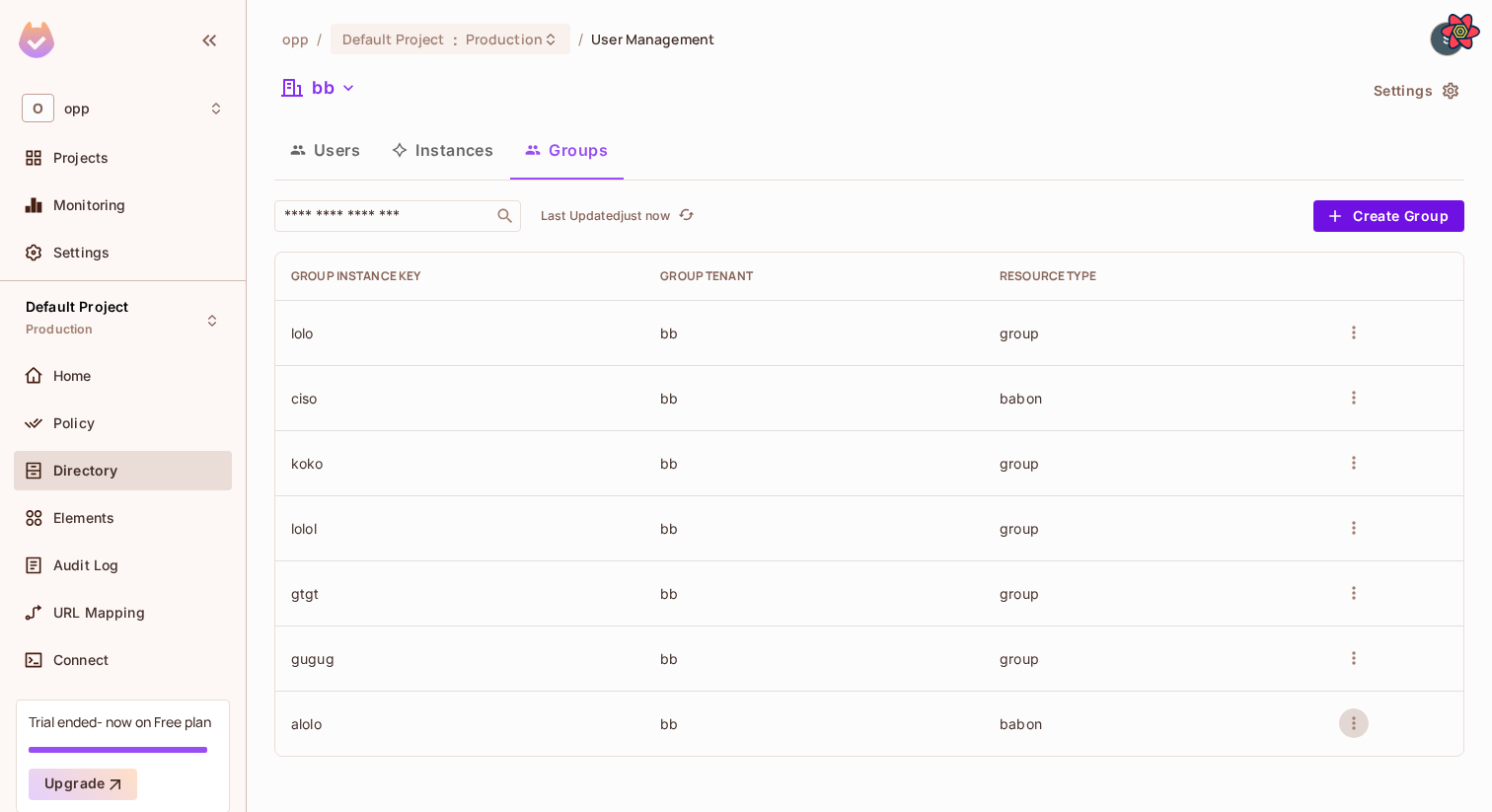 click at bounding box center (1354, 723) 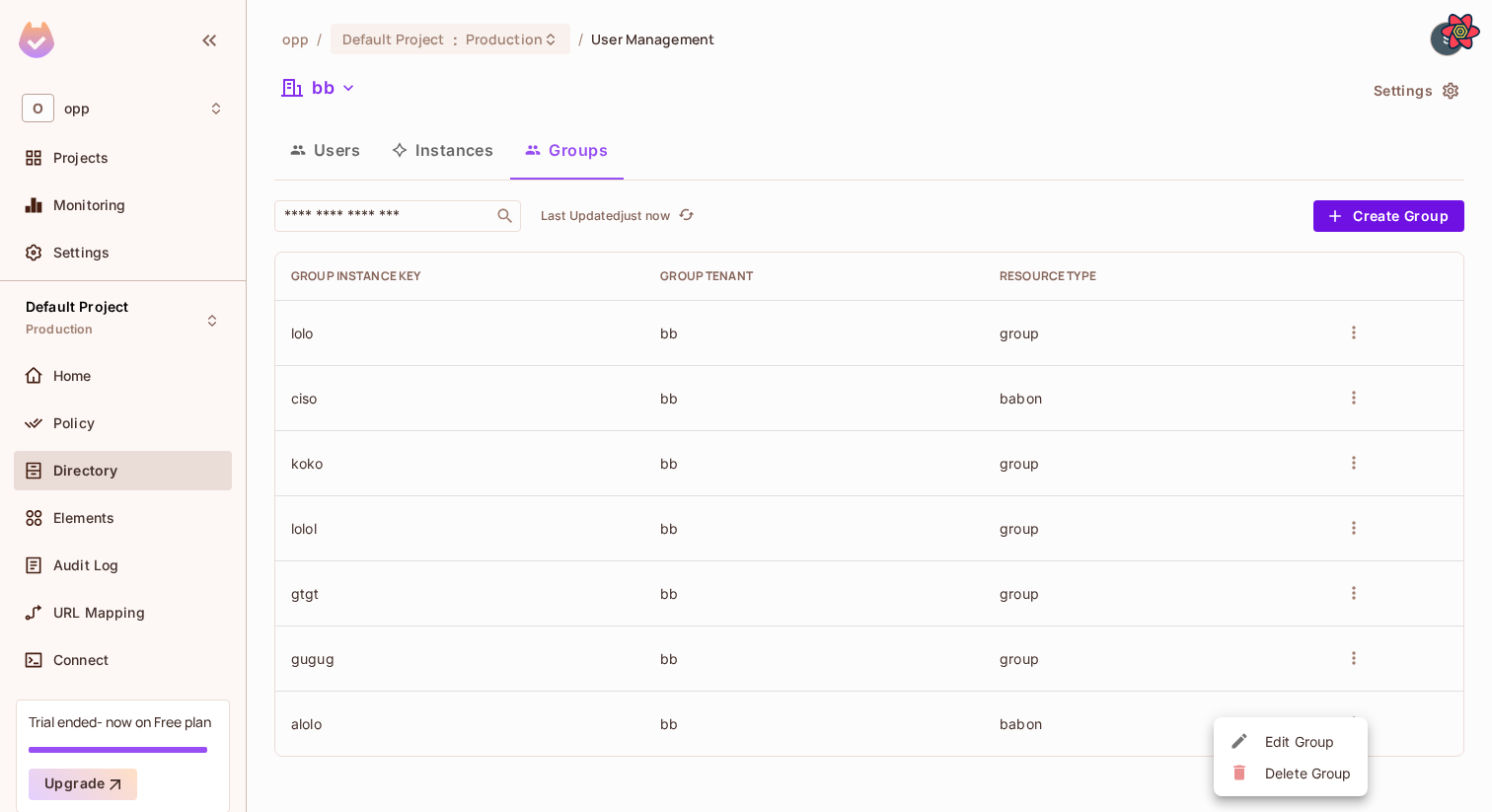 click on "Edit Group" at bounding box center (1291, 741) 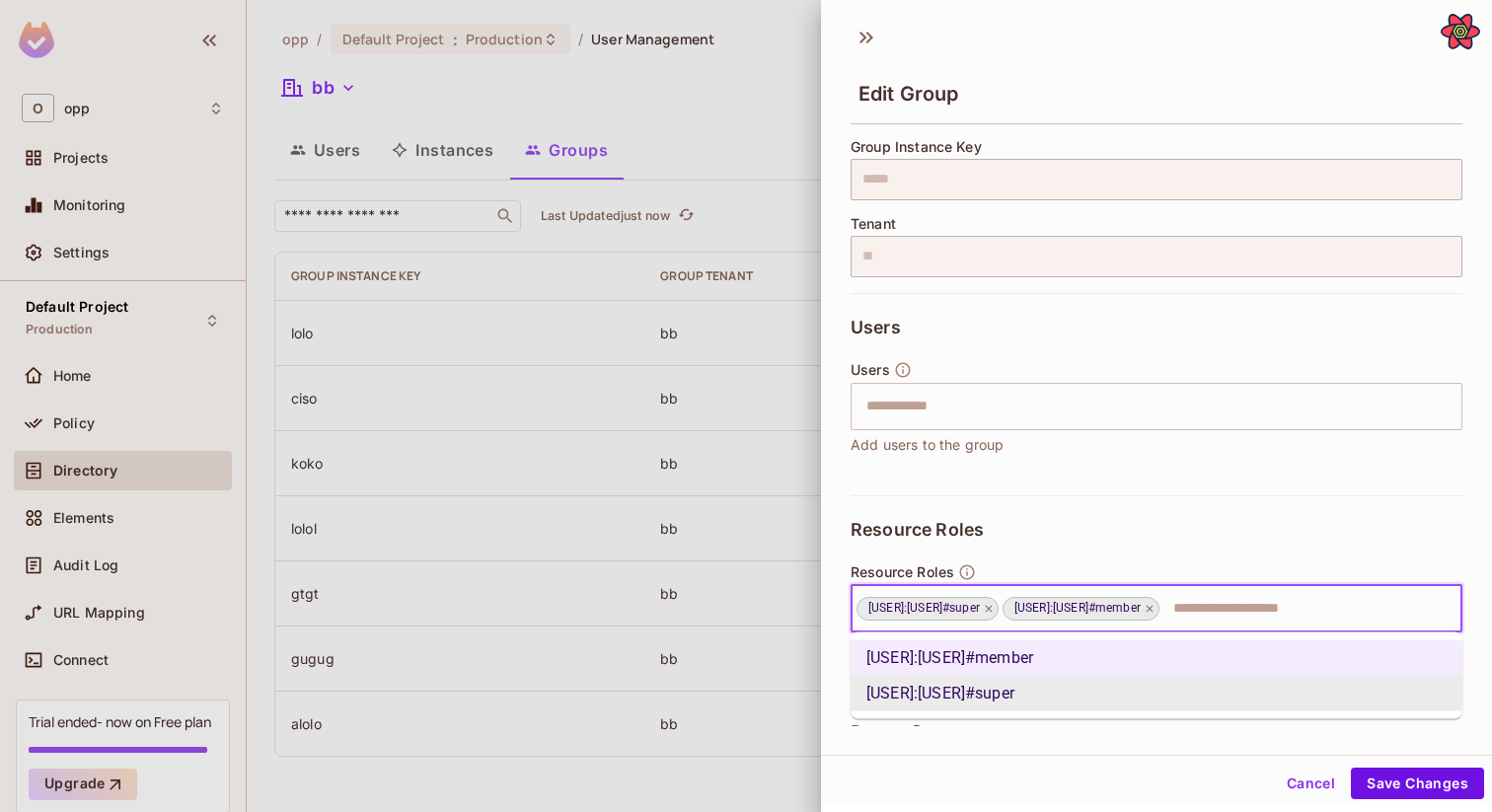 click at bounding box center [1293, 609] 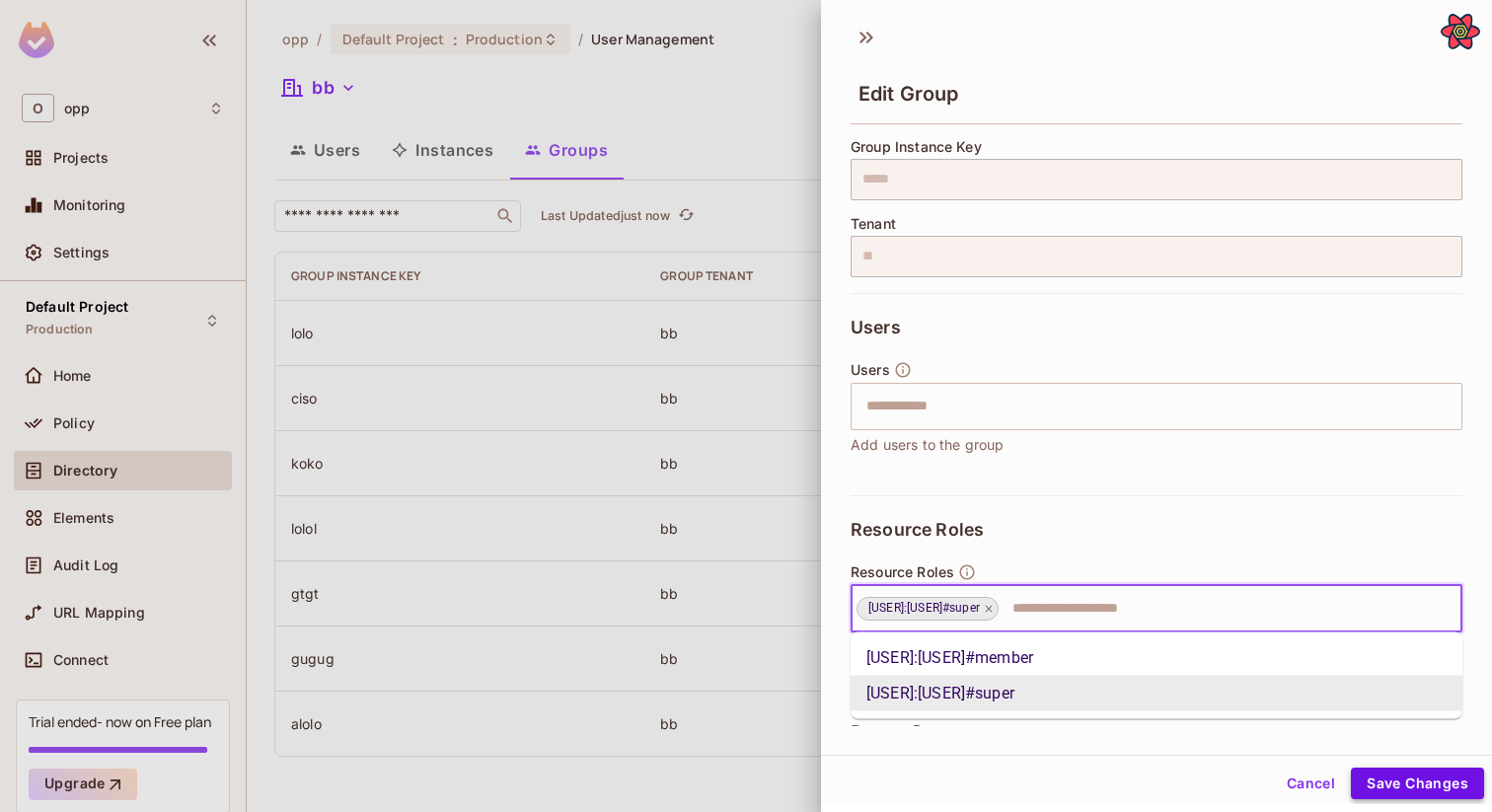 click on "Save Changes" at bounding box center (1417, 783) 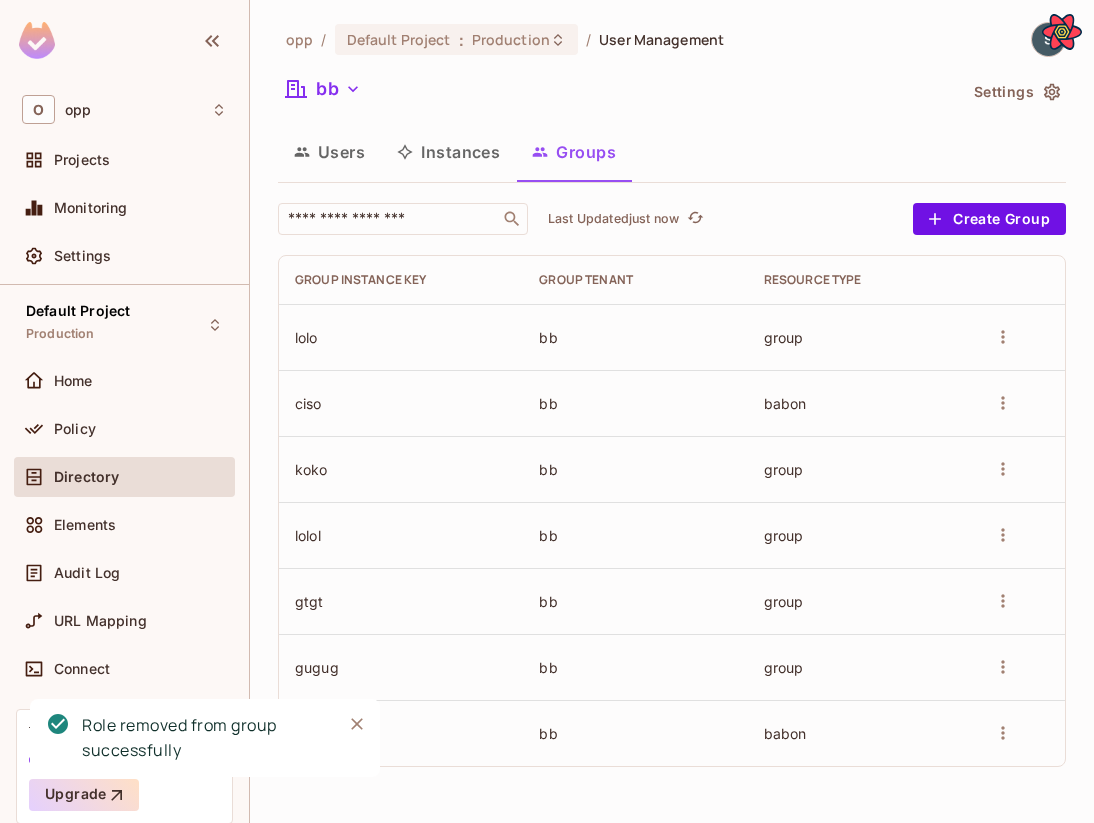 click 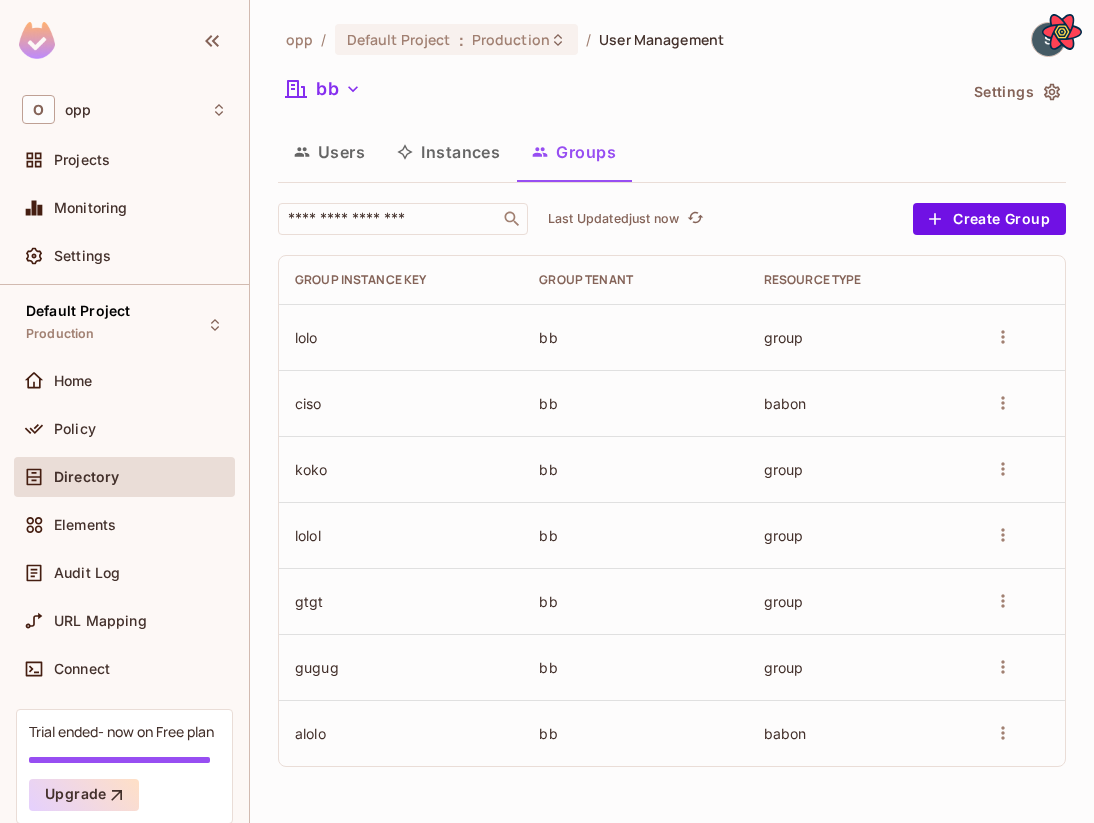 click at bounding box center (1003, 733) 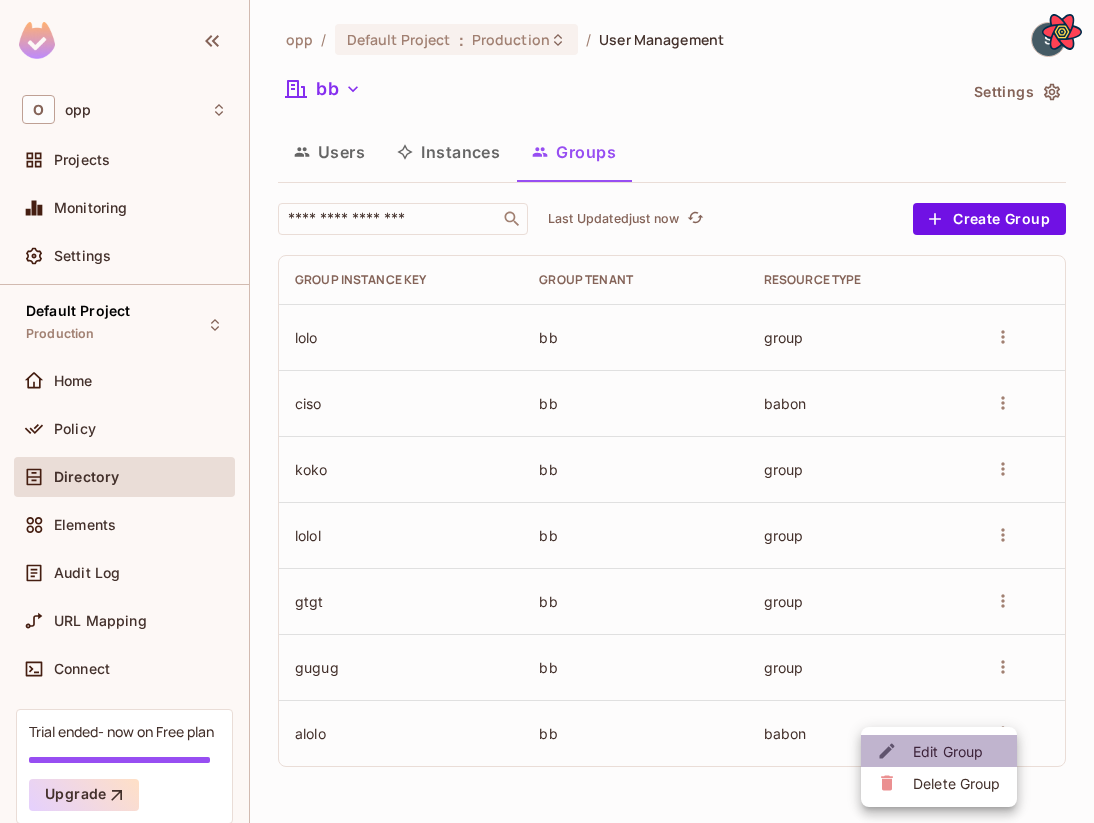 click on "Edit Group" at bounding box center [957, 751] 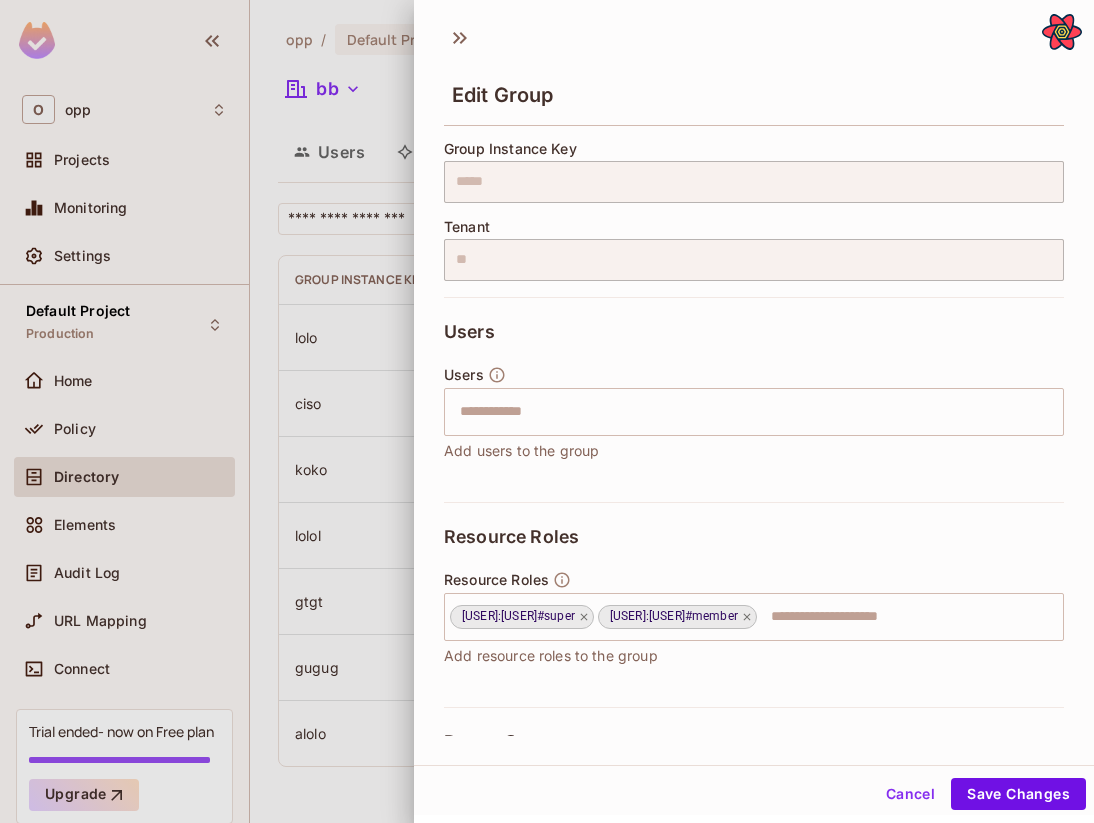 scroll, scrollTop: 160, scrollLeft: 0, axis: vertical 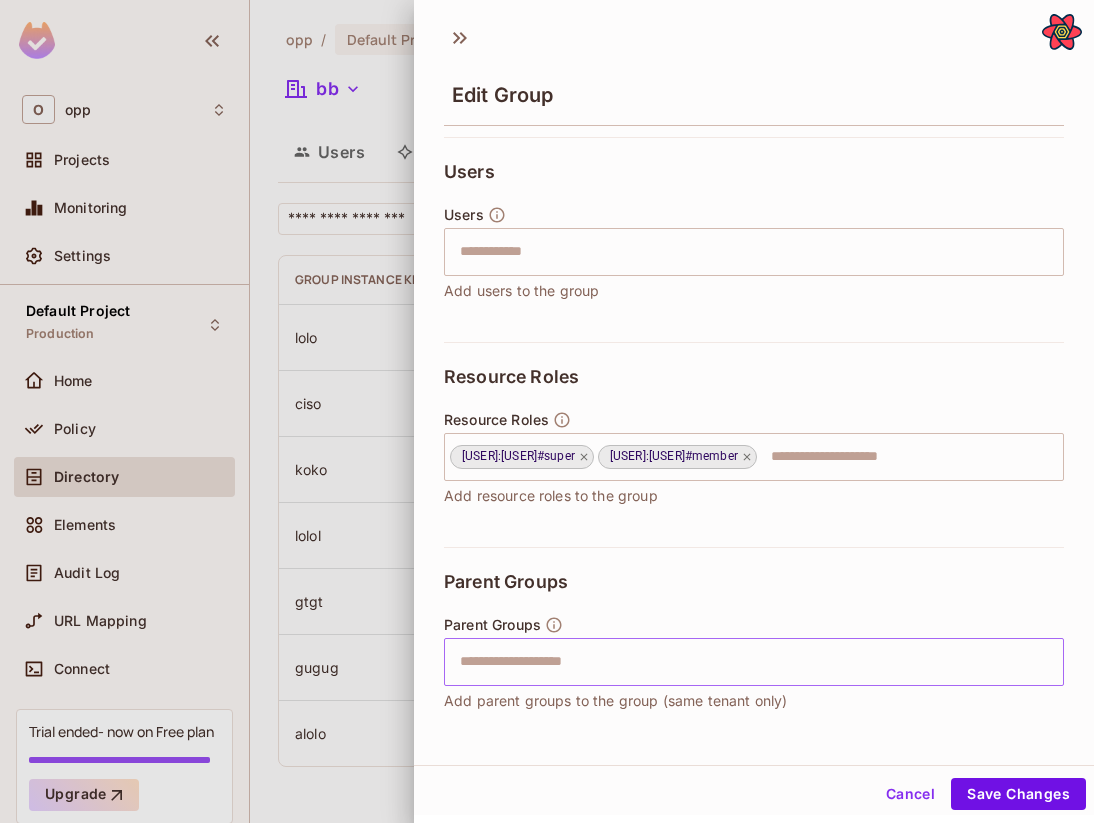click on "​" at bounding box center [754, 662] 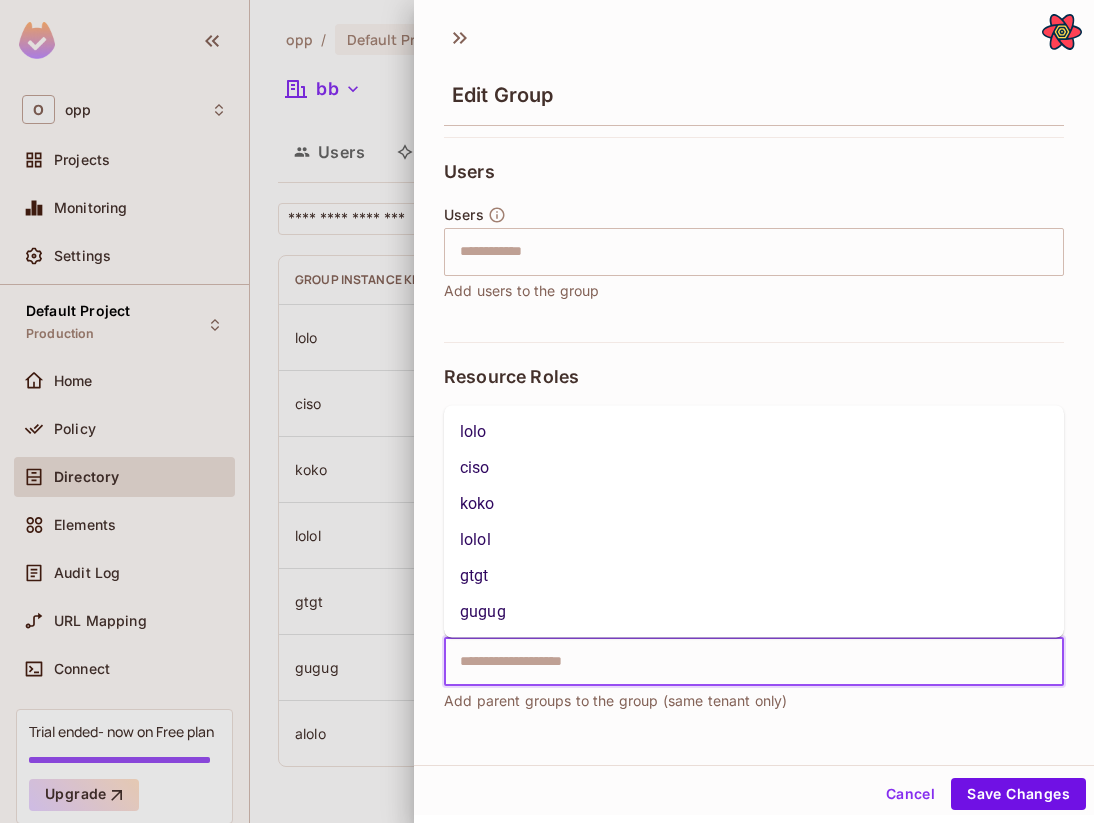 click at bounding box center [736, 662] 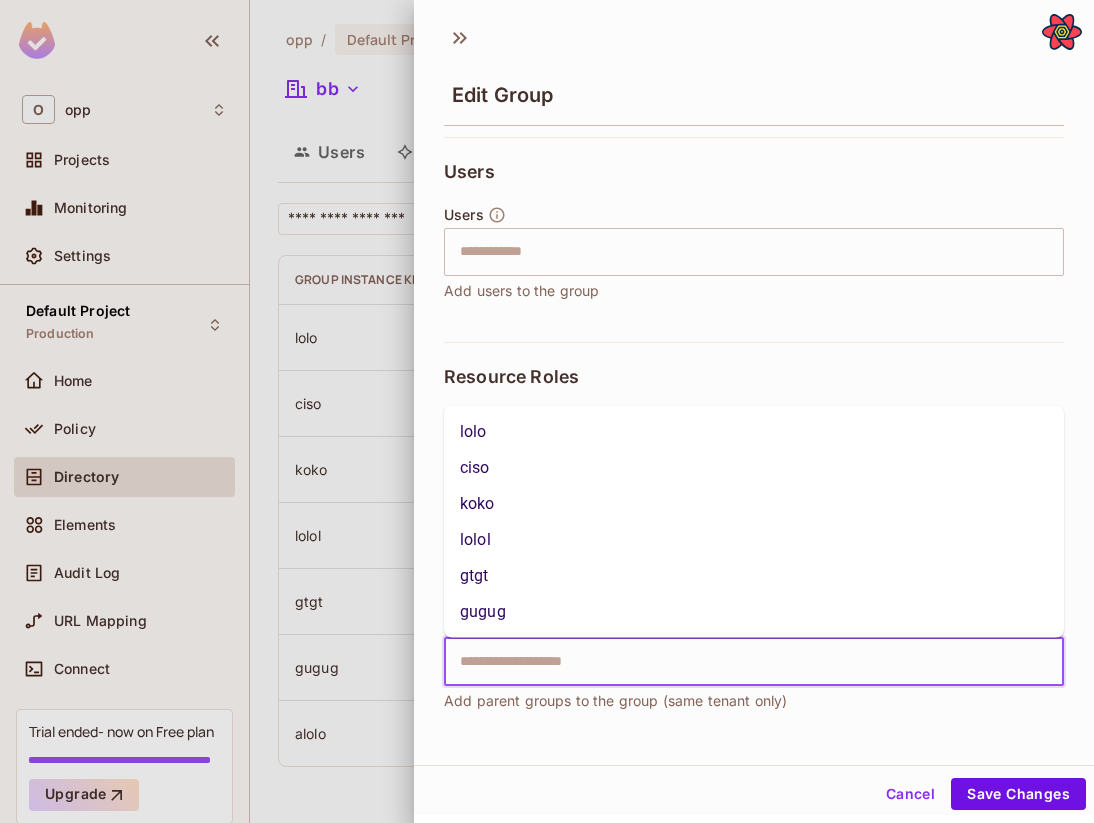 click on "lolol" at bounding box center (754, 540) 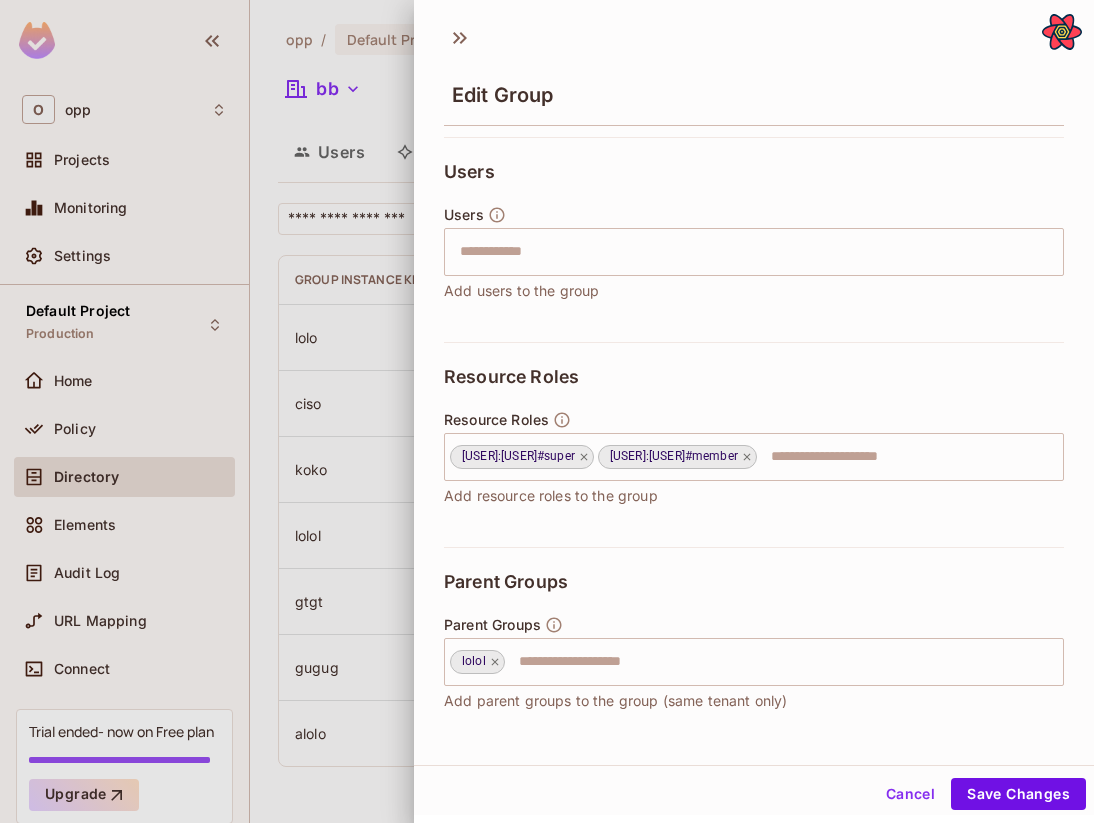 click on "Parent Groups Parent Groups lolol ​ Add parent groups to the group (same tenant only)" at bounding box center (754, 641) 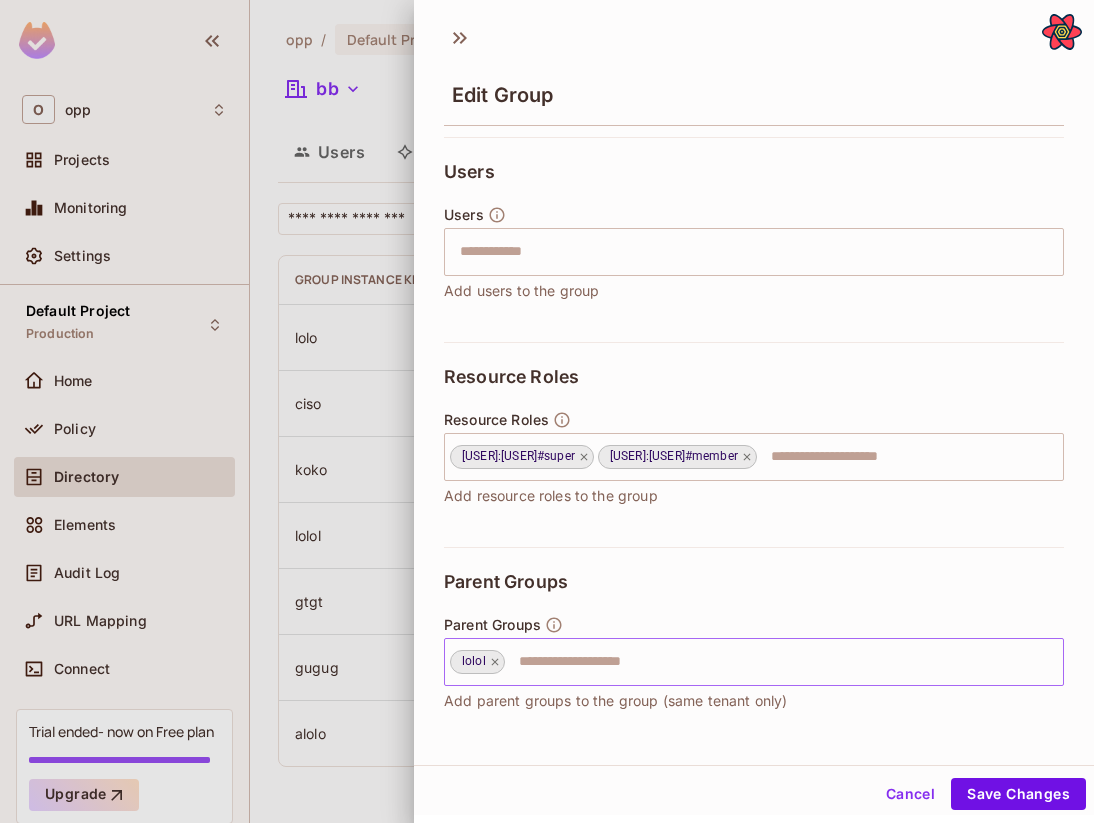click at bounding box center (766, 662) 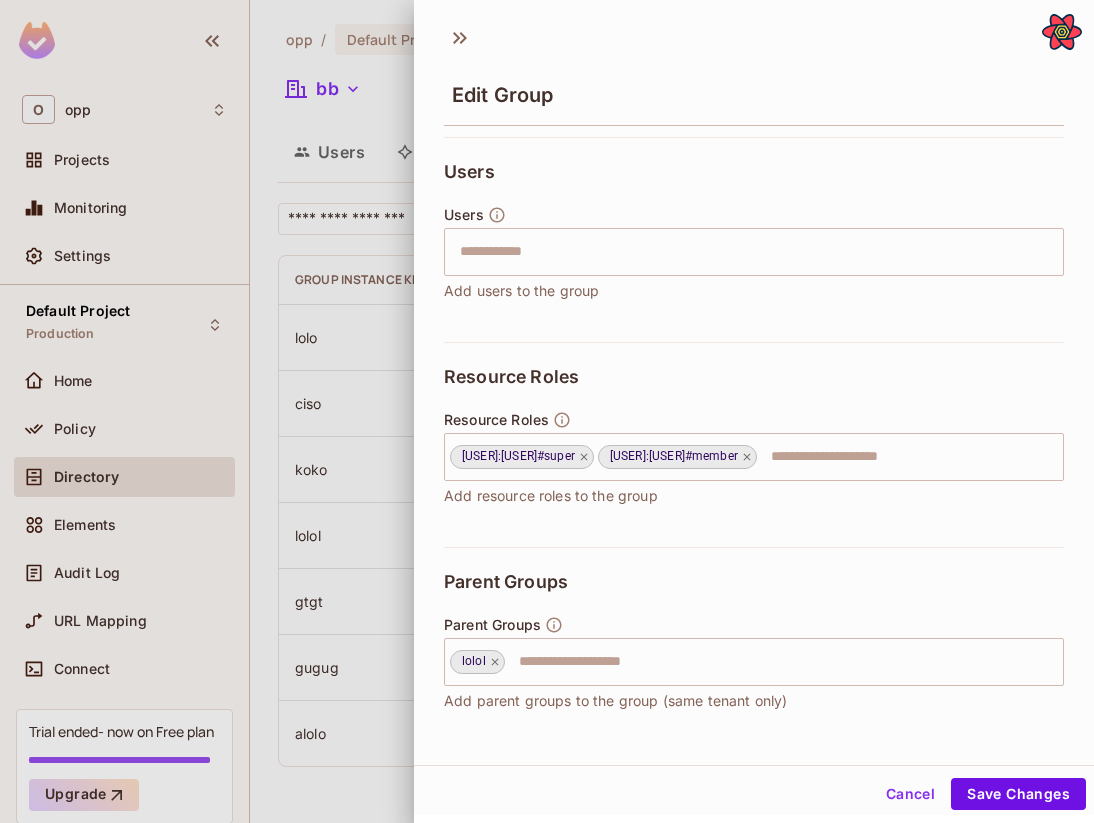 click on "Parent Groups Parent Groups lolol ​ Add parent groups to the group (same tenant only)" at bounding box center (754, 641) 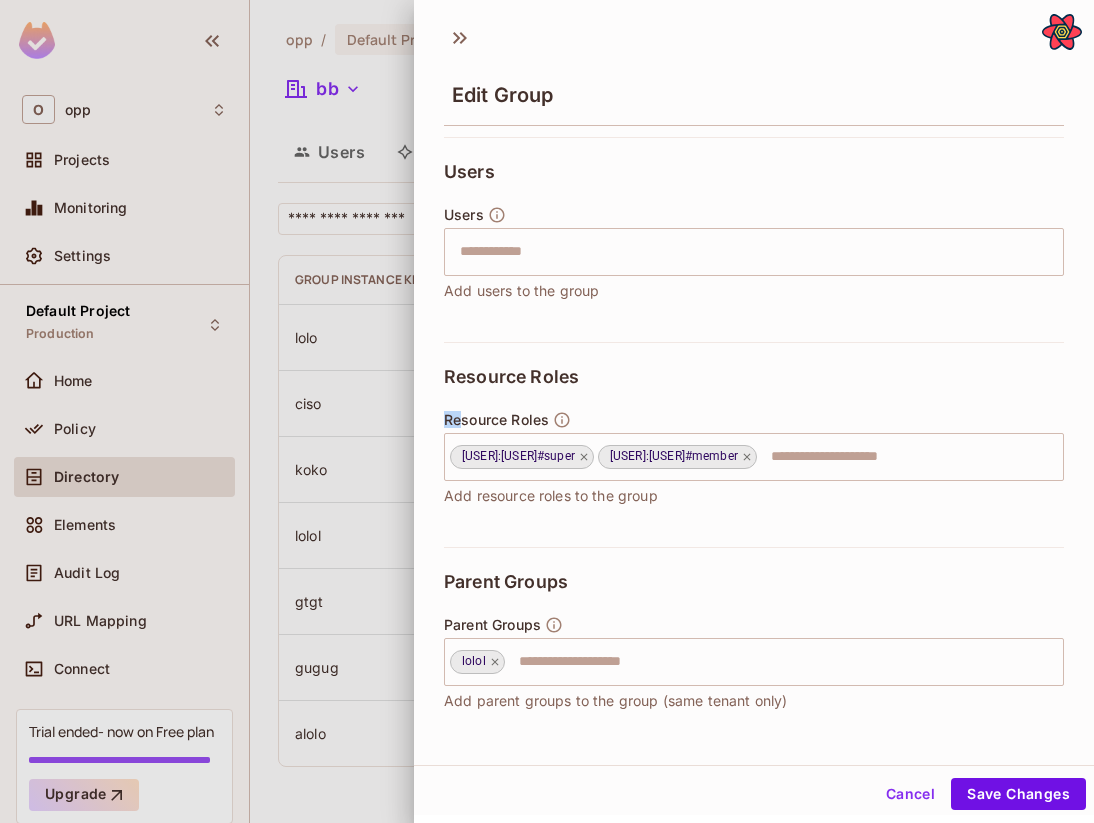 drag, startPoint x: 441, startPoint y: 413, endPoint x: 467, endPoint y: 413, distance: 26 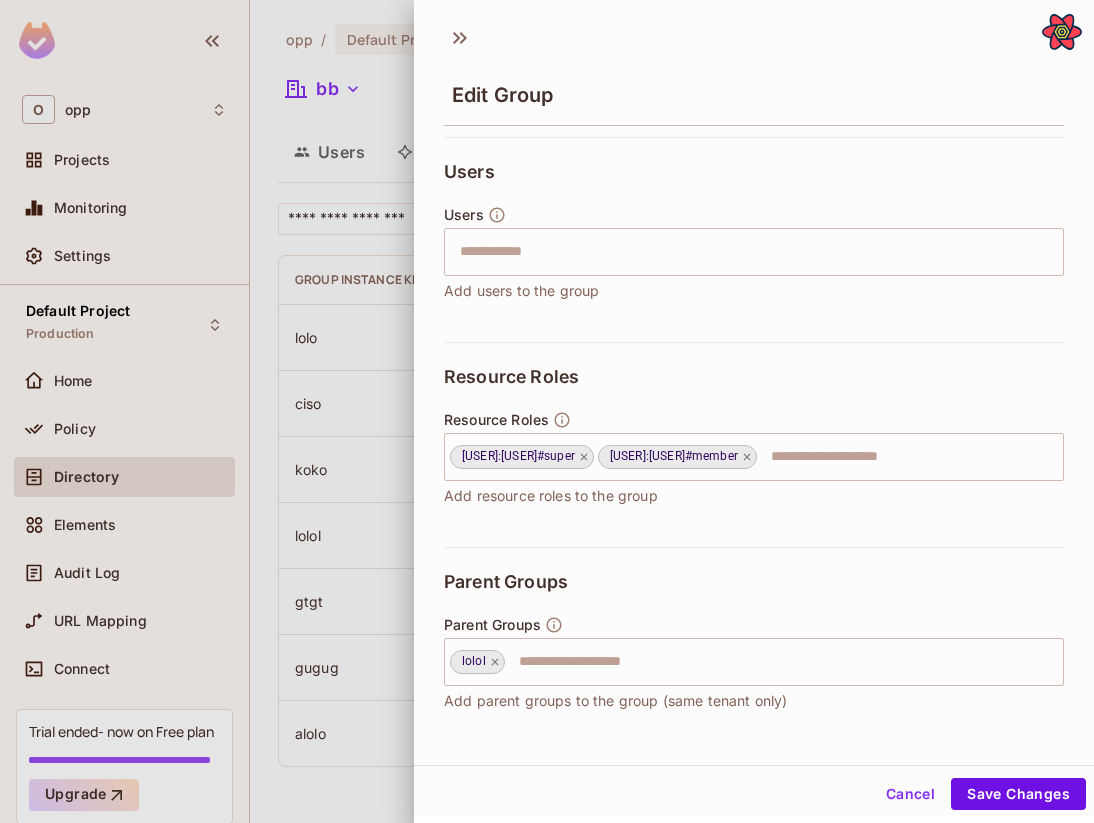 click on "Resource Roles babon:alolo#super babon:alolo#member ​ Add resource roles to the group" at bounding box center [754, 459] 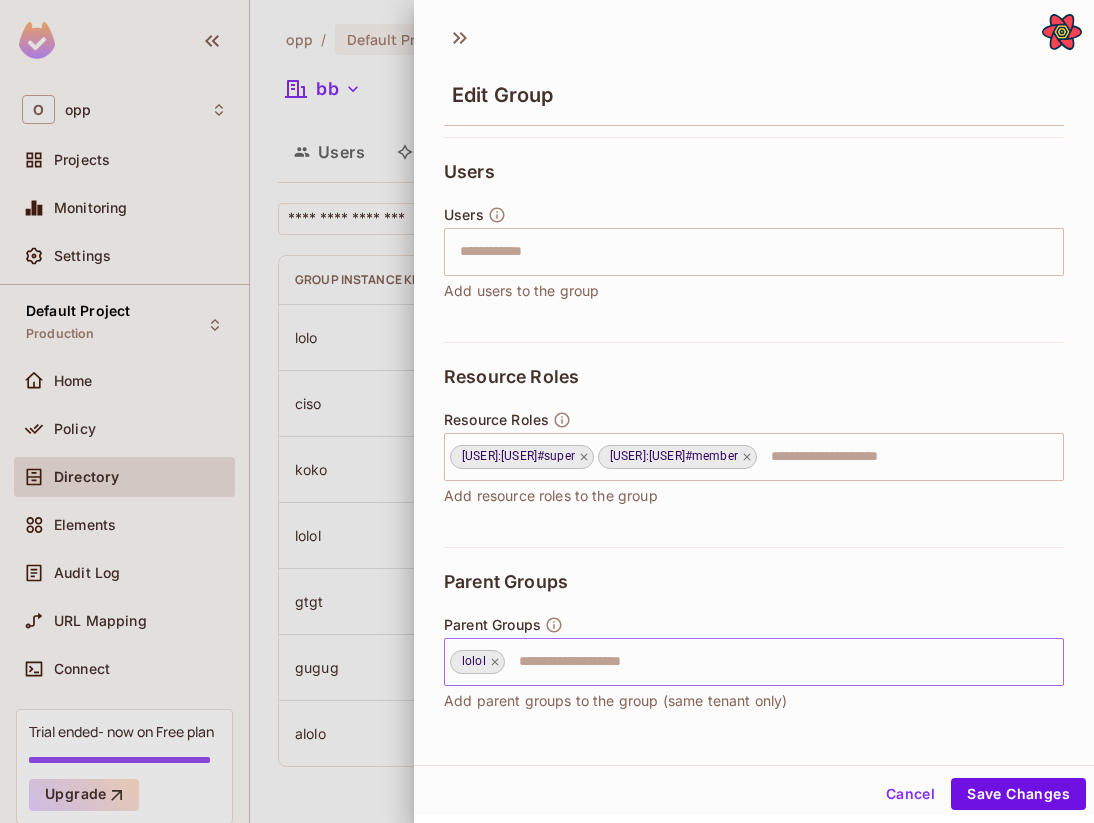 click on "lolol ​" at bounding box center [754, 662] 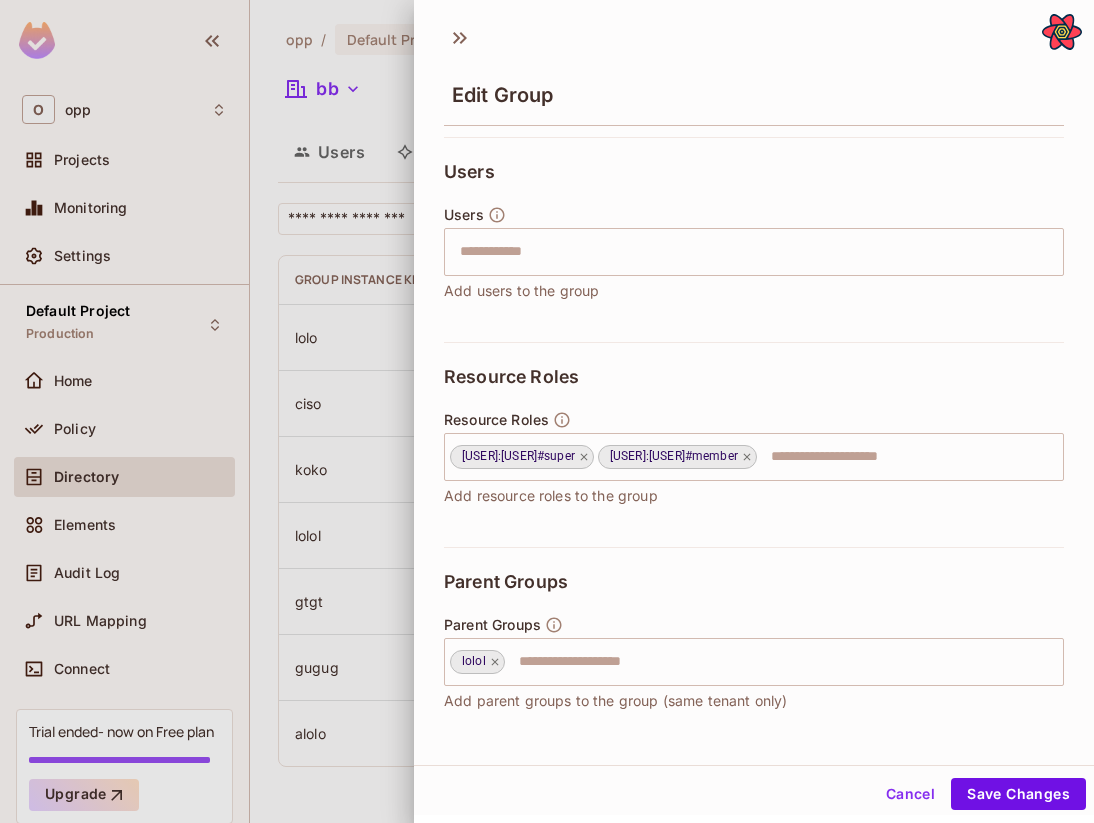 click on "Parent Groups Parent Groups lolol ​ Add parent groups to the group (same tenant only)" at bounding box center [754, 641] 